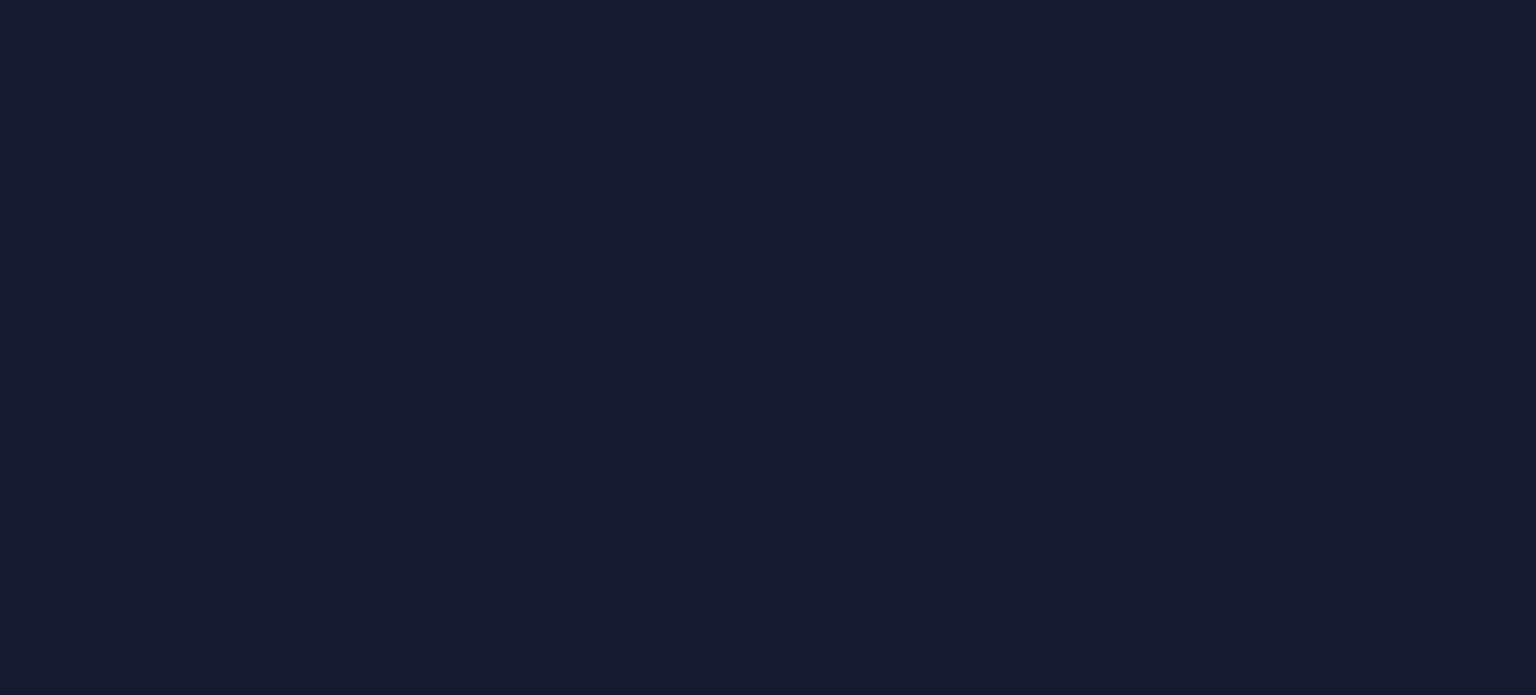scroll, scrollTop: 0, scrollLeft: 0, axis: both 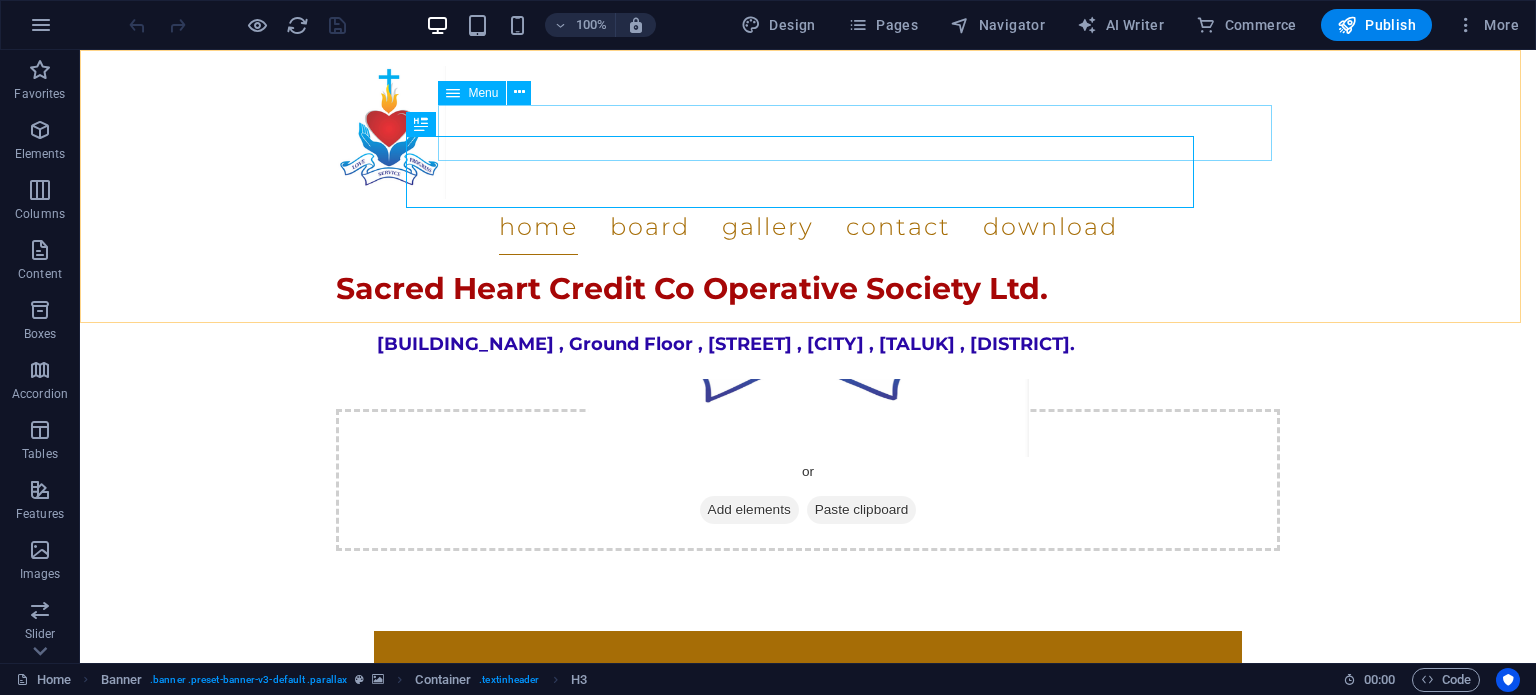 click on "Home Board Gallery Contact Download" at bounding box center (808, 227) 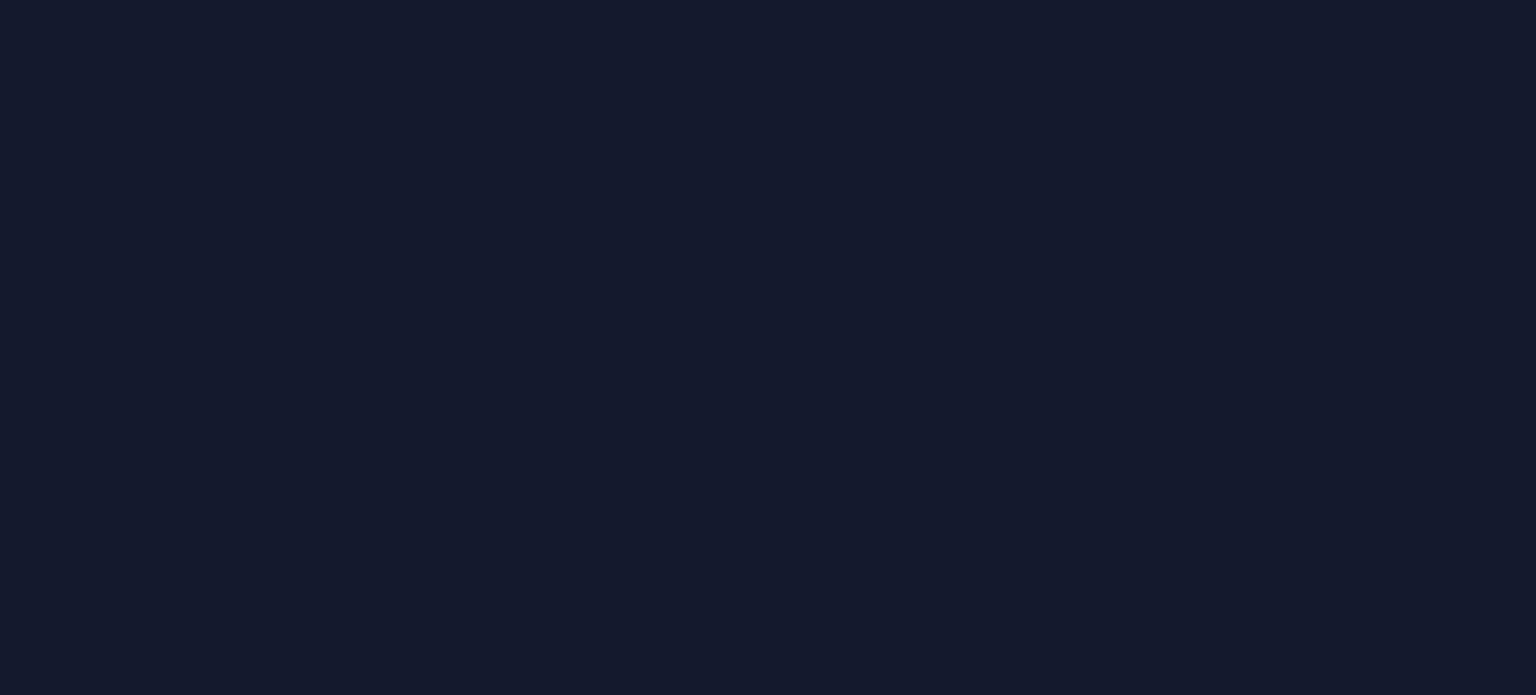 scroll, scrollTop: 0, scrollLeft: 0, axis: both 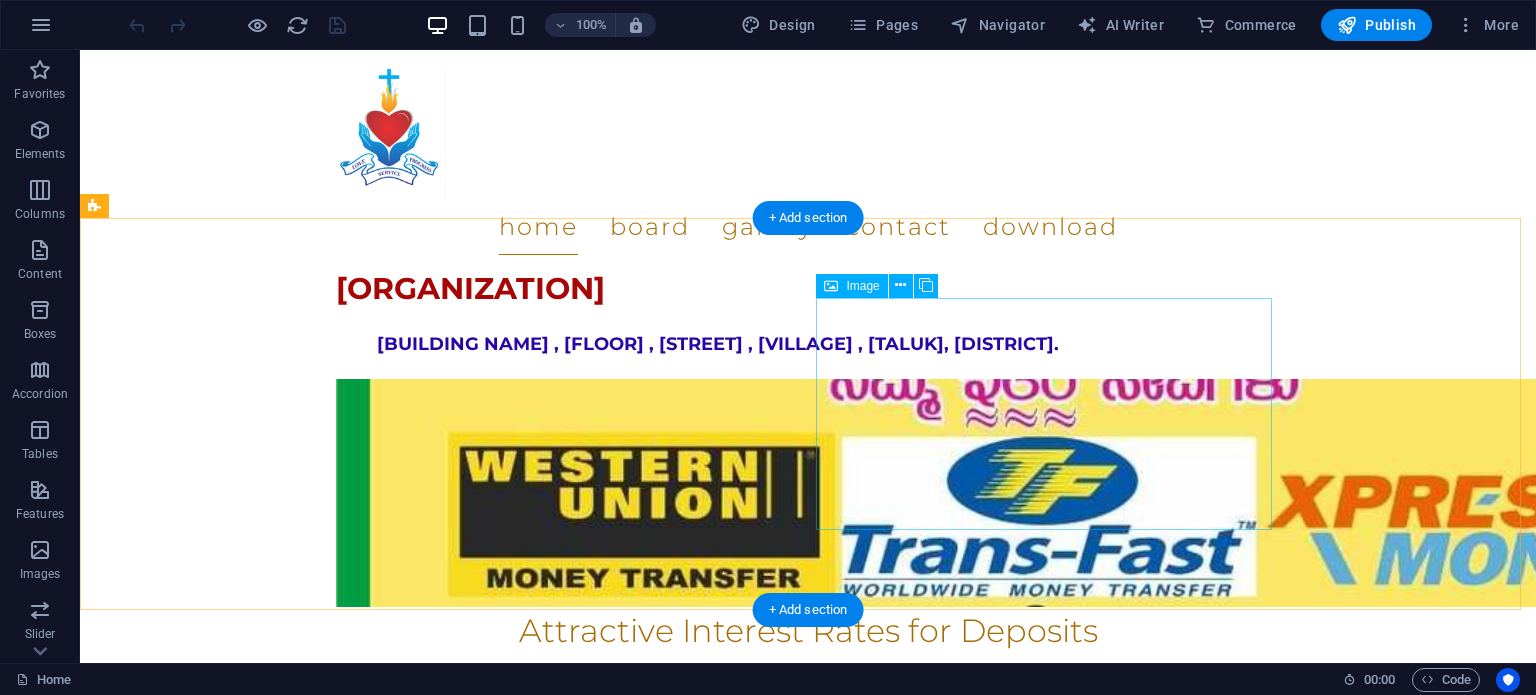 click at bounding box center (242, 1906) 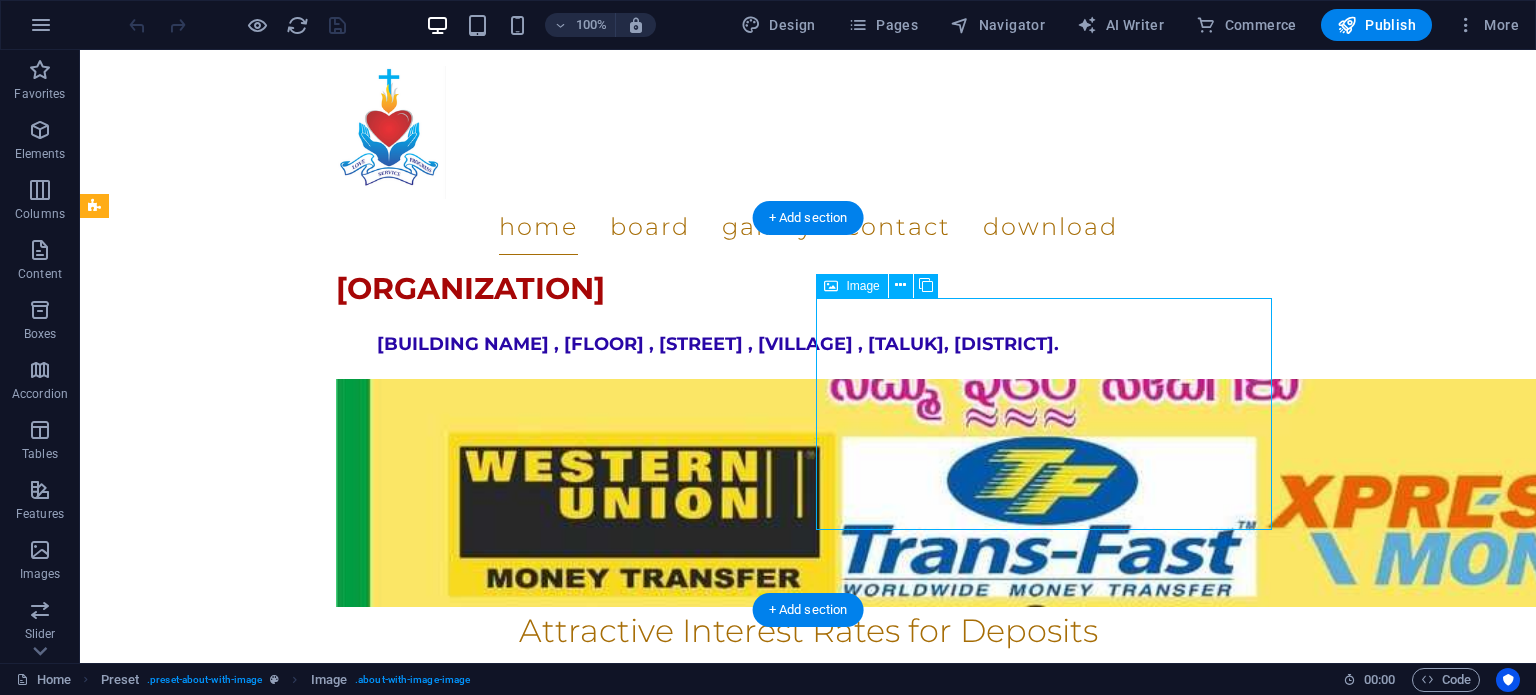 click at bounding box center (242, 1906) 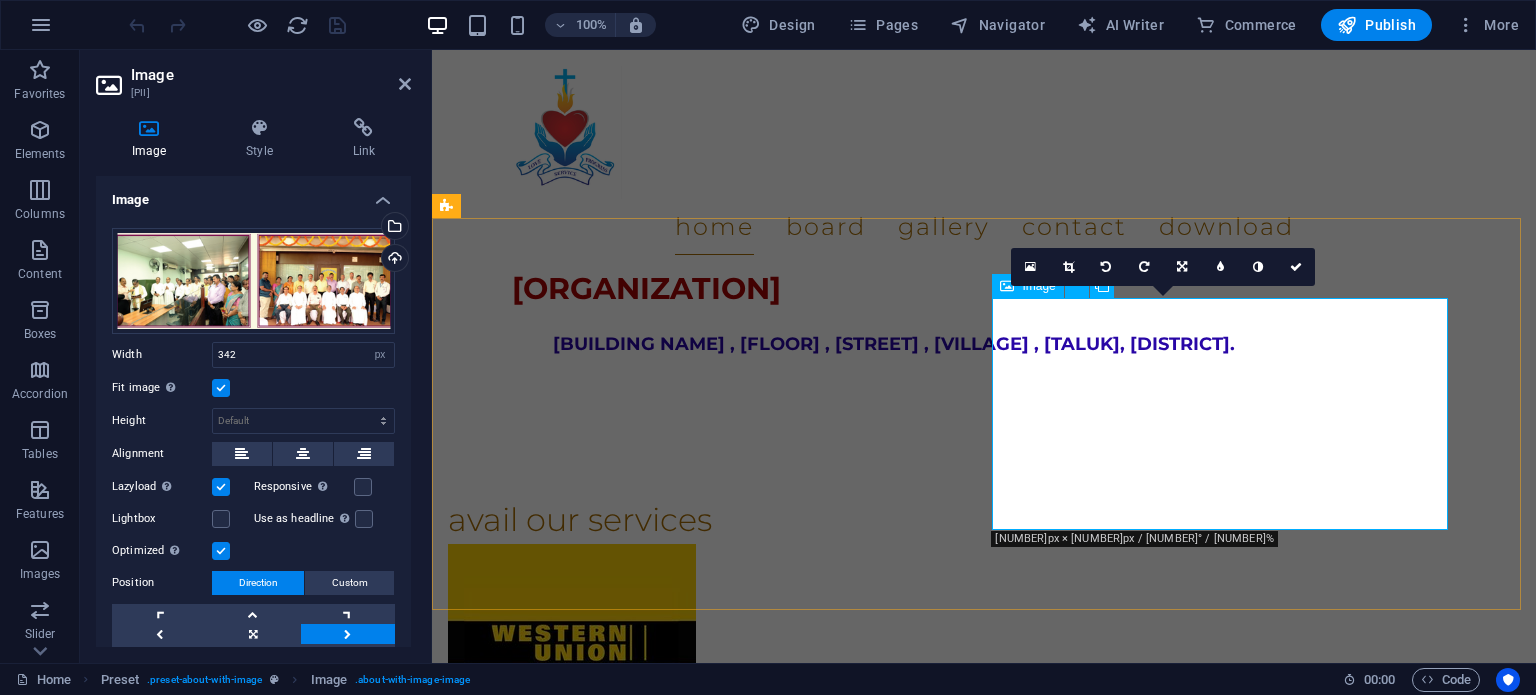 scroll, scrollTop: 2243, scrollLeft: 0, axis: vertical 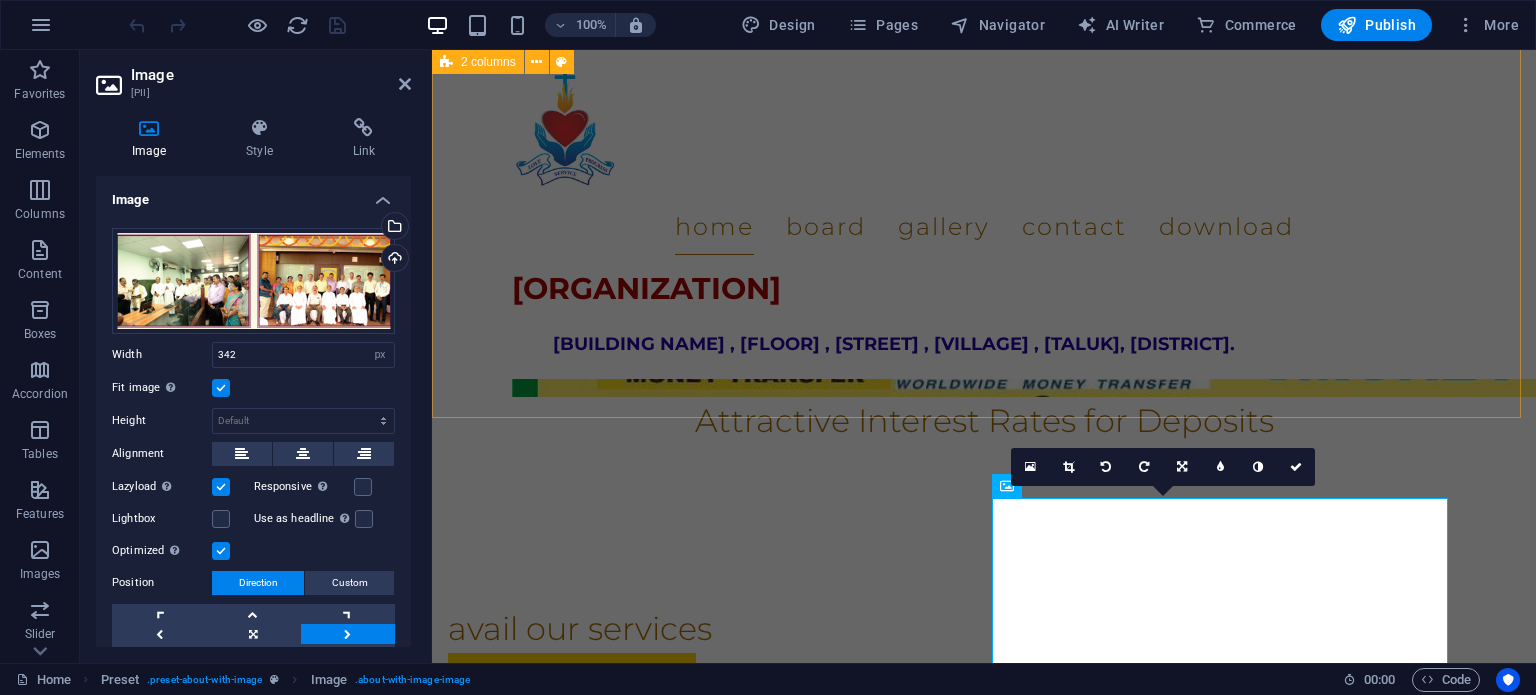 click on "avail our services" at bounding box center [984, 969] 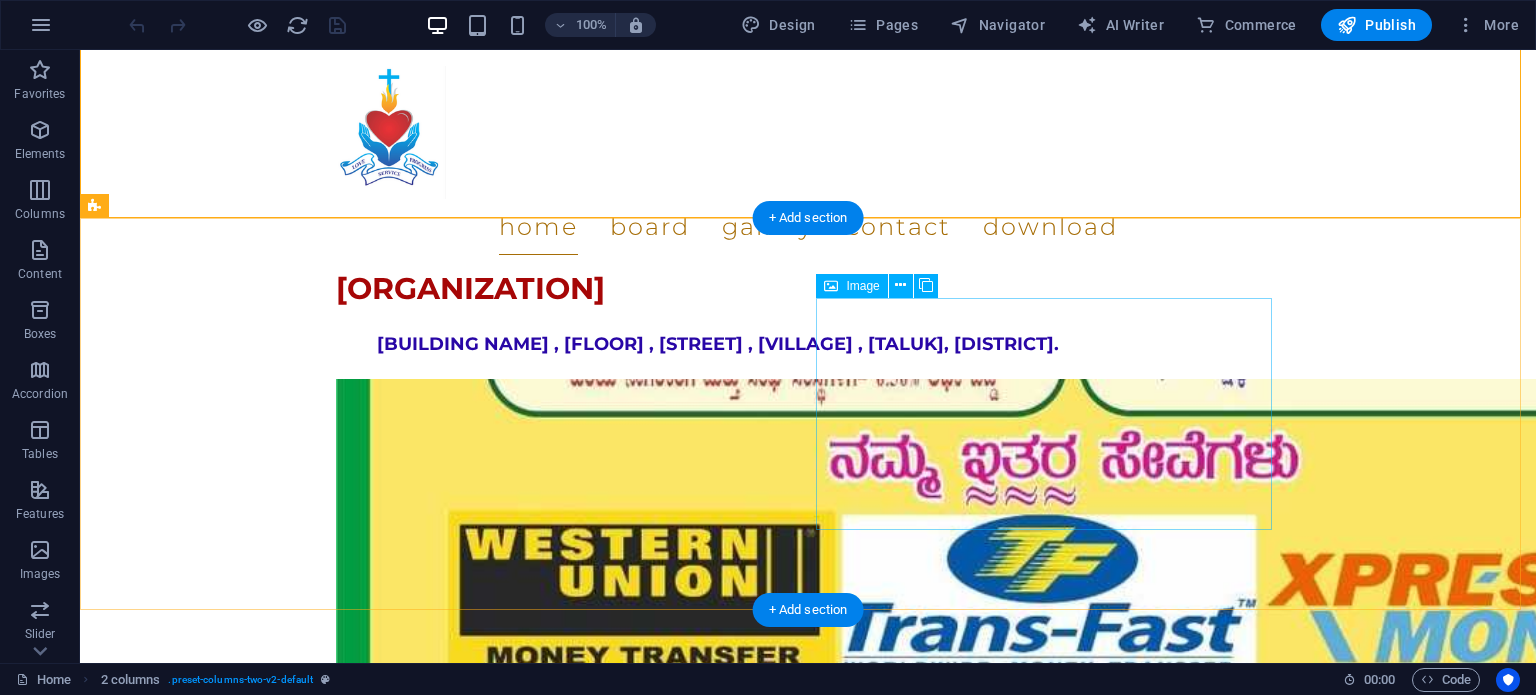 scroll, scrollTop: 2343, scrollLeft: 0, axis: vertical 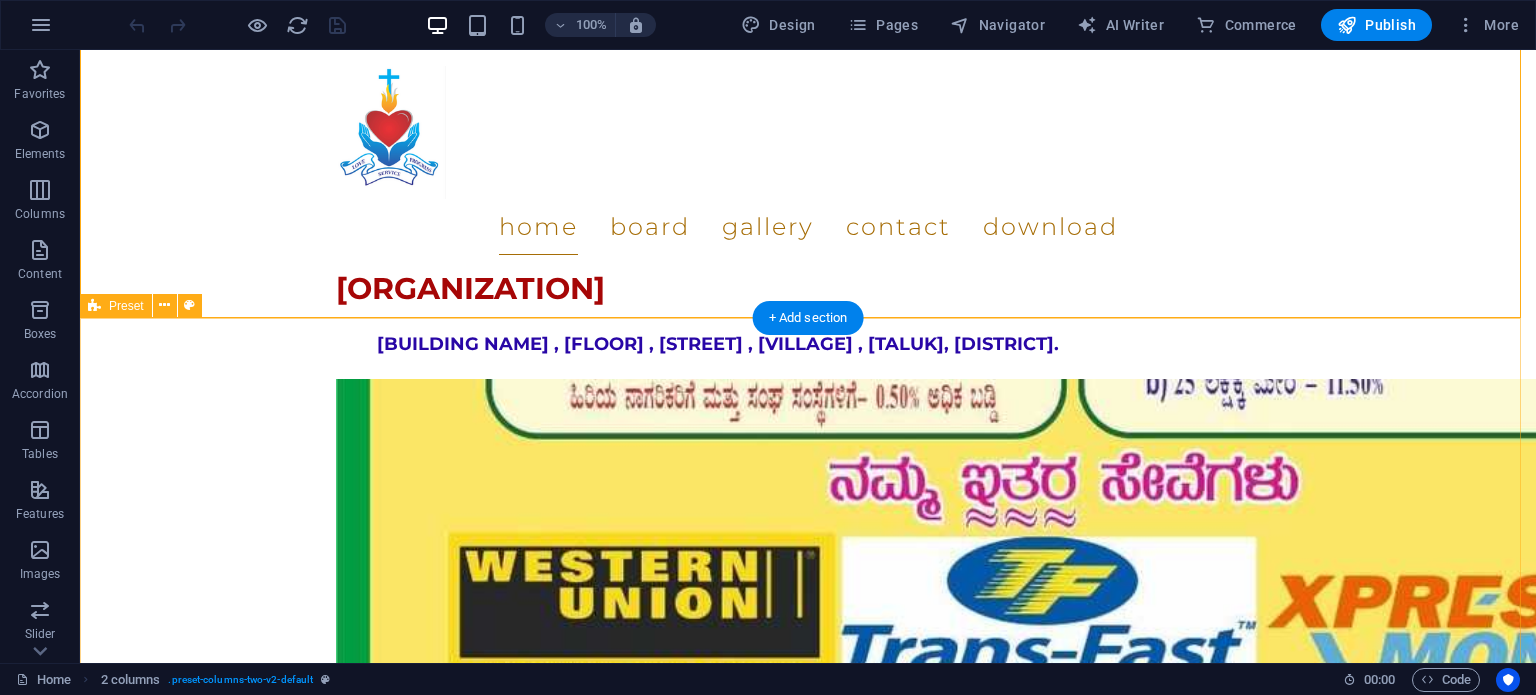 click on "formed to fulfil the banking needs of the people and make them financially abled, [ORGANIZATION] has been getting the trust and support from the members since [NUMBER] years. The Society is also developing very fast as it has its own building now. The Society has given the financial support to various social bodies and educational institutions." at bounding box center (808, 1930) 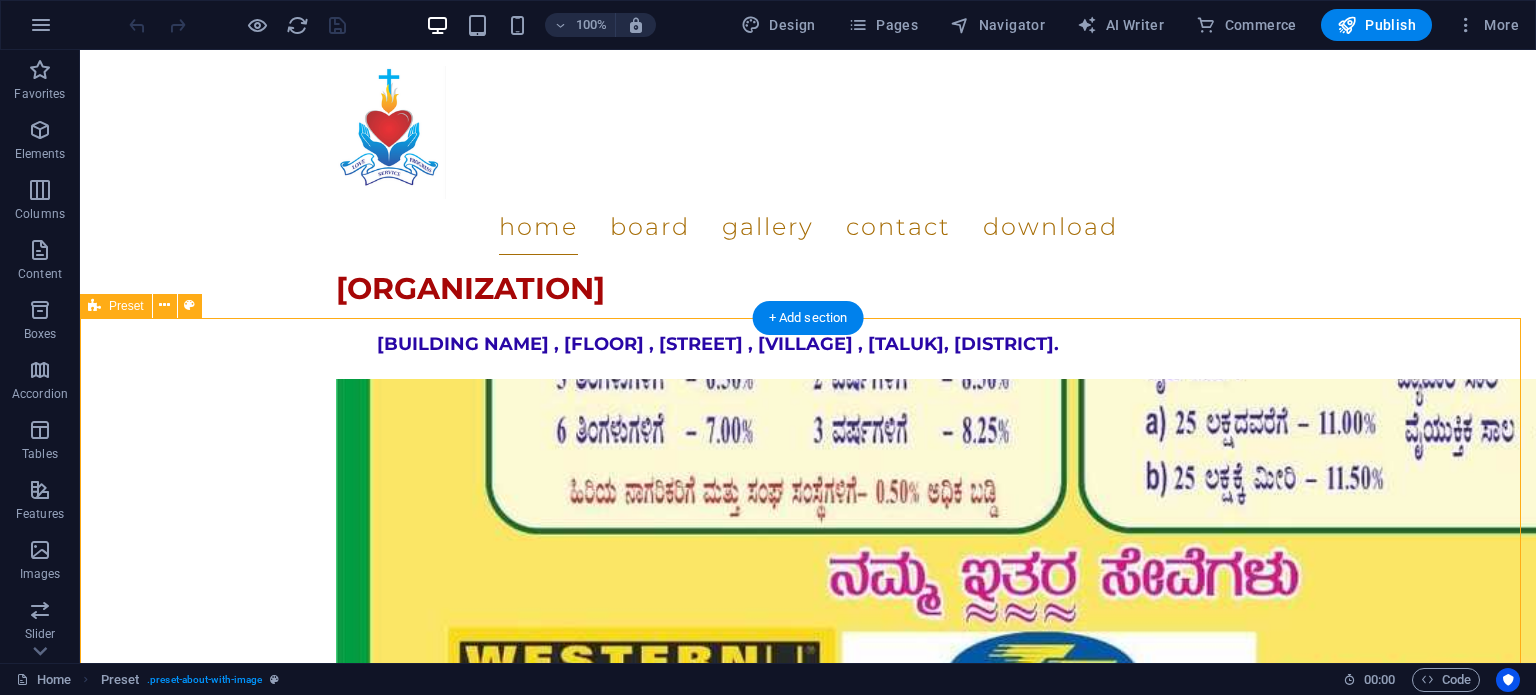 scroll, scrollTop: 2243, scrollLeft: 0, axis: vertical 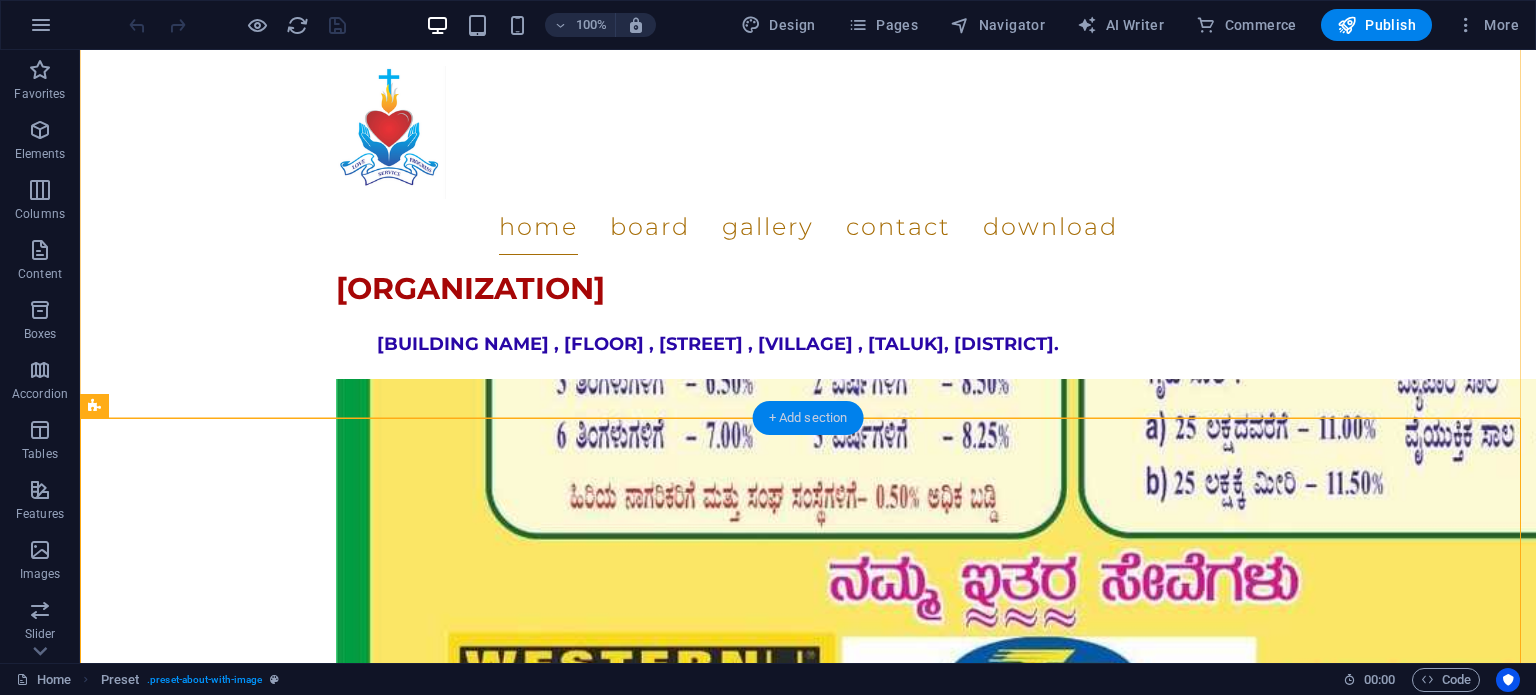 click on "+ Add section" at bounding box center (808, 418) 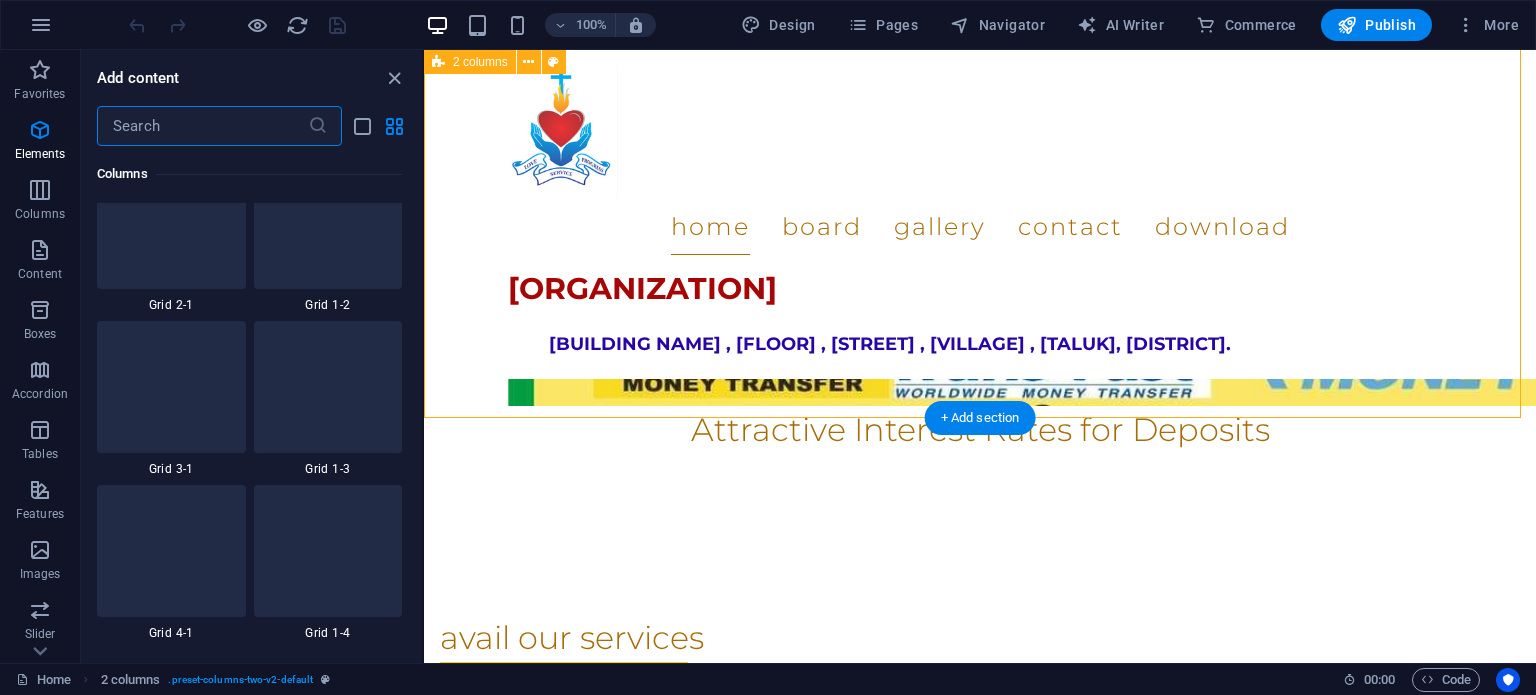 scroll, scrollTop: 3499, scrollLeft: 0, axis: vertical 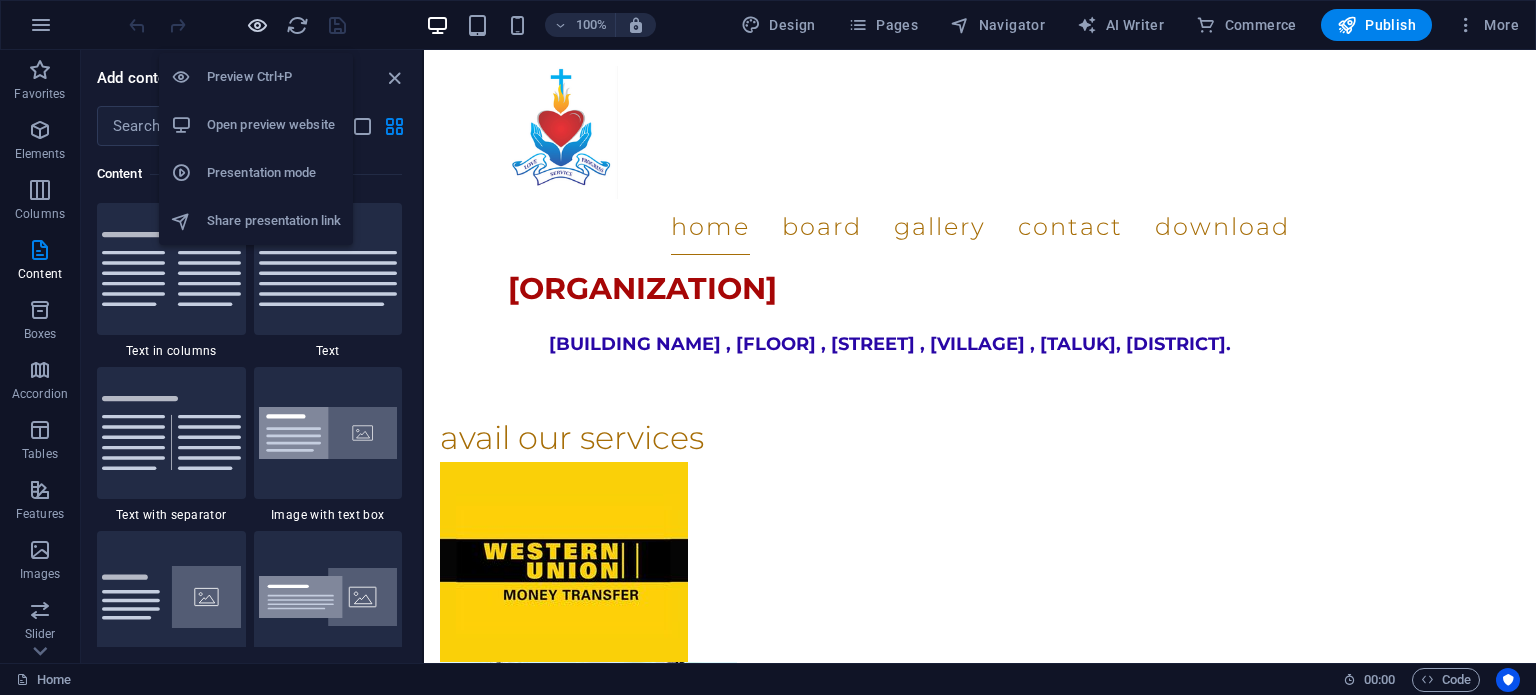 click at bounding box center [257, 25] 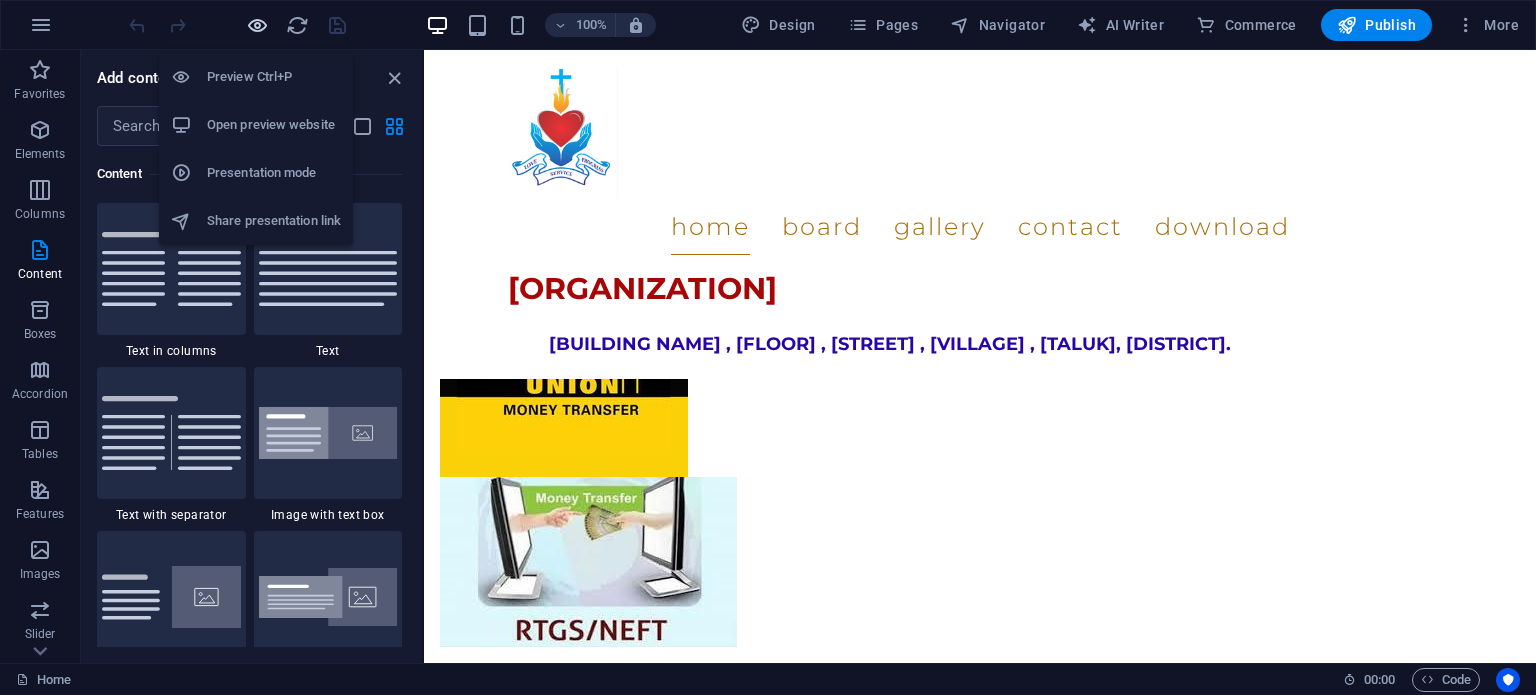 scroll, scrollTop: 2359, scrollLeft: 0, axis: vertical 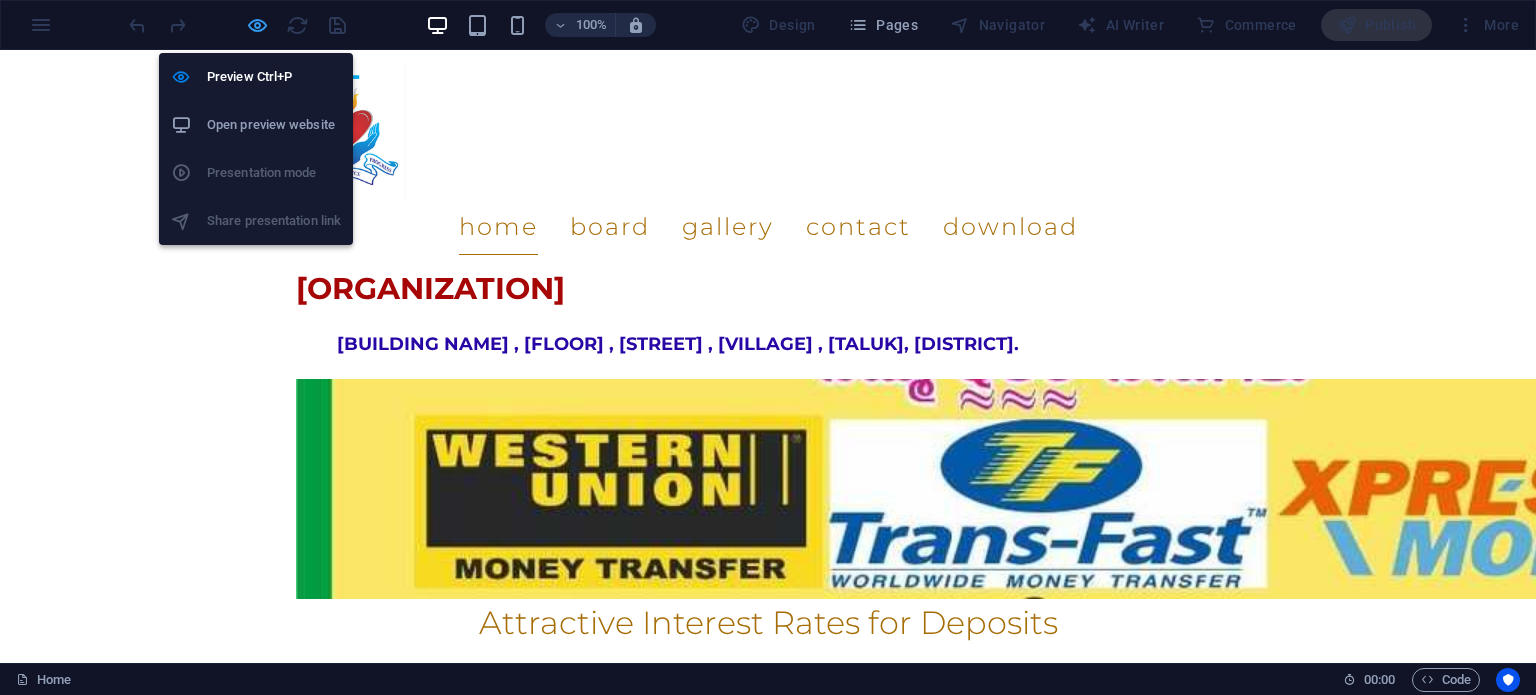 click at bounding box center (257, 25) 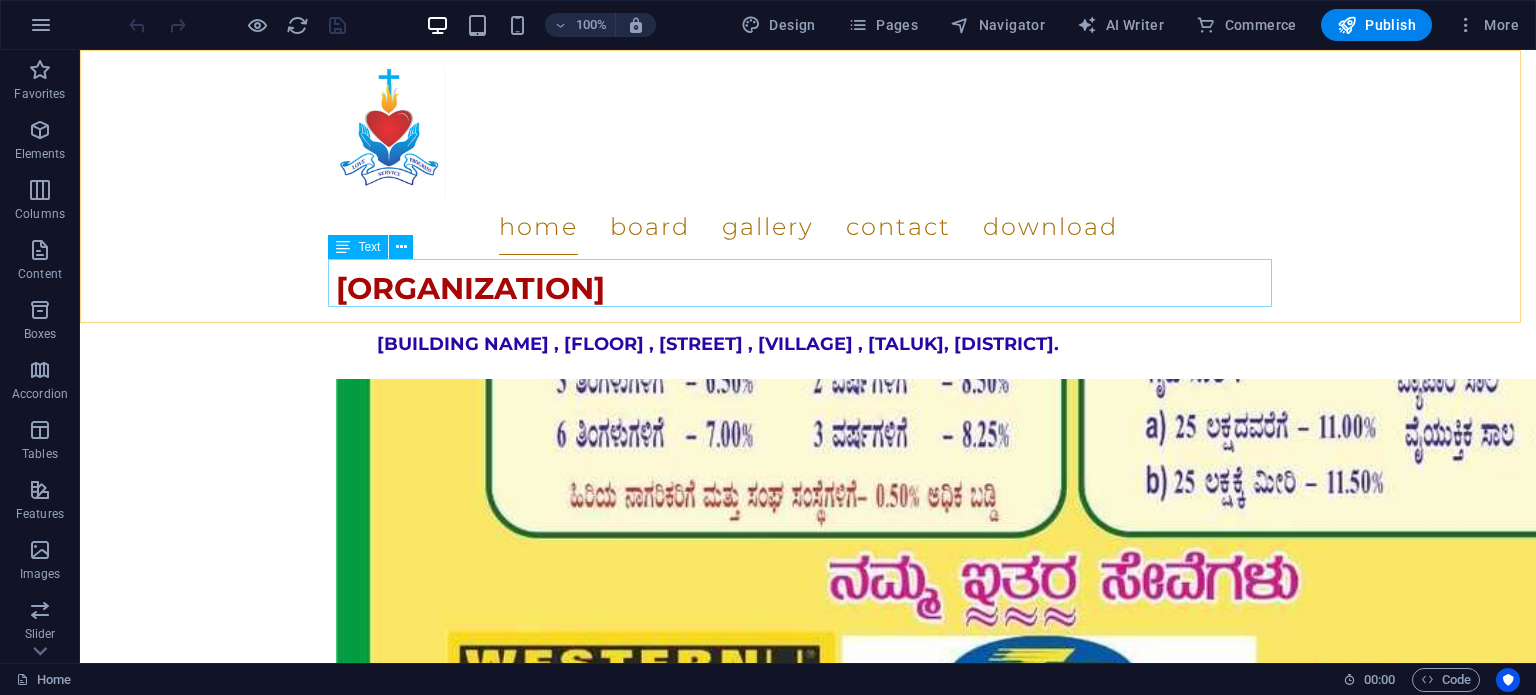 scroll, scrollTop: 2243, scrollLeft: 0, axis: vertical 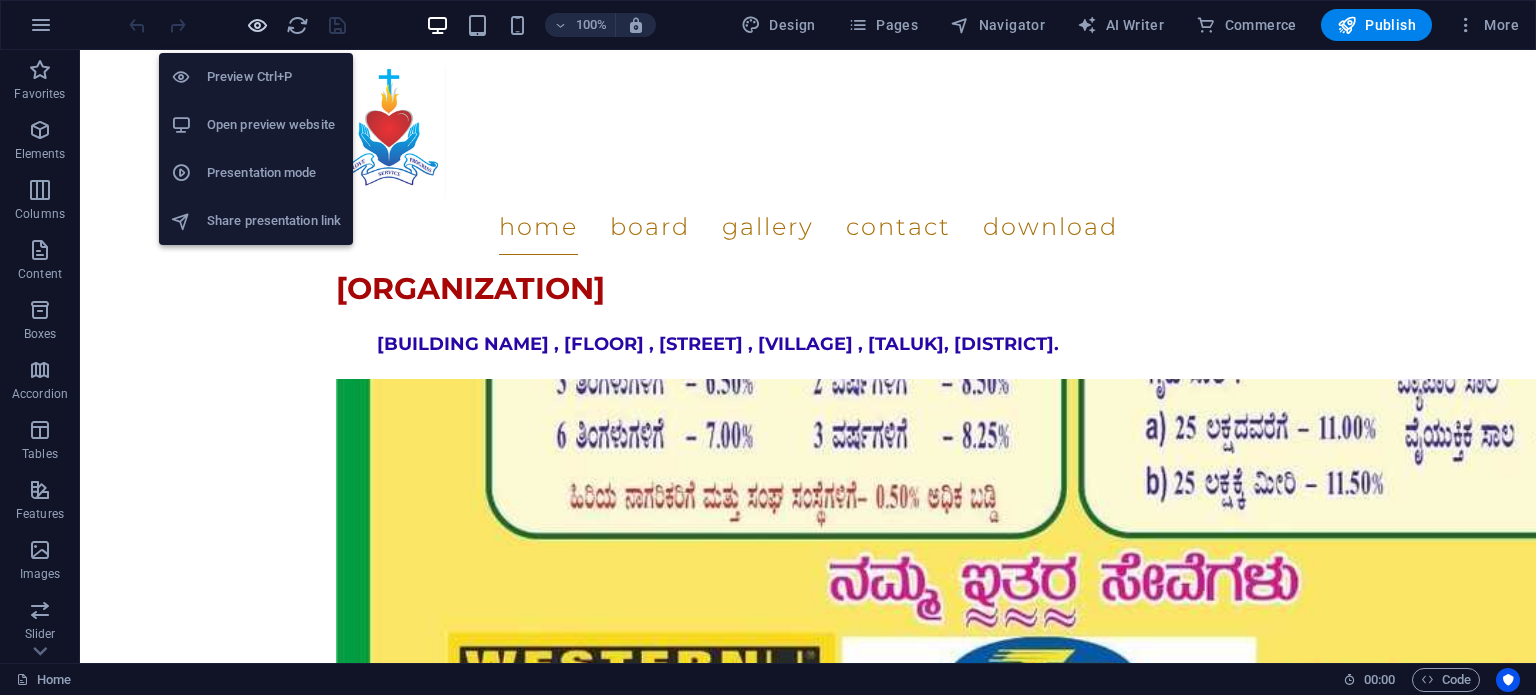 click at bounding box center [257, 25] 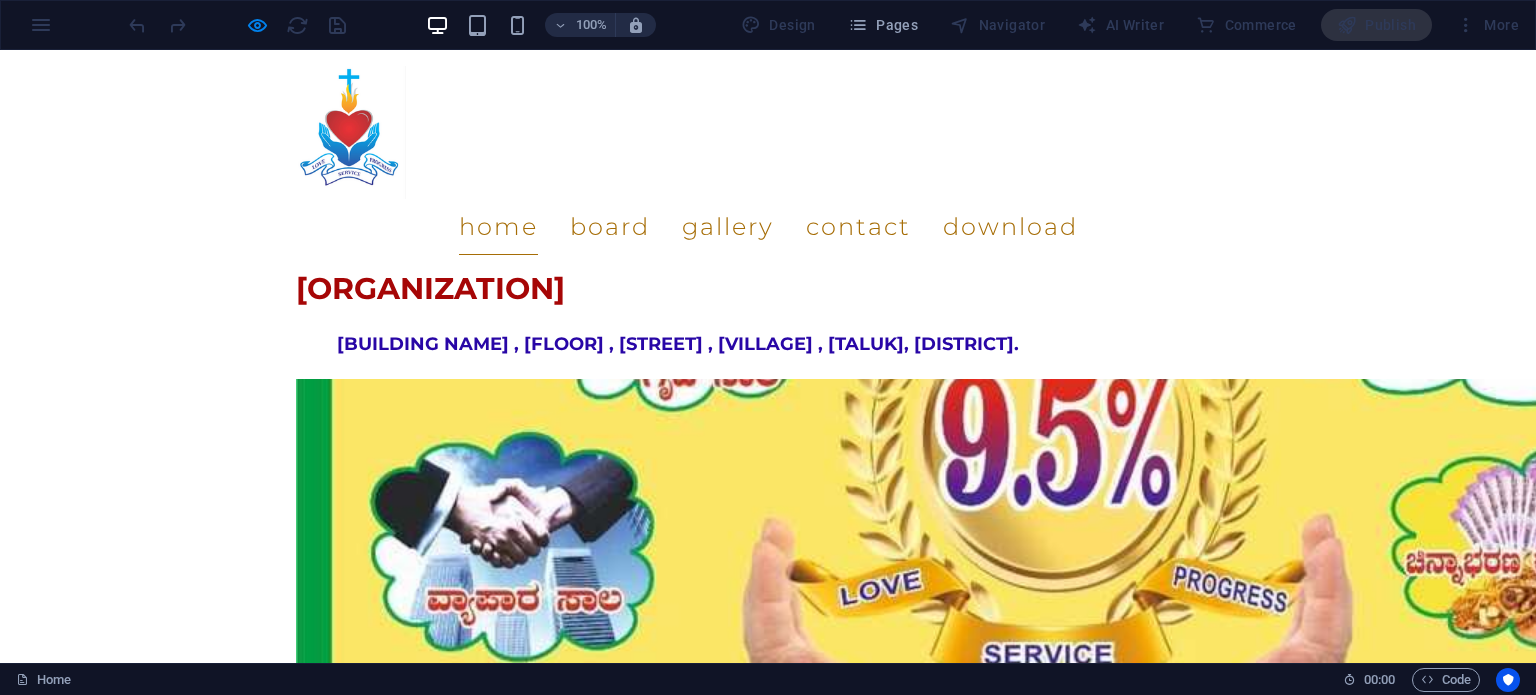 scroll, scrollTop: 1143, scrollLeft: 0, axis: vertical 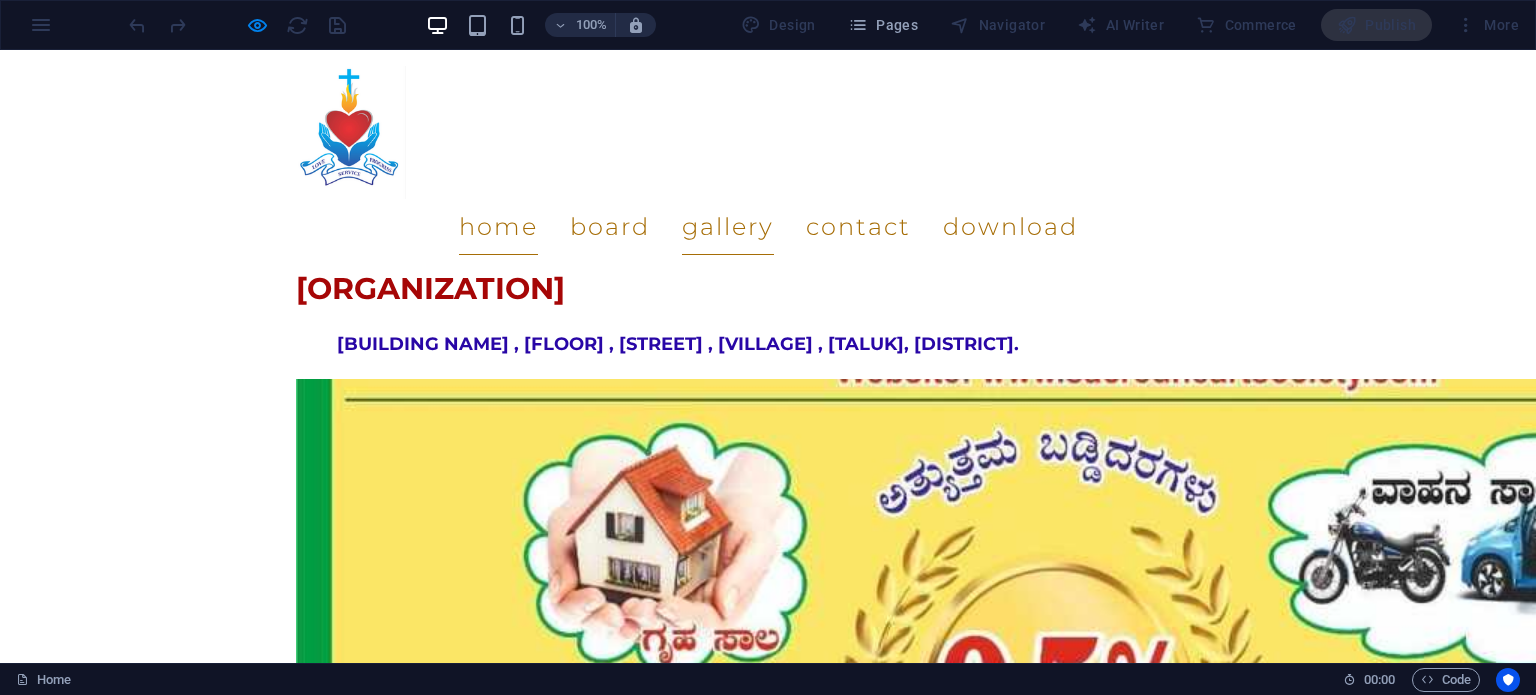 click on "Gallery" at bounding box center (728, 227) 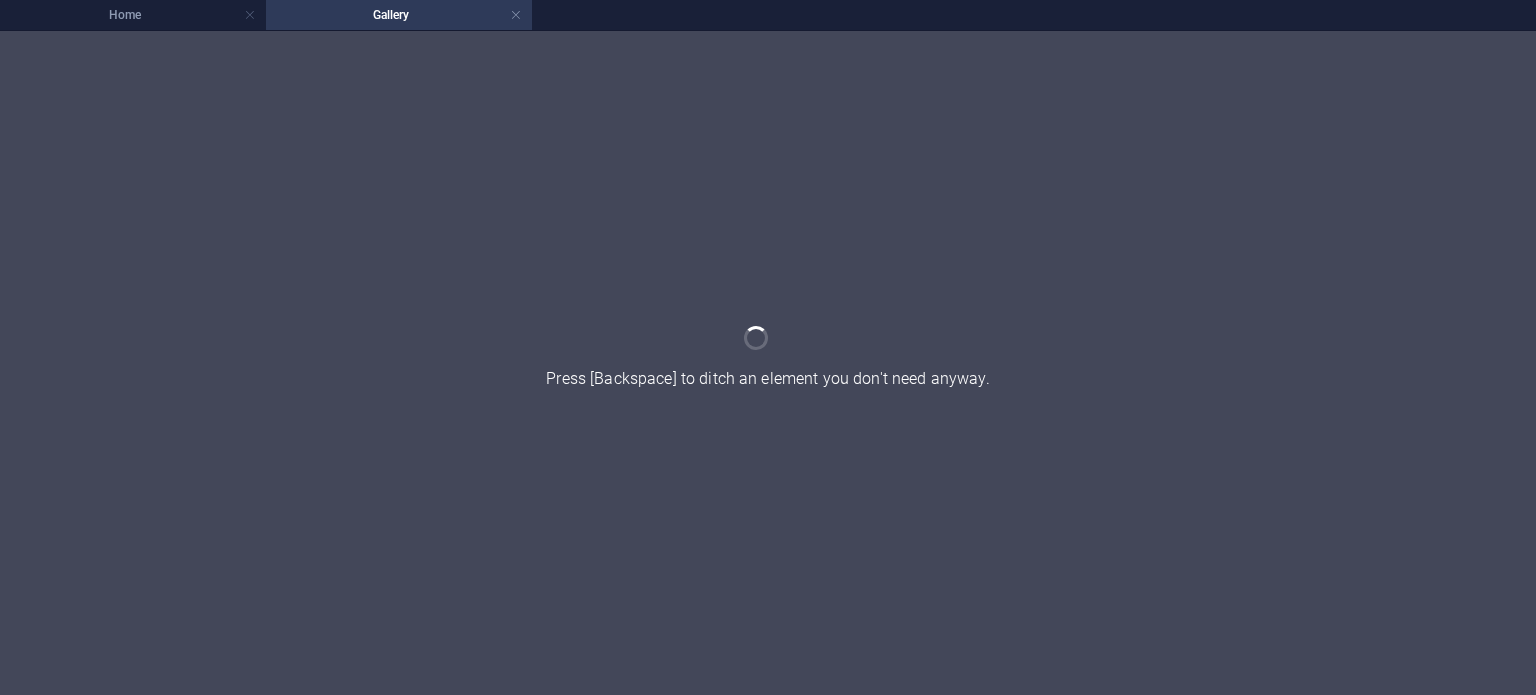 scroll, scrollTop: 0, scrollLeft: 0, axis: both 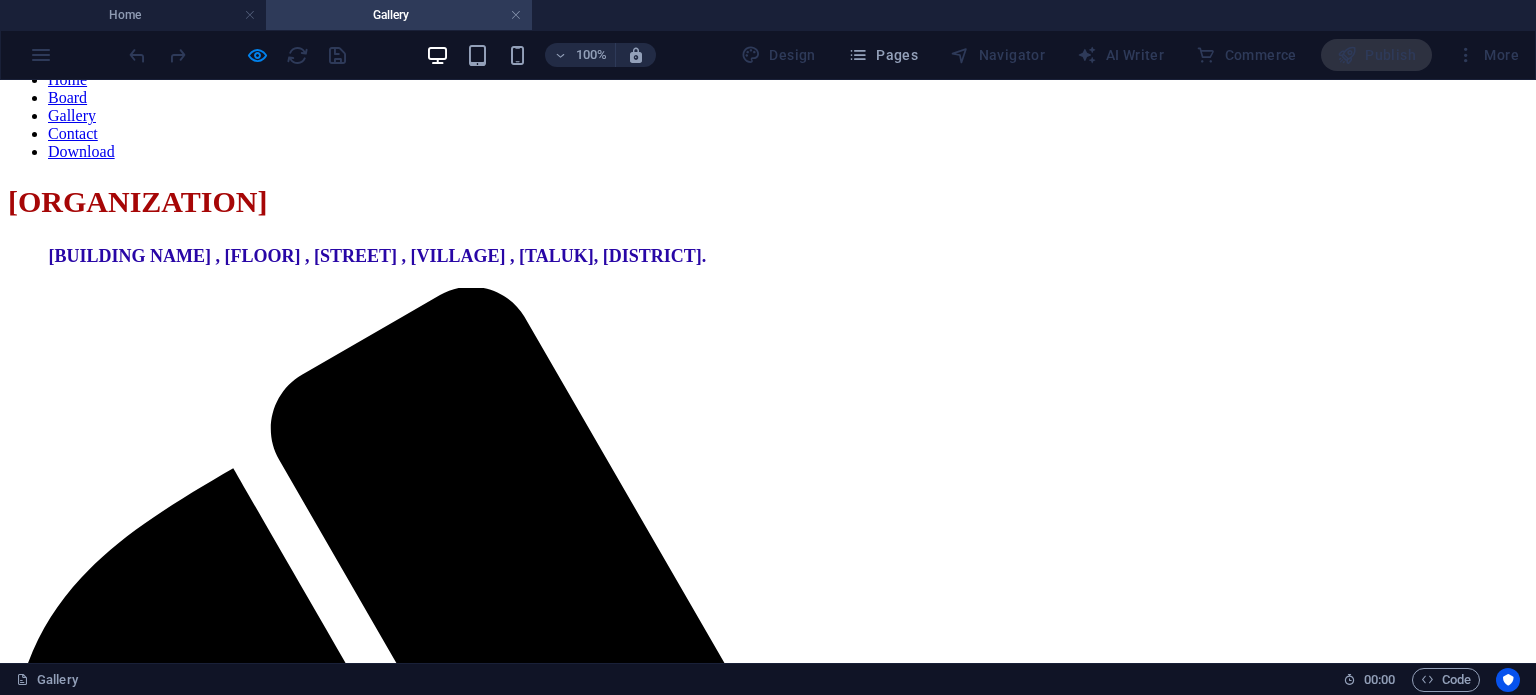 click at bounding box center [768, 3635] 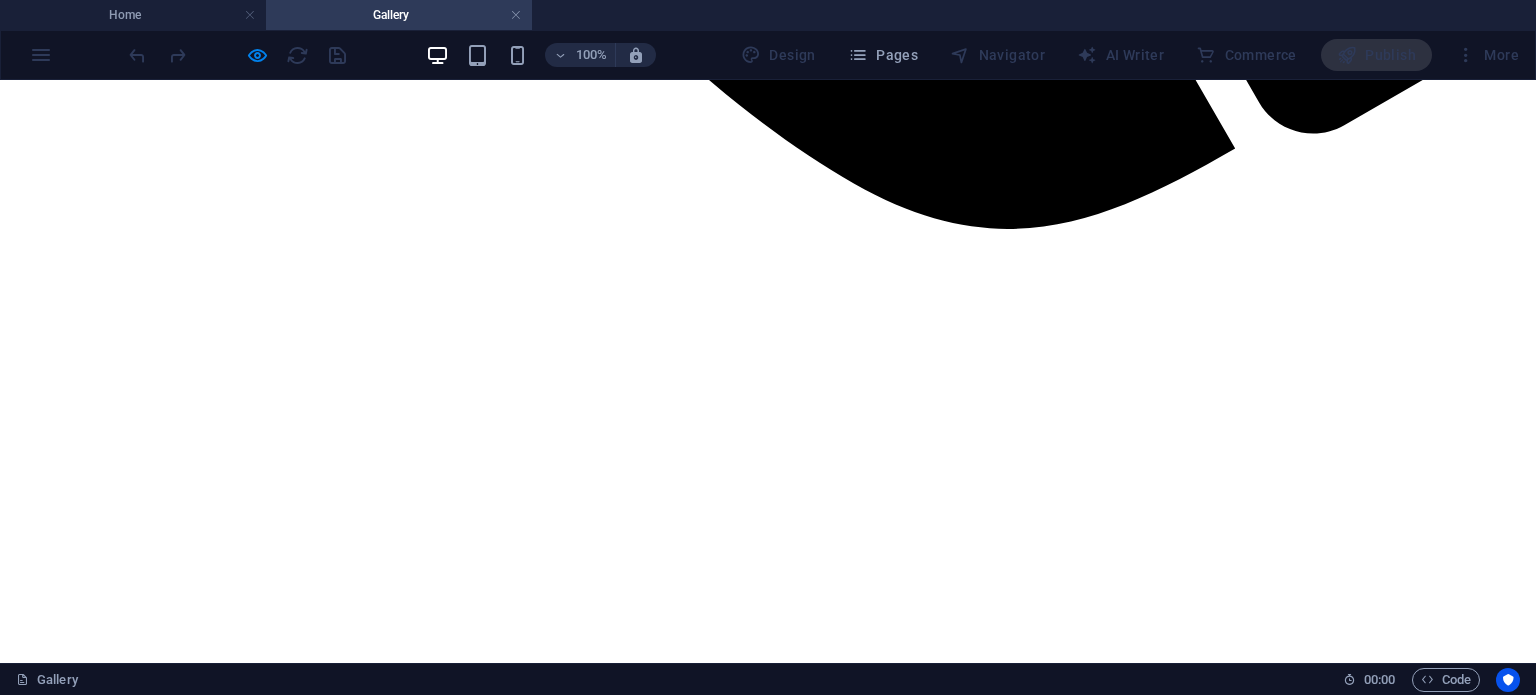 scroll, scrollTop: 2300, scrollLeft: 0, axis: vertical 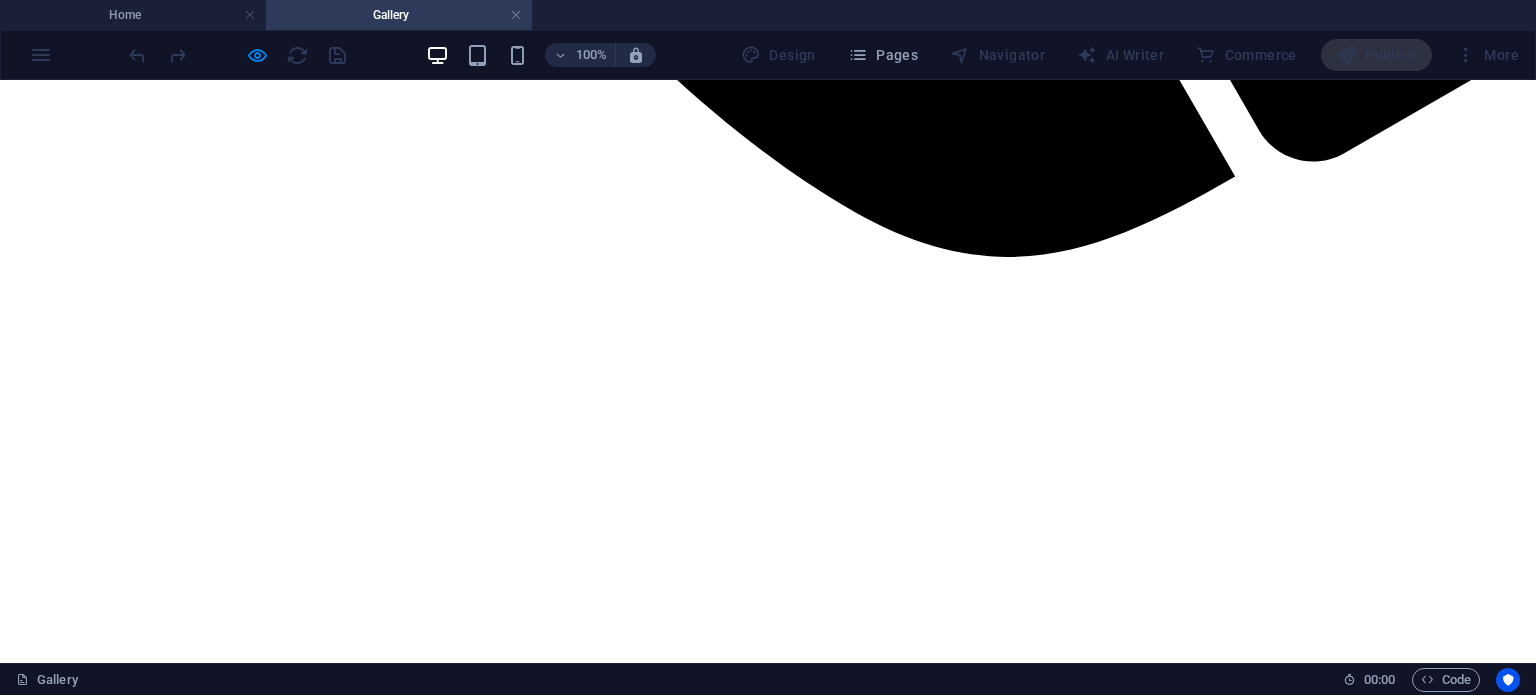 click on "Home Board Gallery Contact Download" at bounding box center (768, -1911) 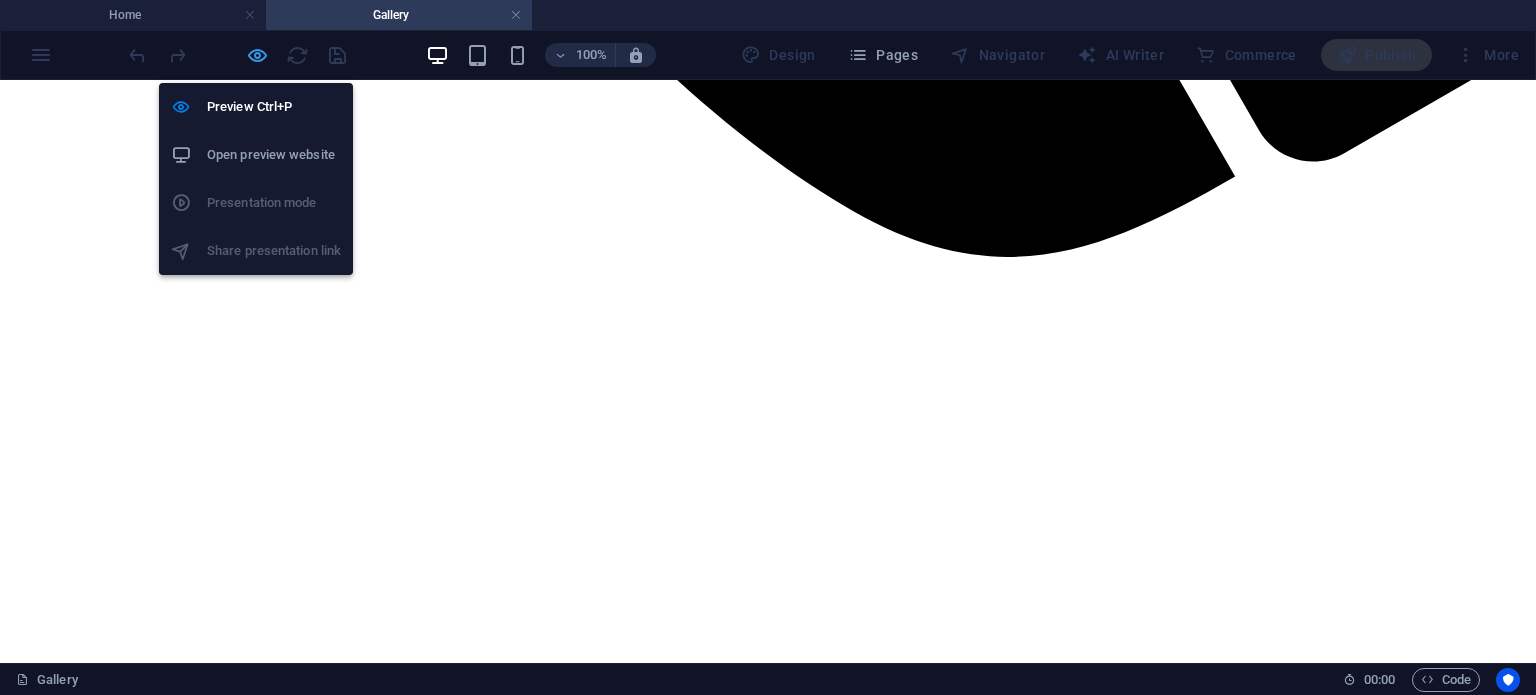 click at bounding box center [257, 55] 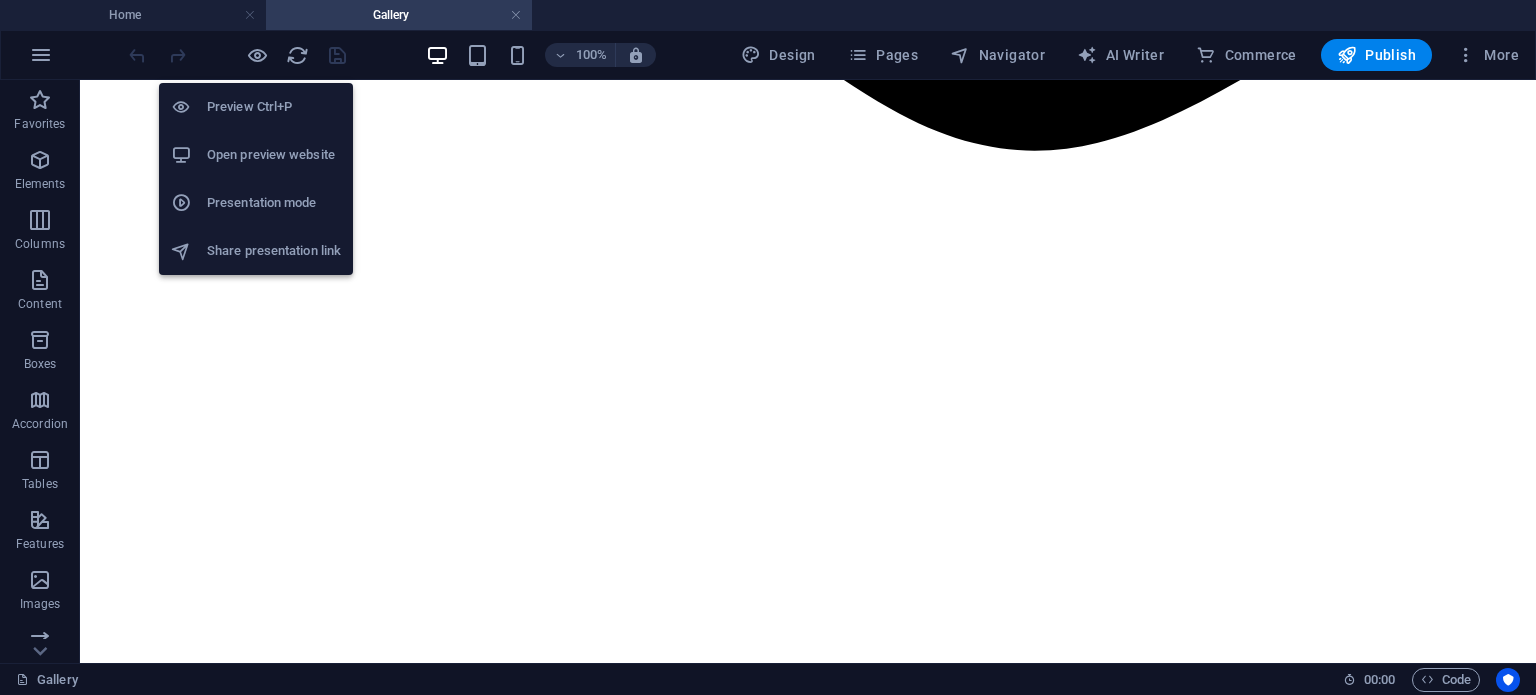 drag, startPoint x: 252, startPoint y: 62, endPoint x: 368, endPoint y: 75, distance: 116.72617 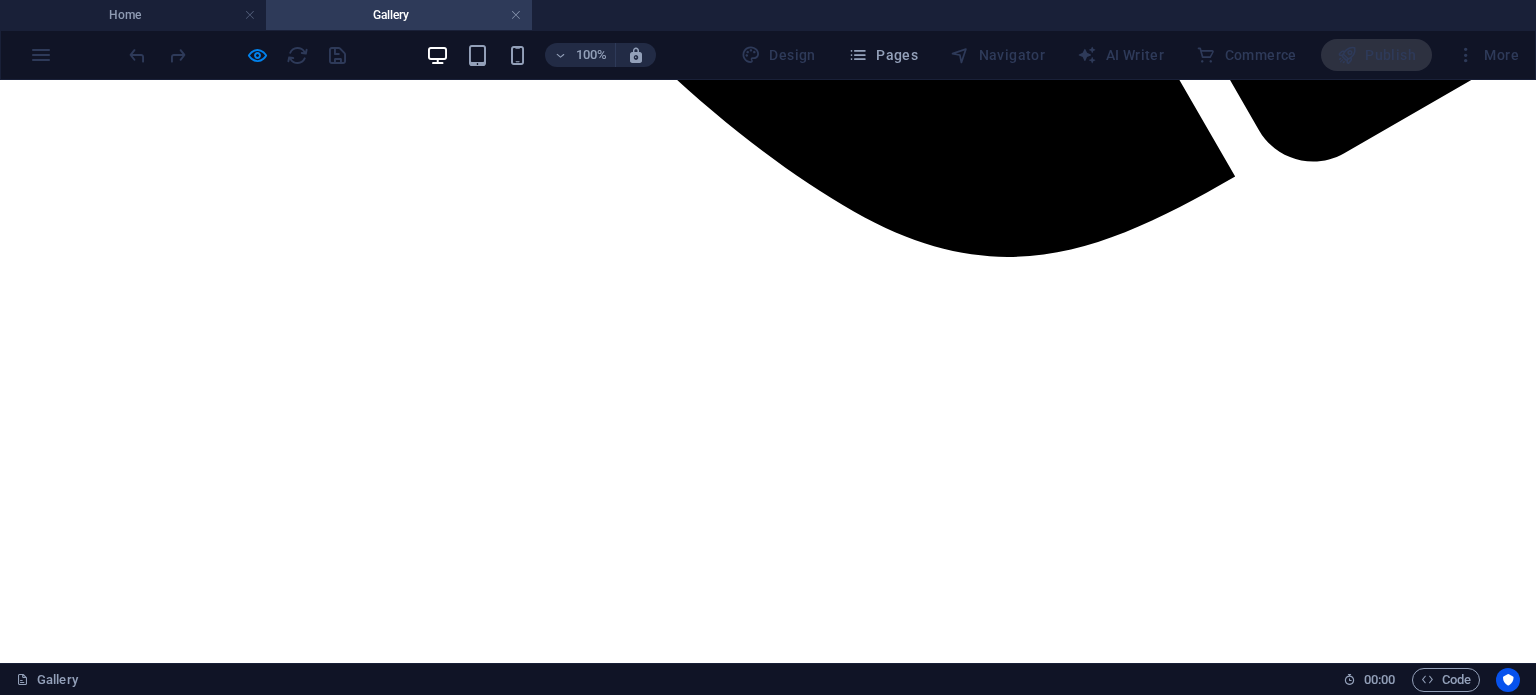 click on "Contact" at bounding box center [73, -1894] 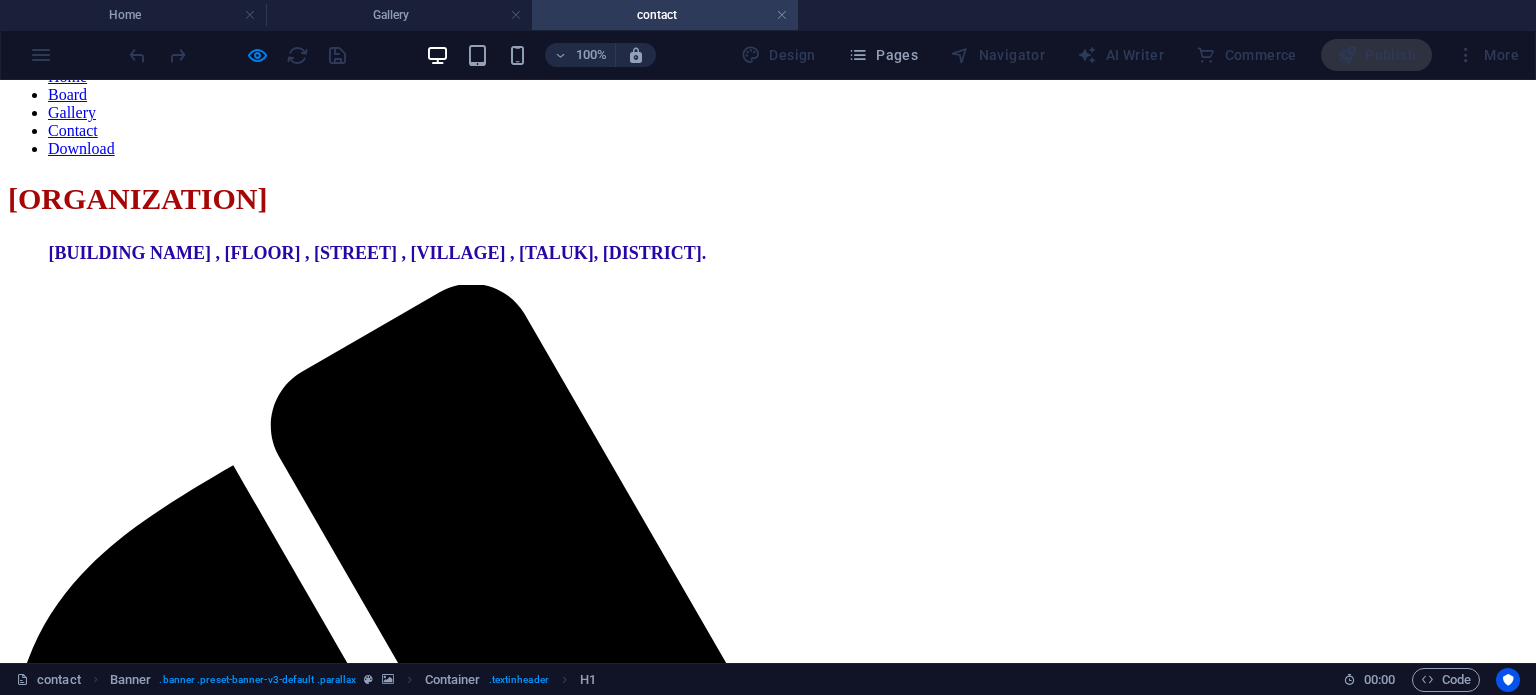 scroll, scrollTop: 284, scrollLeft: 0, axis: vertical 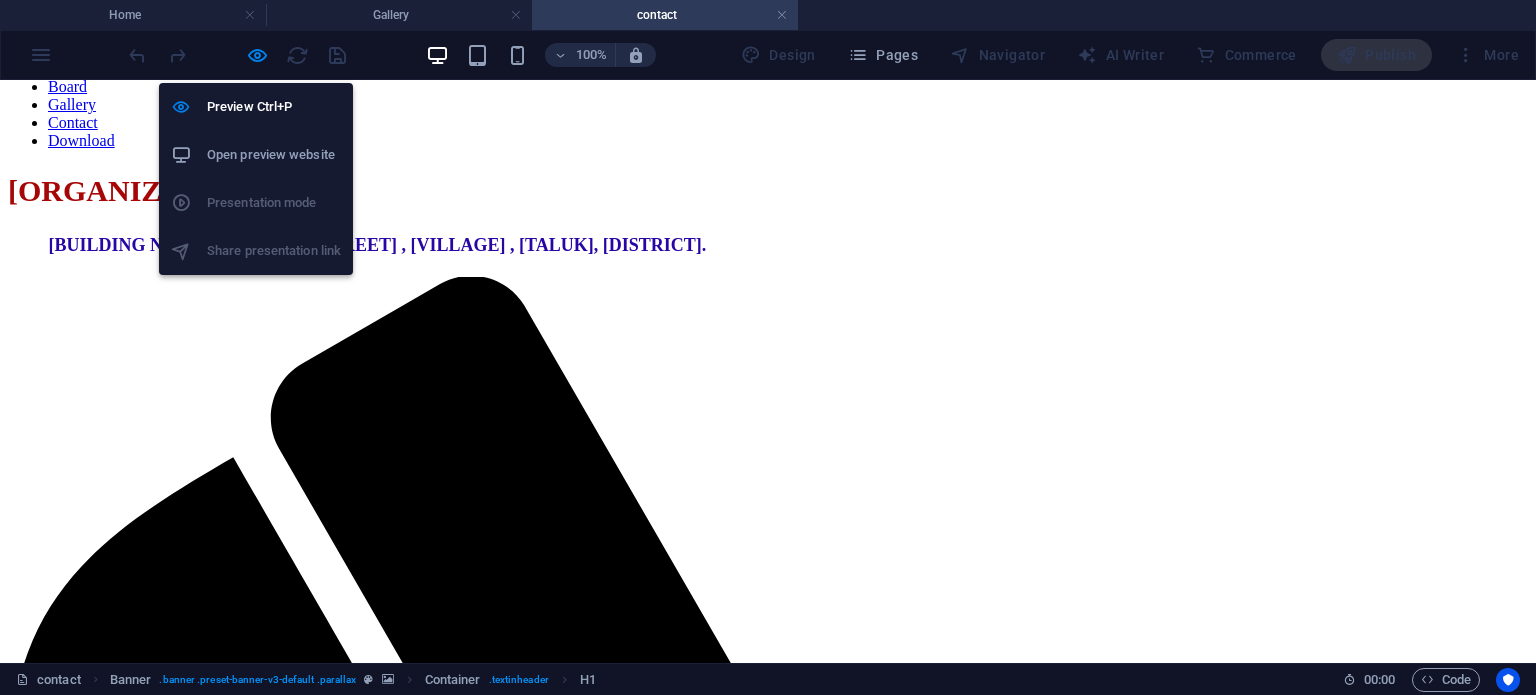 click at bounding box center (257, 55) 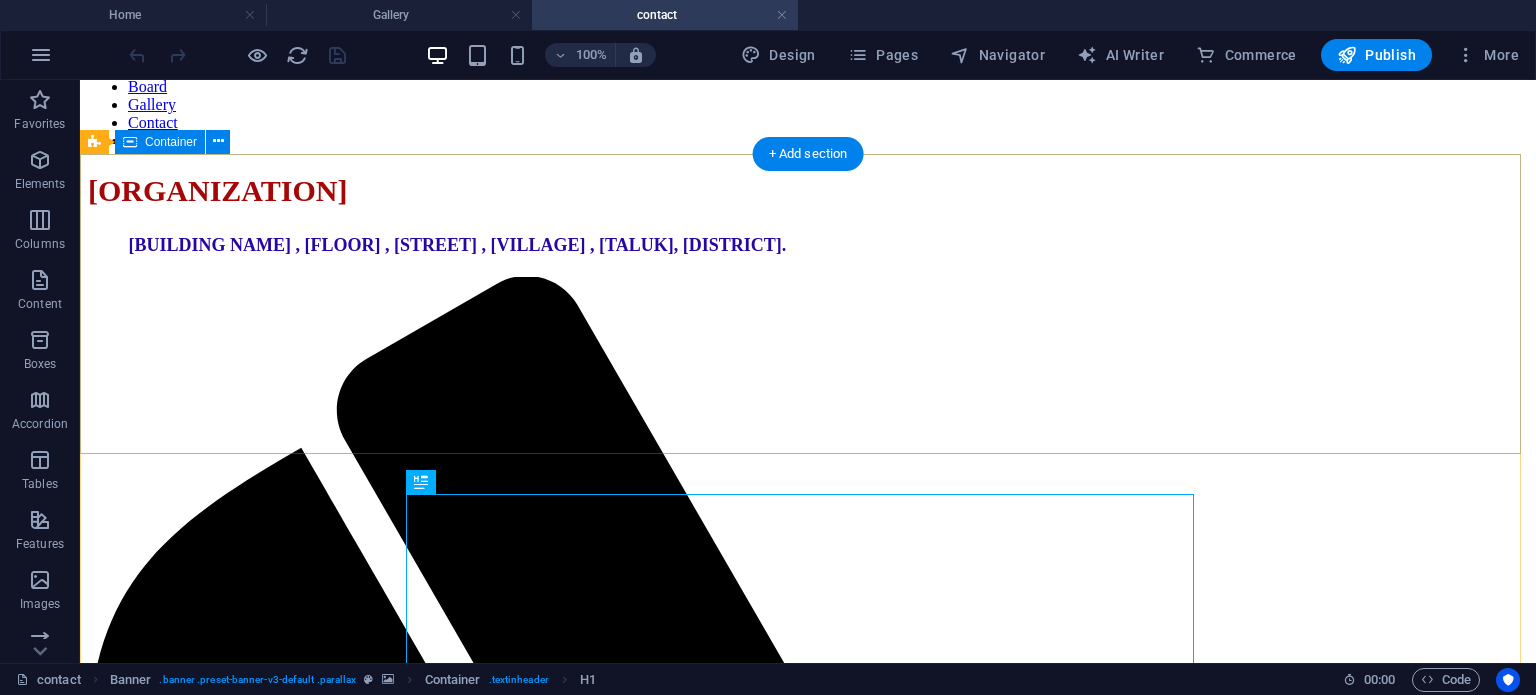 click on "Add elements" at bounding box center [749, 2912] 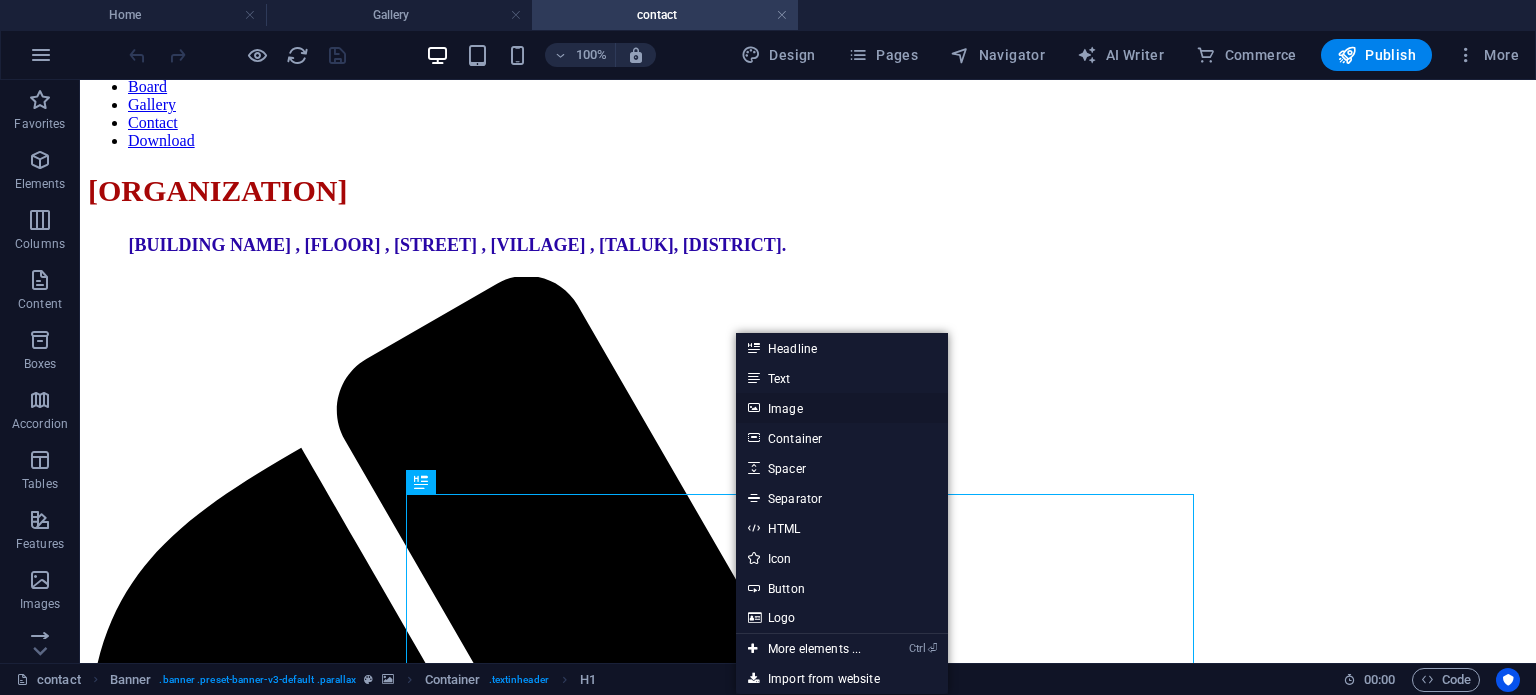 click on "Image" at bounding box center (842, 408) 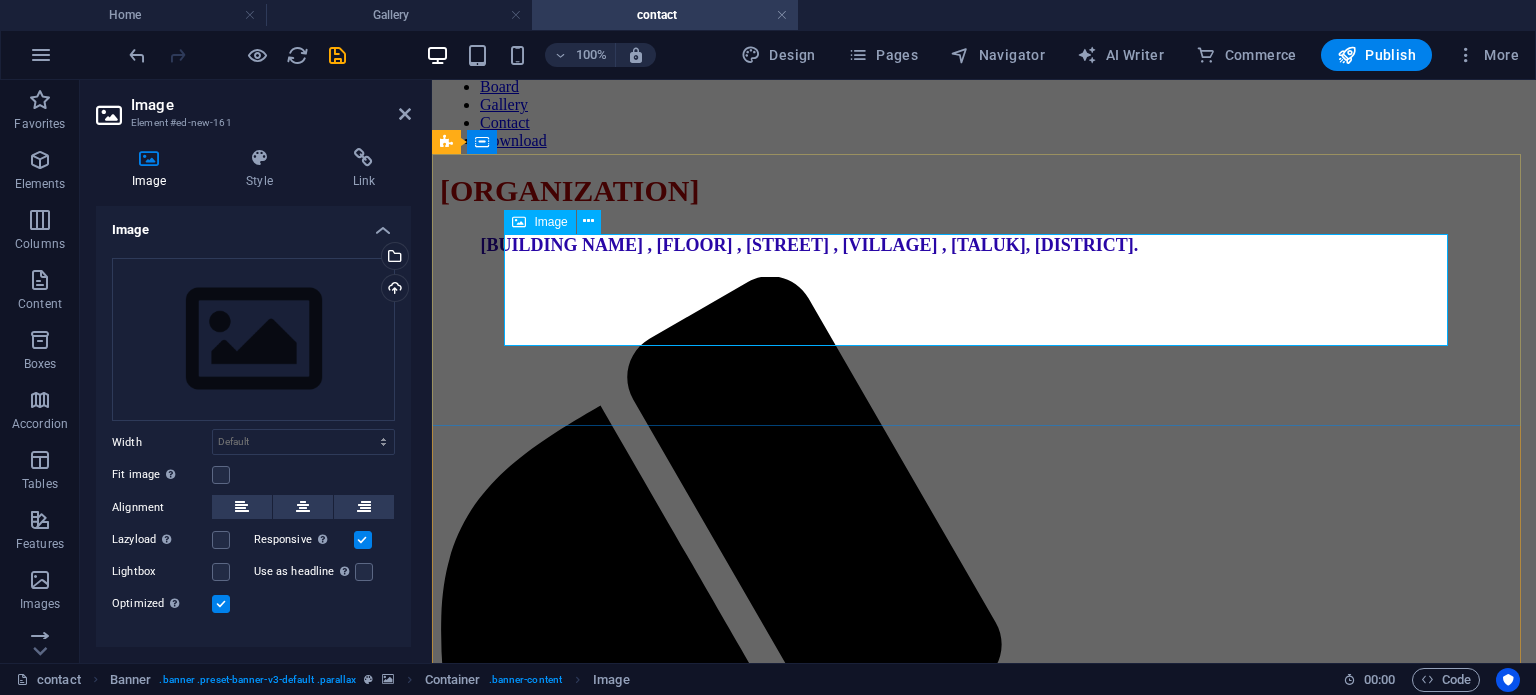 click at bounding box center (984, 2398) 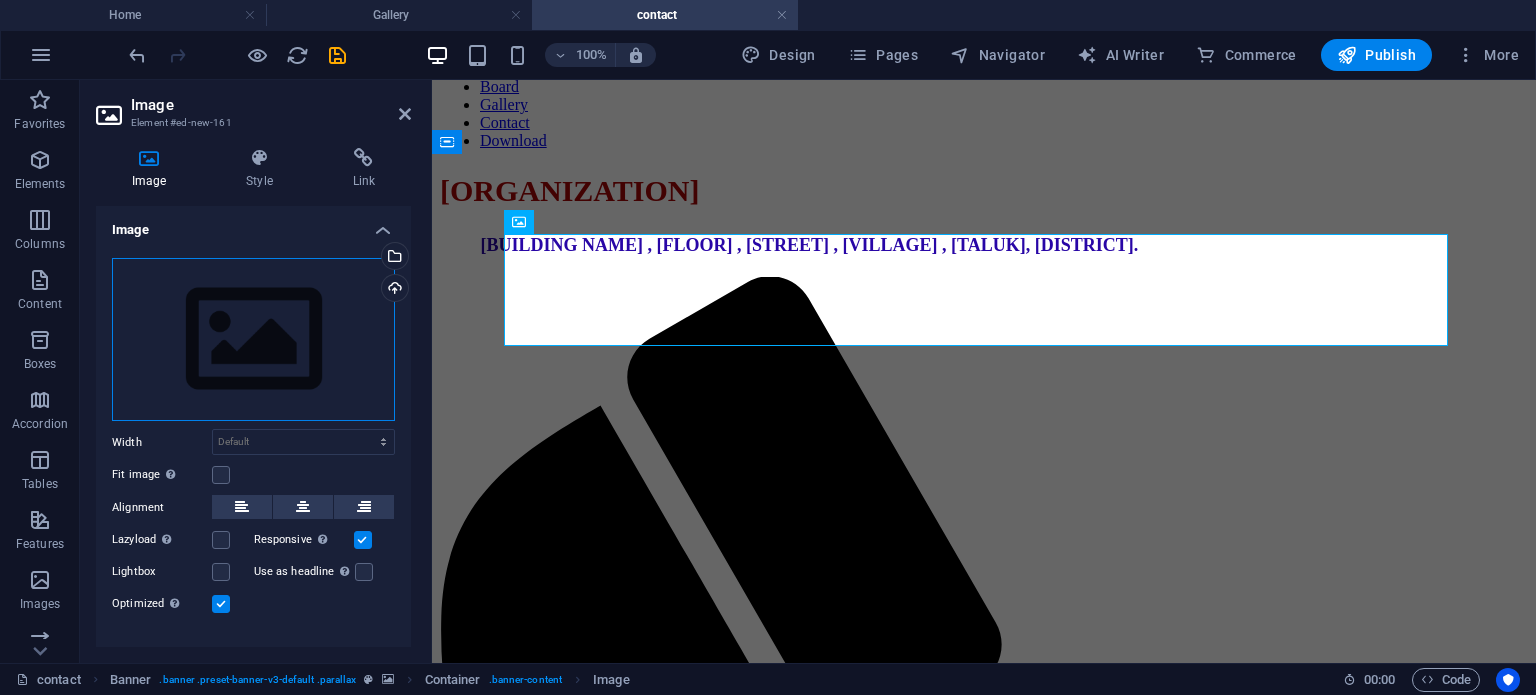 click on "Drag files here, click to choose files or select files from Files or our free stock photos & videos" at bounding box center [253, 340] 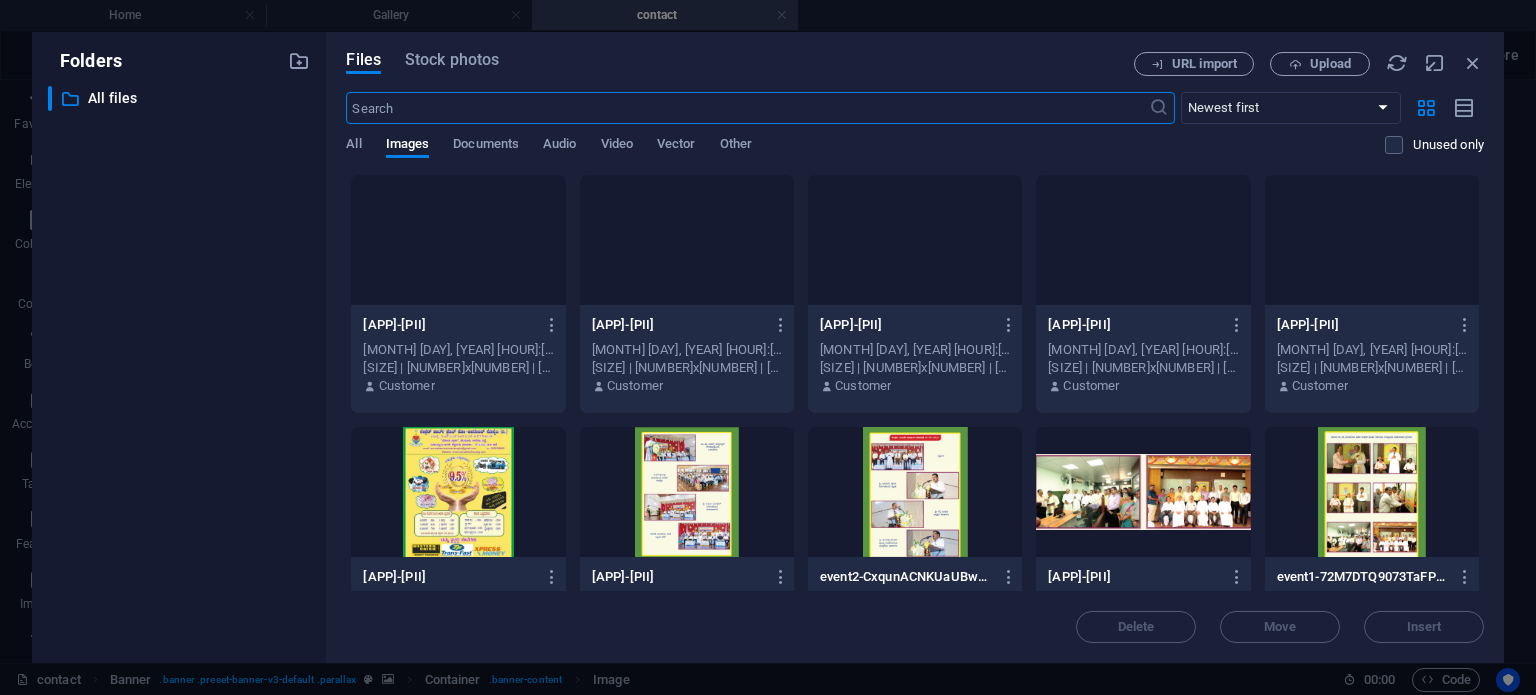 scroll, scrollTop: 264, scrollLeft: 0, axis: vertical 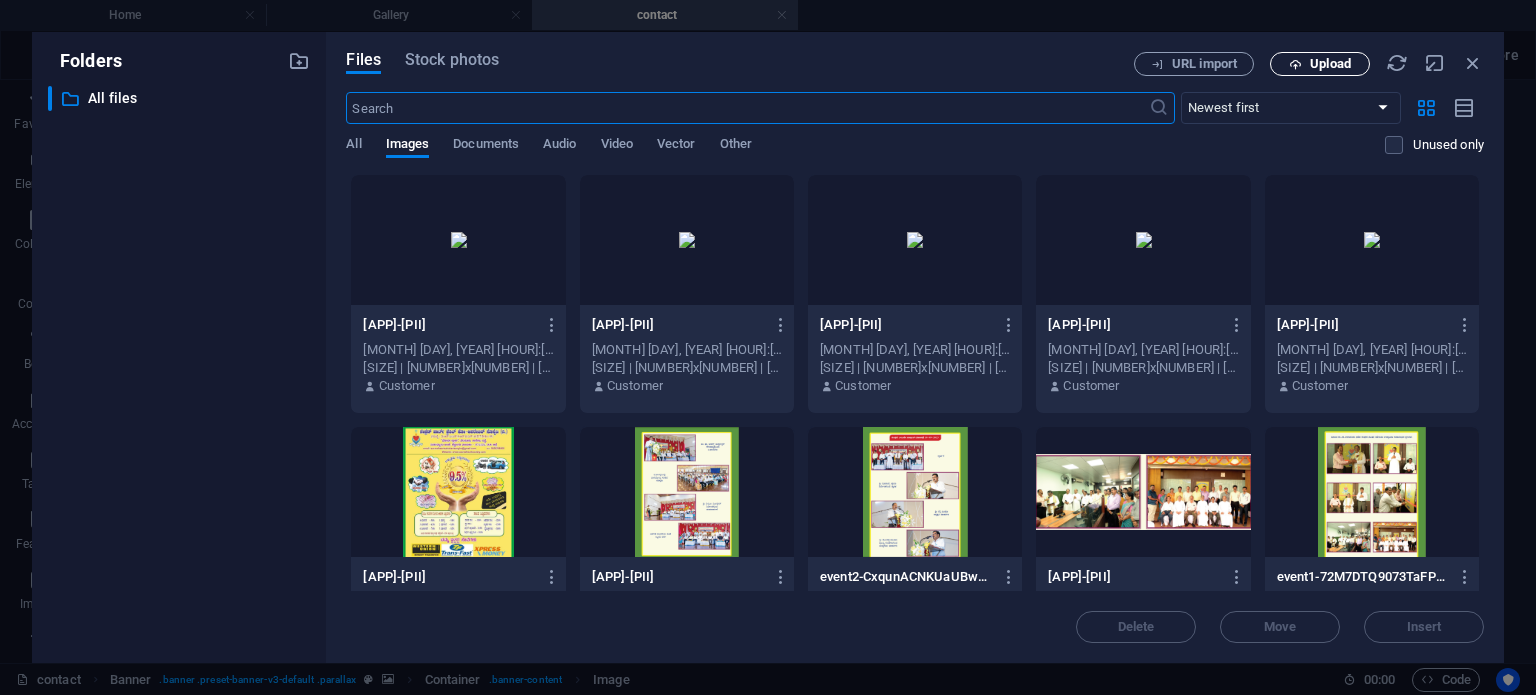 click on "Upload" at bounding box center [1330, 64] 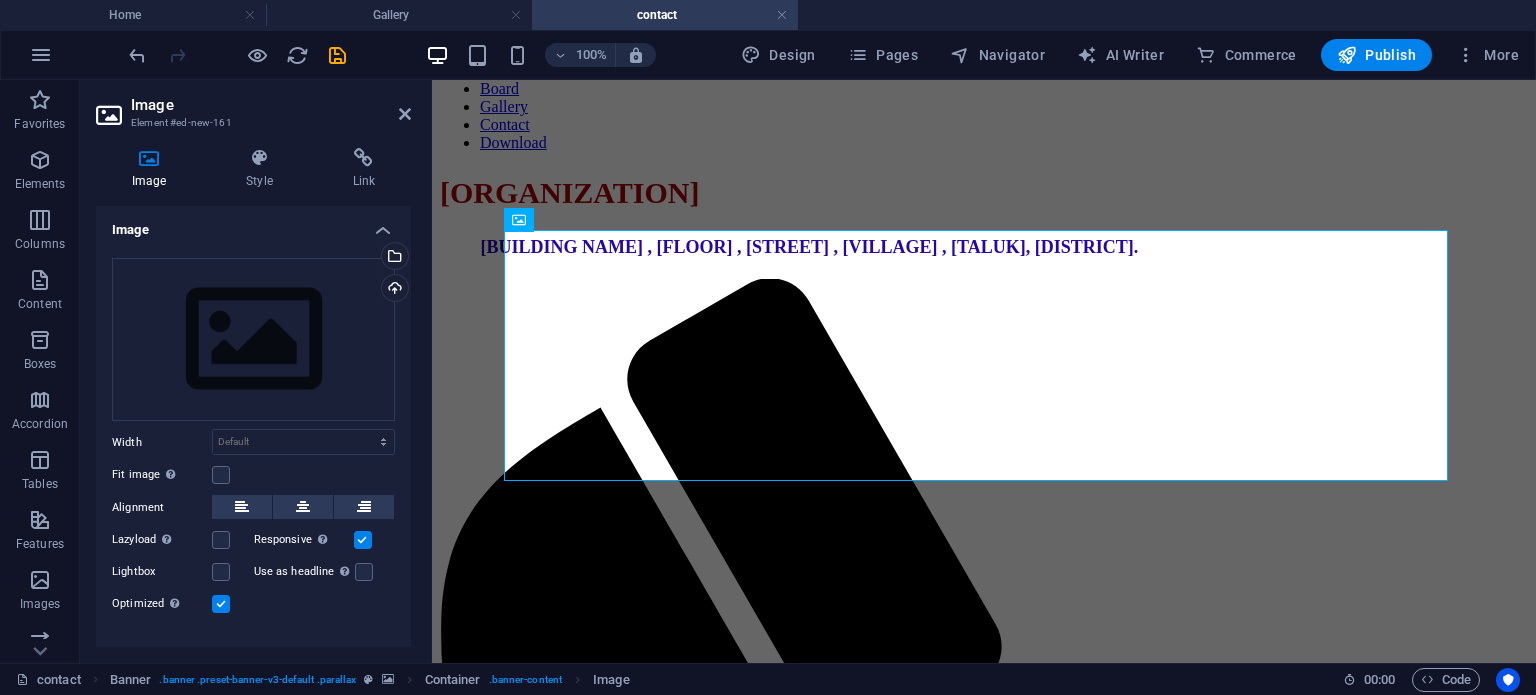 scroll, scrollTop: 284, scrollLeft: 0, axis: vertical 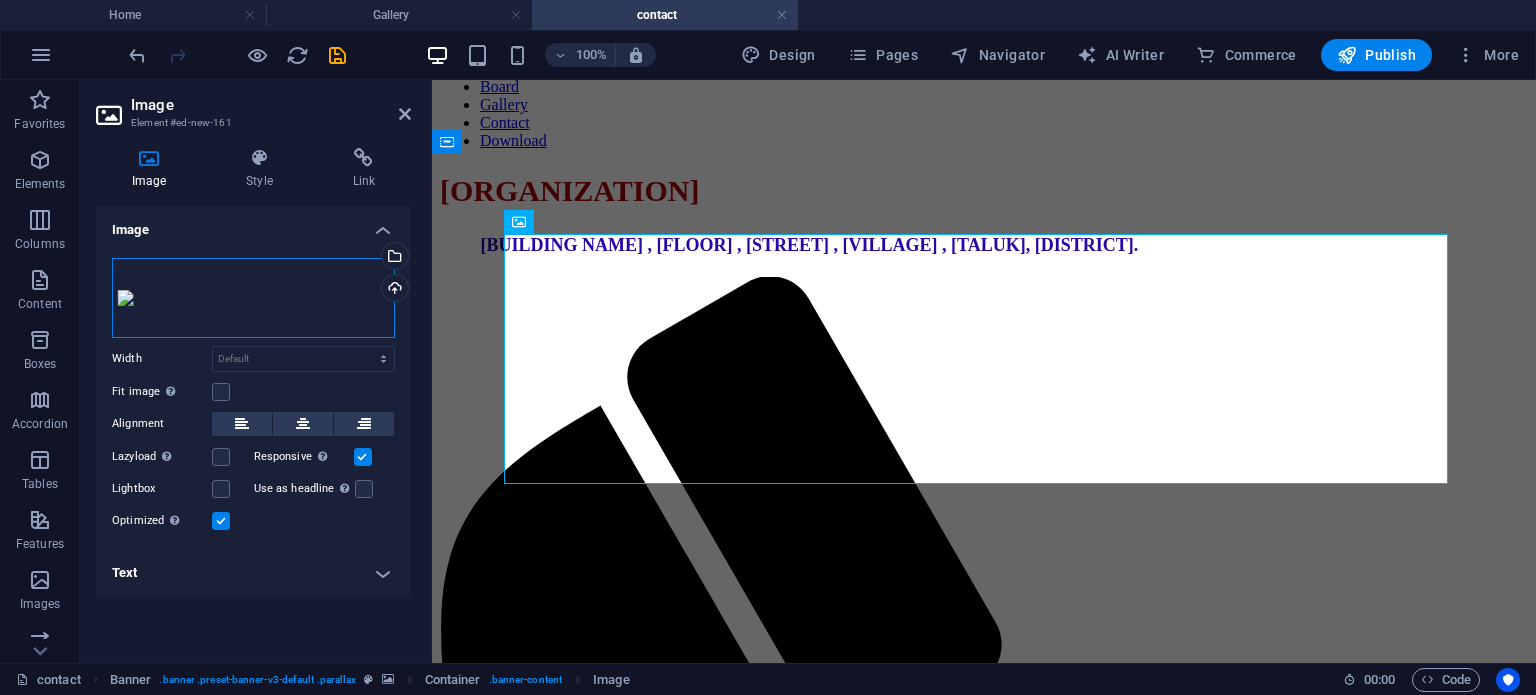 click on "Drag files here, click to choose files or select files from Files or our free stock photos & videos" at bounding box center (253, 298) 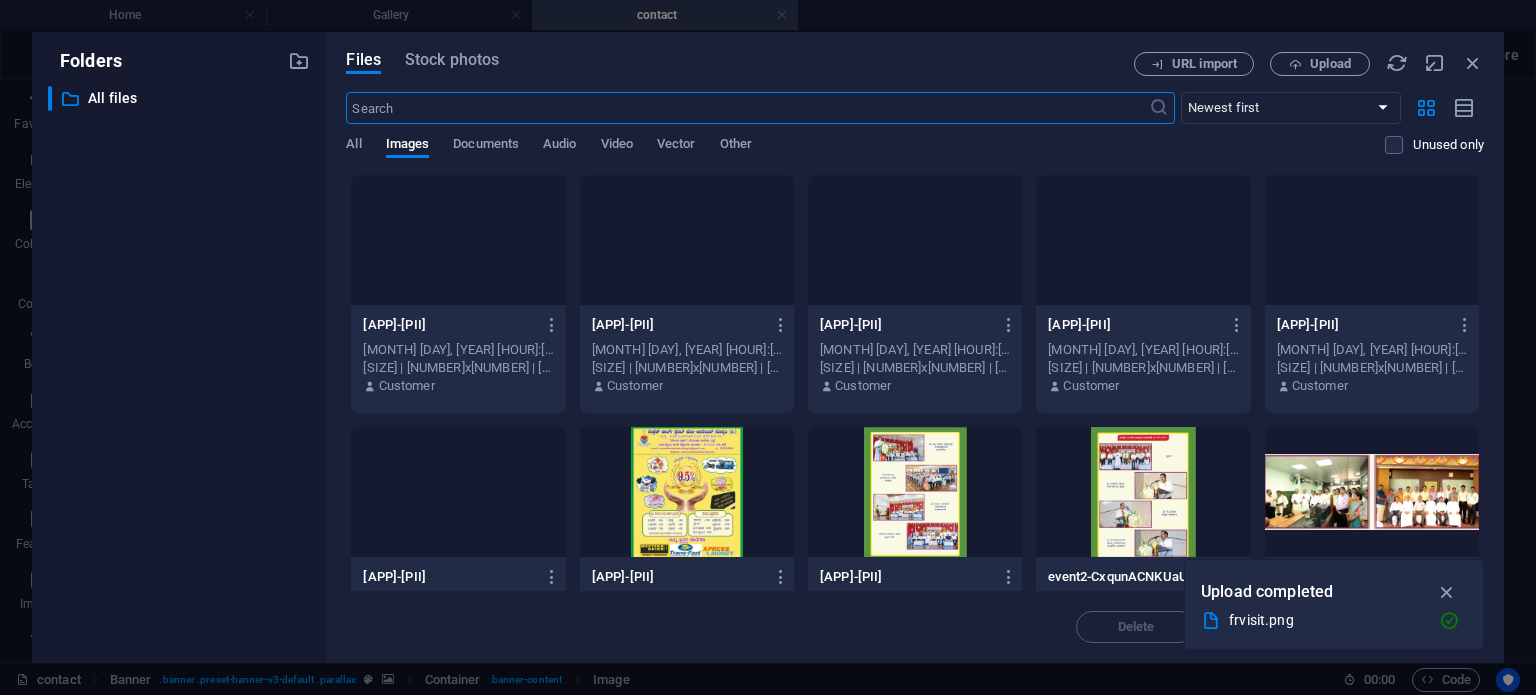 scroll, scrollTop: 264, scrollLeft: 0, axis: vertical 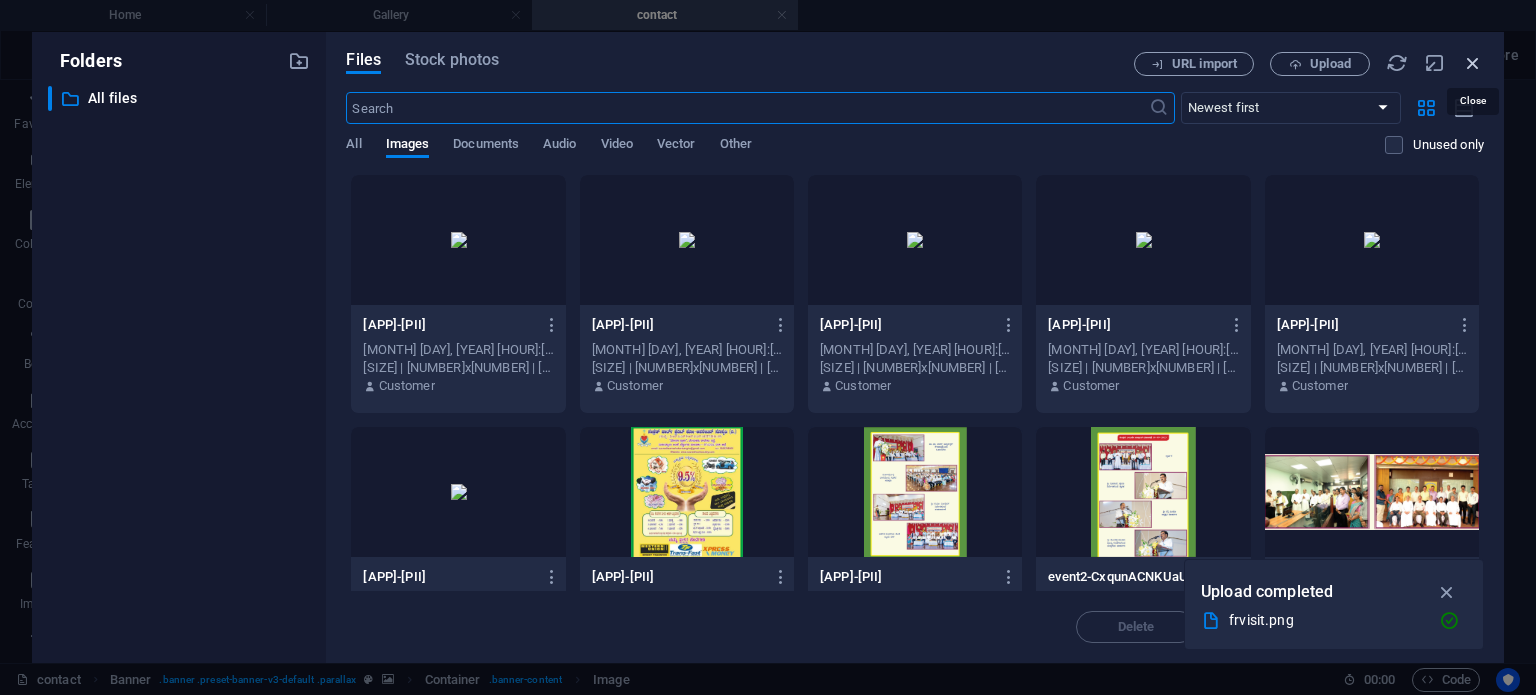 click at bounding box center (1473, 63) 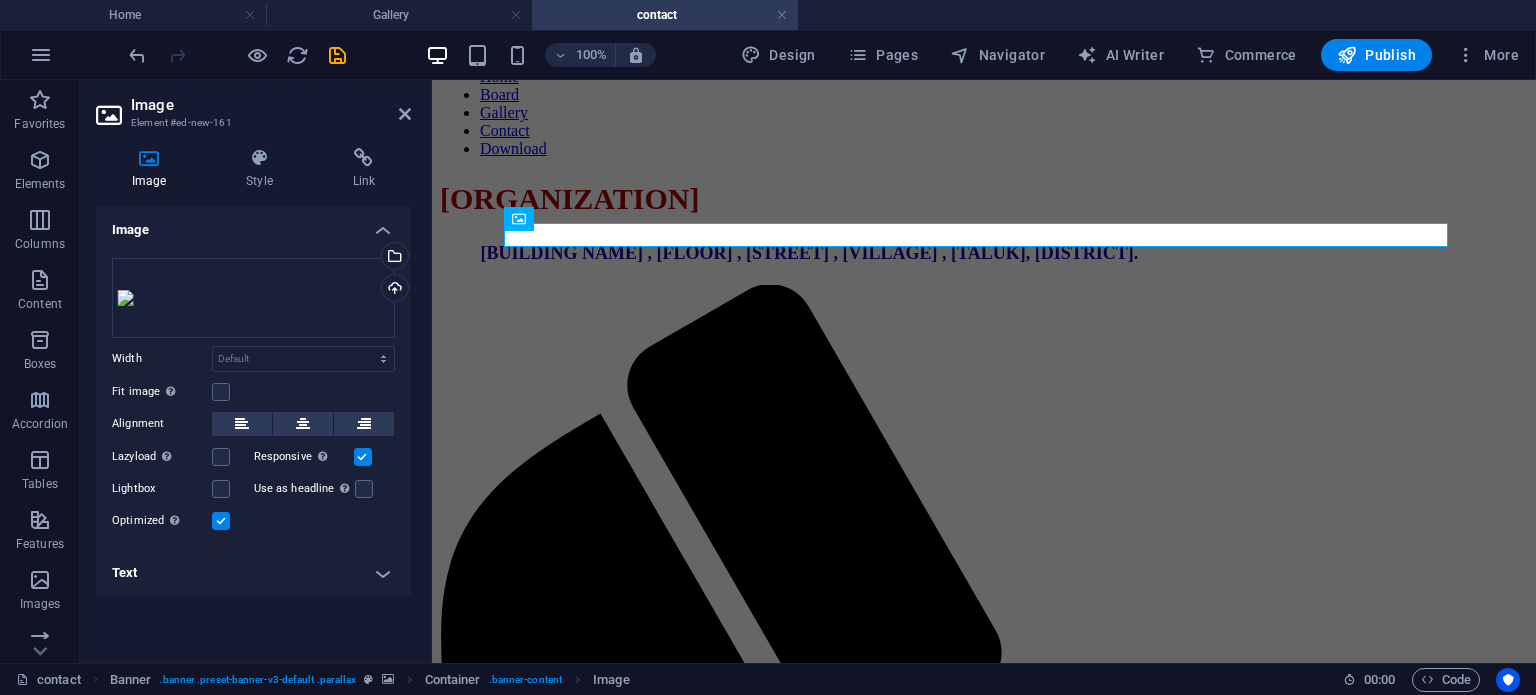scroll, scrollTop: 284, scrollLeft: 0, axis: vertical 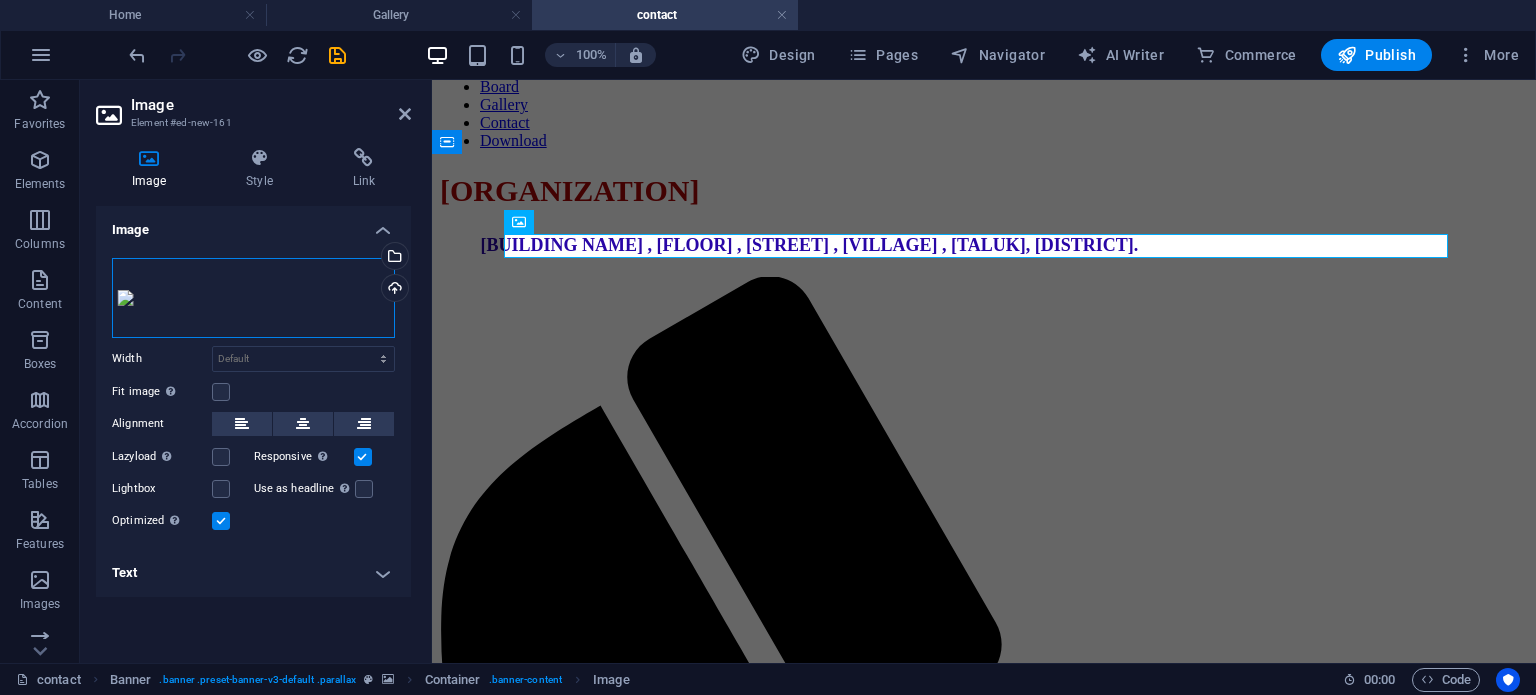 drag, startPoint x: 226, startPoint y: 291, endPoint x: 186, endPoint y: 308, distance: 43.462627 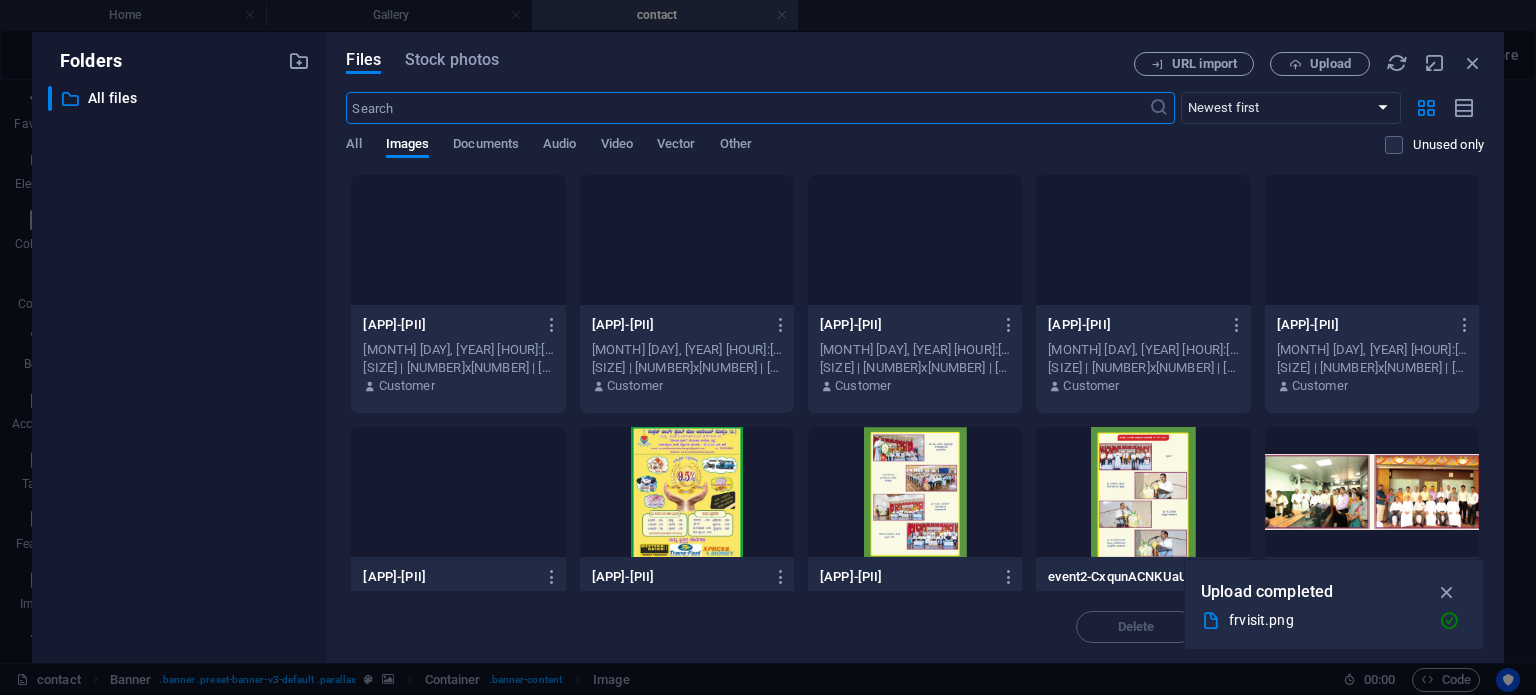 scroll, scrollTop: 264, scrollLeft: 0, axis: vertical 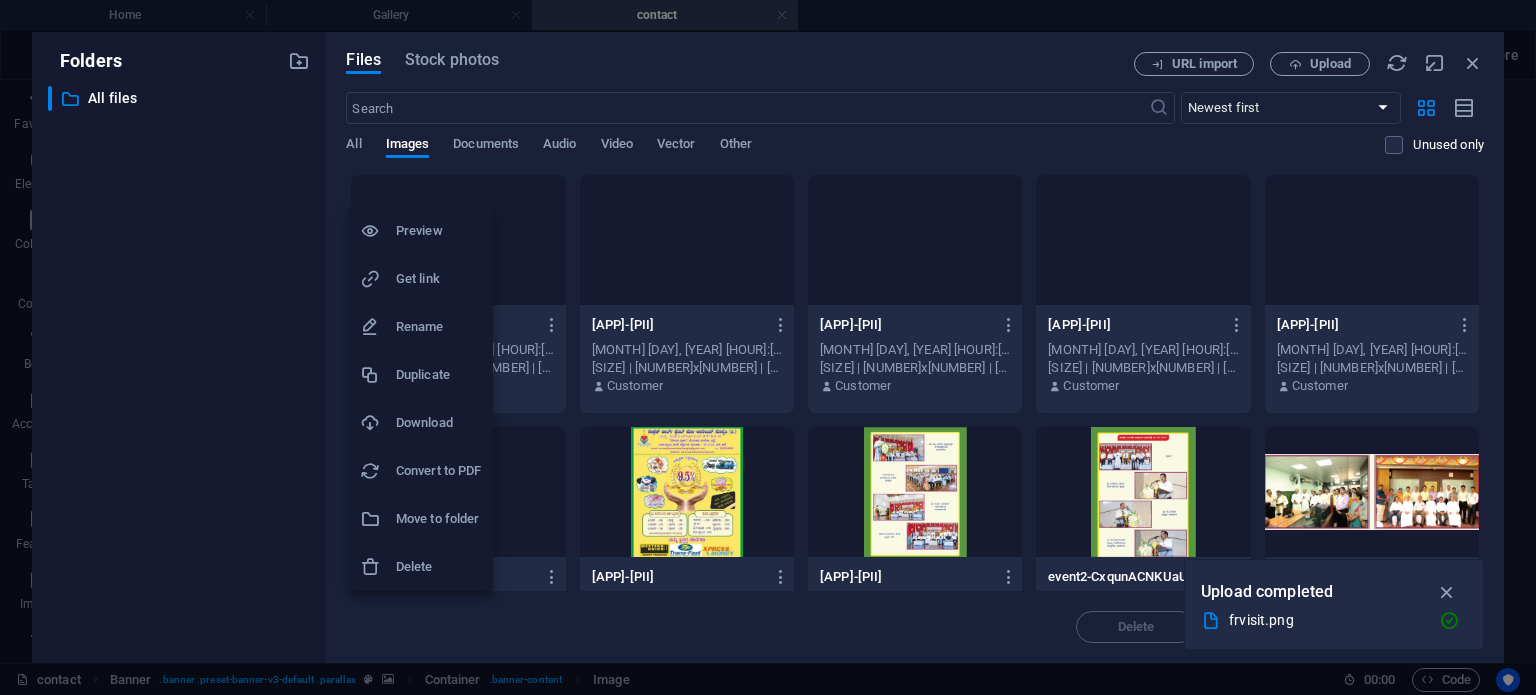 click on "Preview" at bounding box center [438, 231] 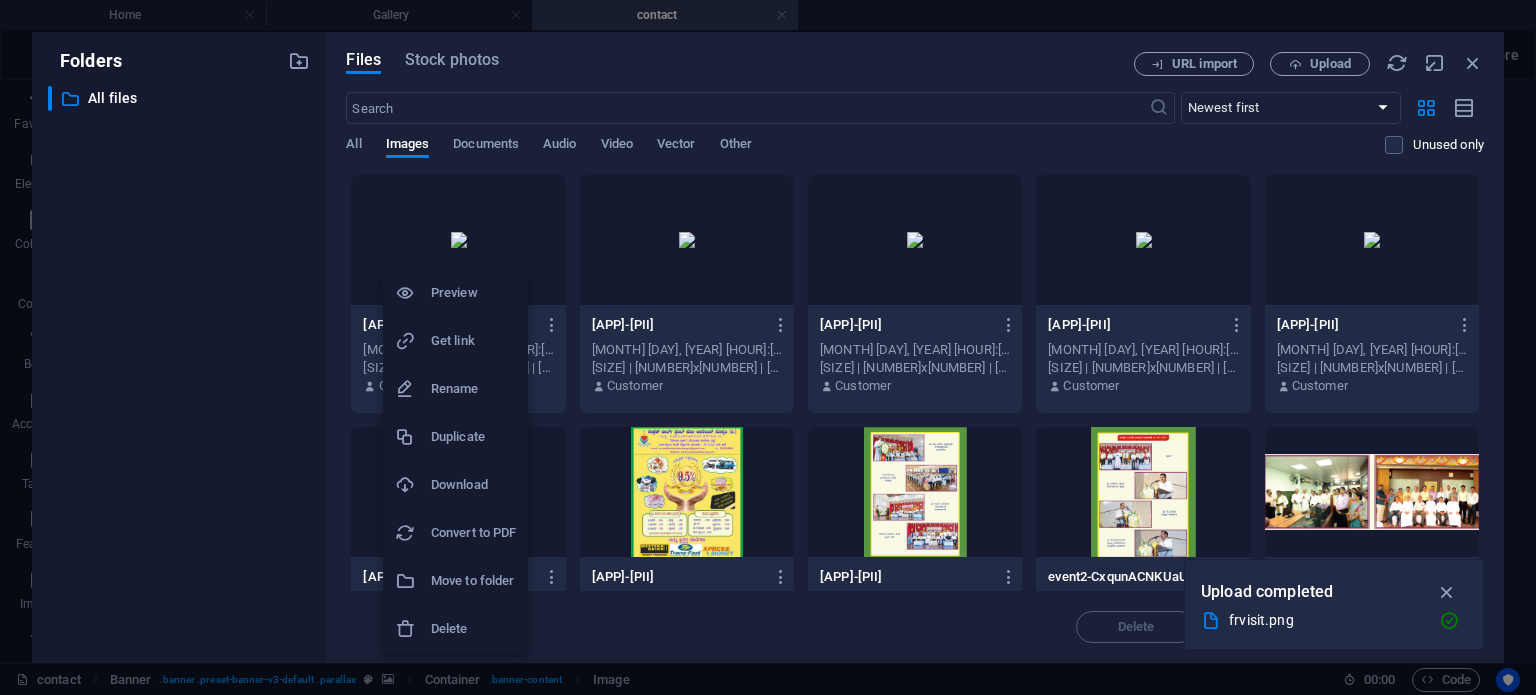click on "Download" at bounding box center (473, 485) 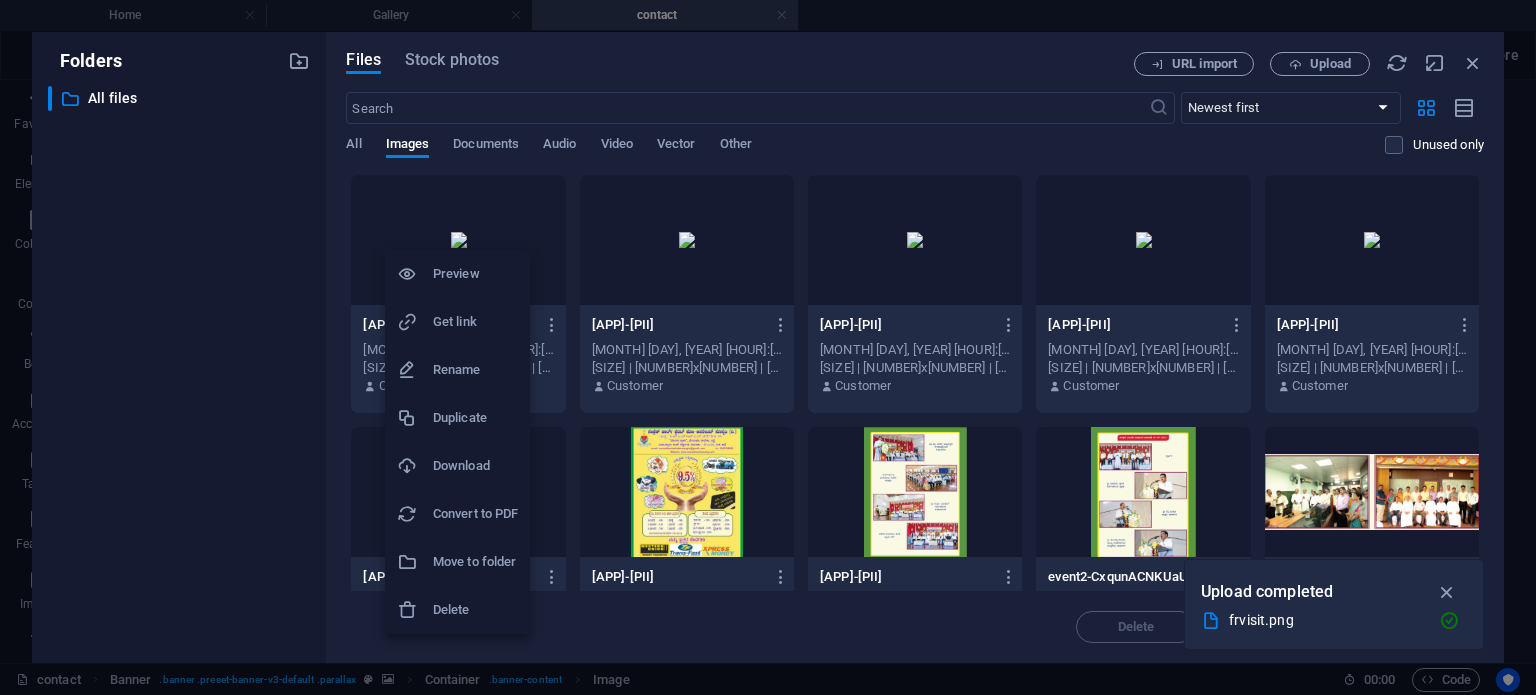 click on "Preview" at bounding box center (475, 274) 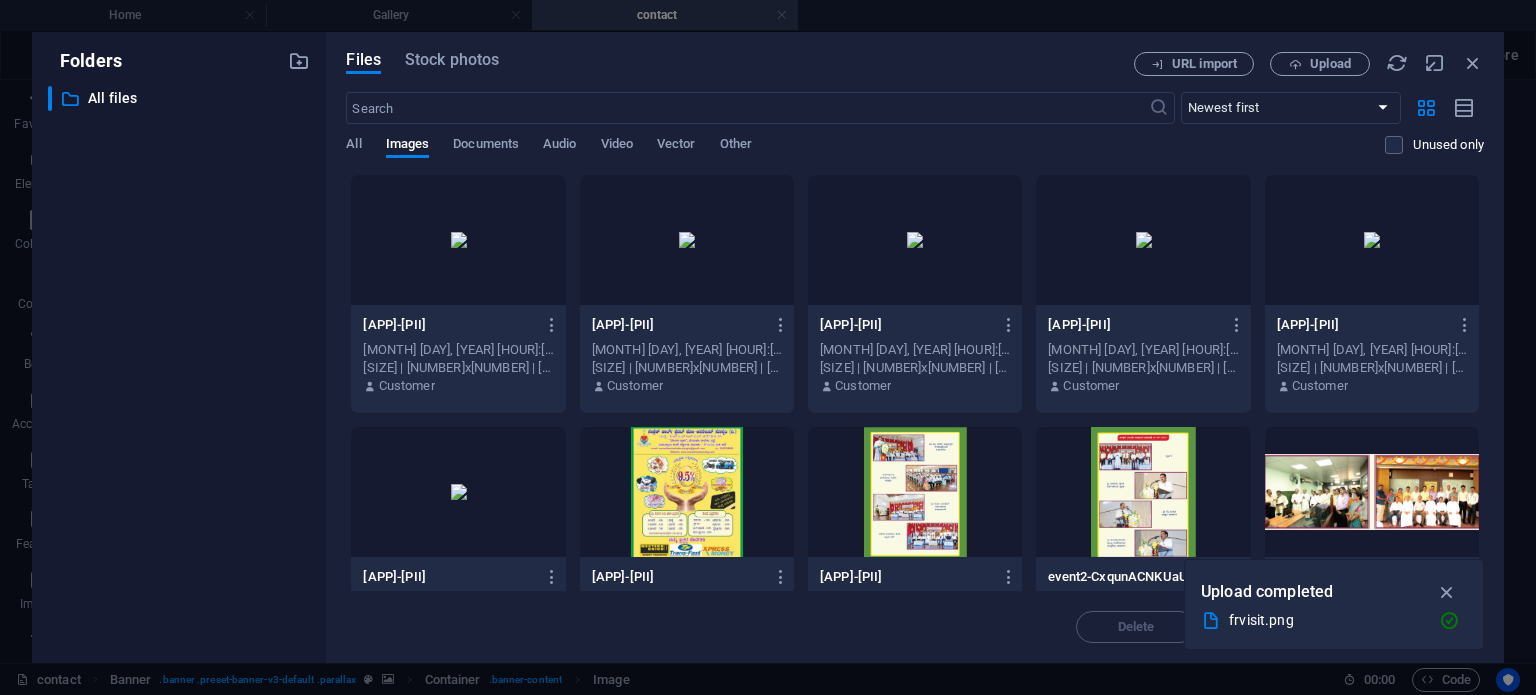 click at bounding box center [687, 492] 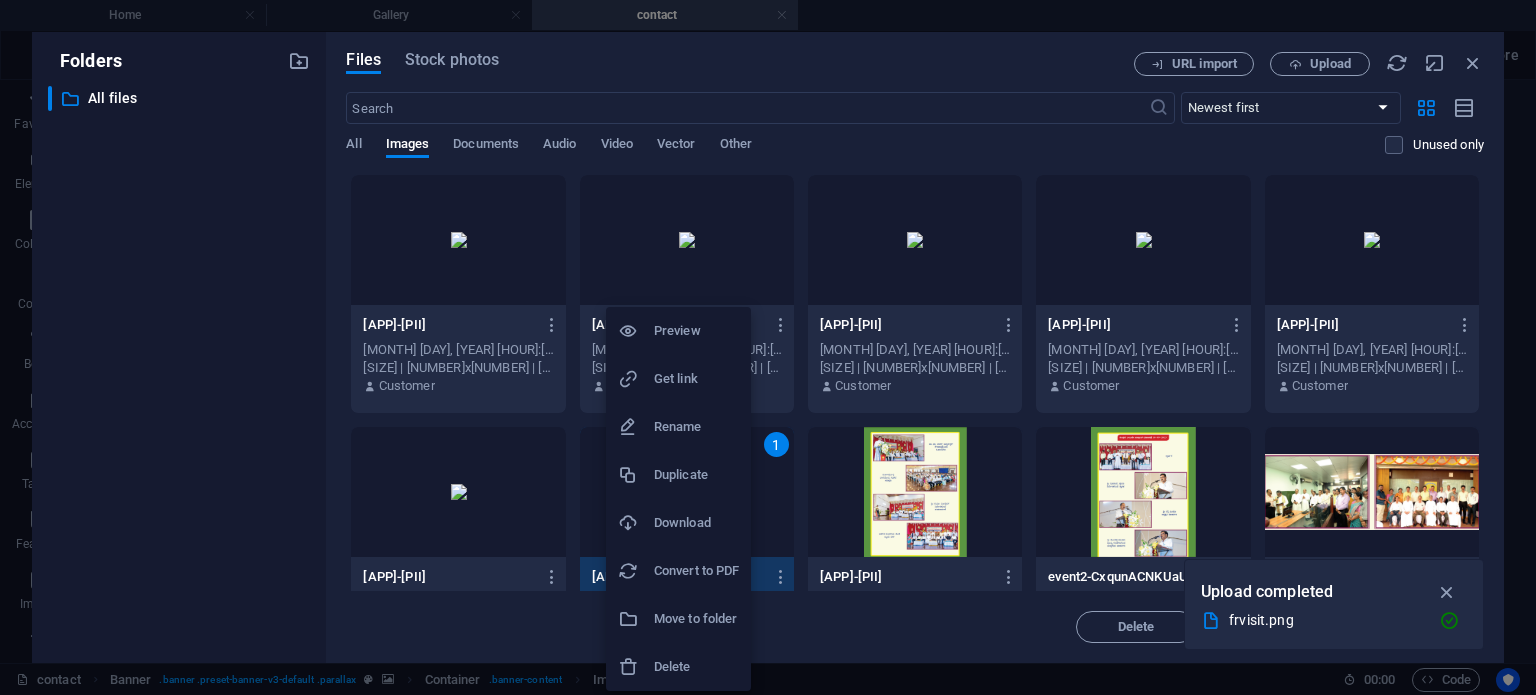 click on "Get link" at bounding box center [696, 379] 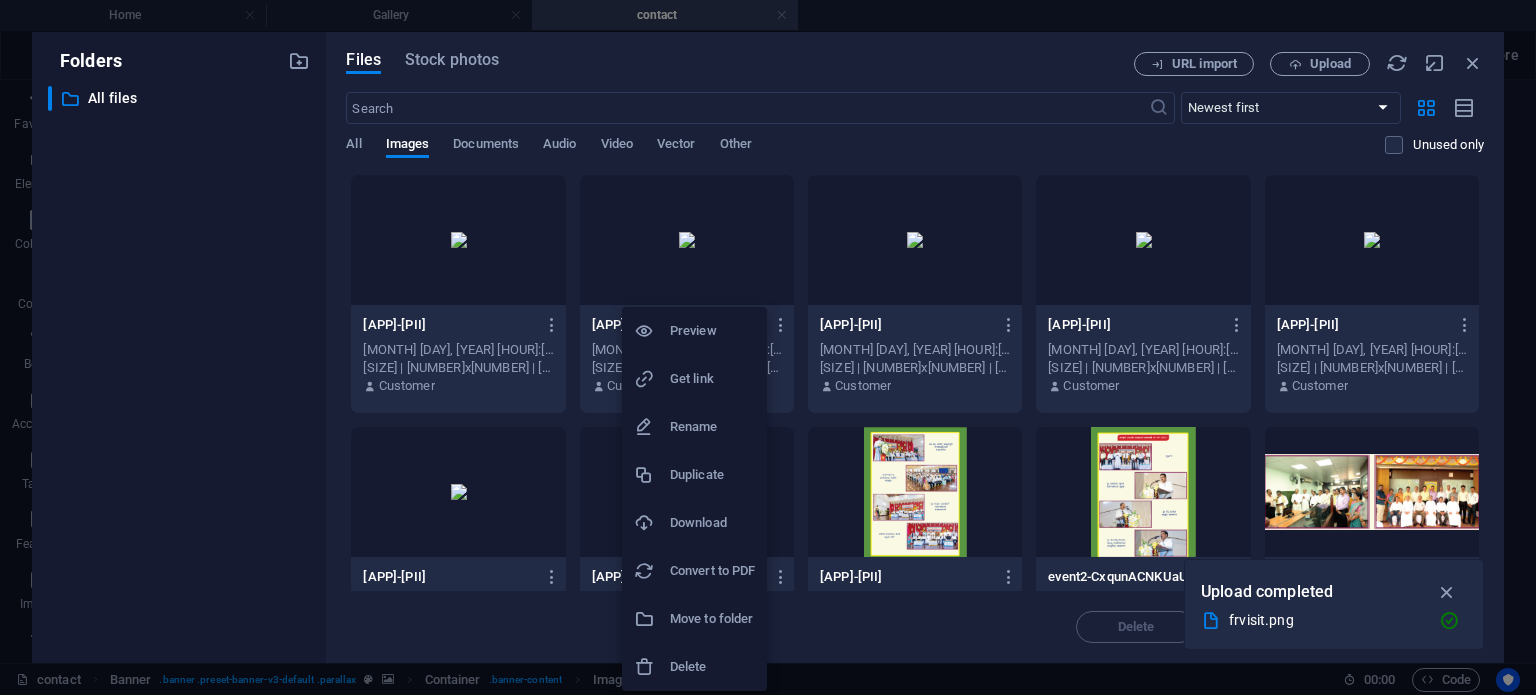 click on "Preview" at bounding box center (712, 331) 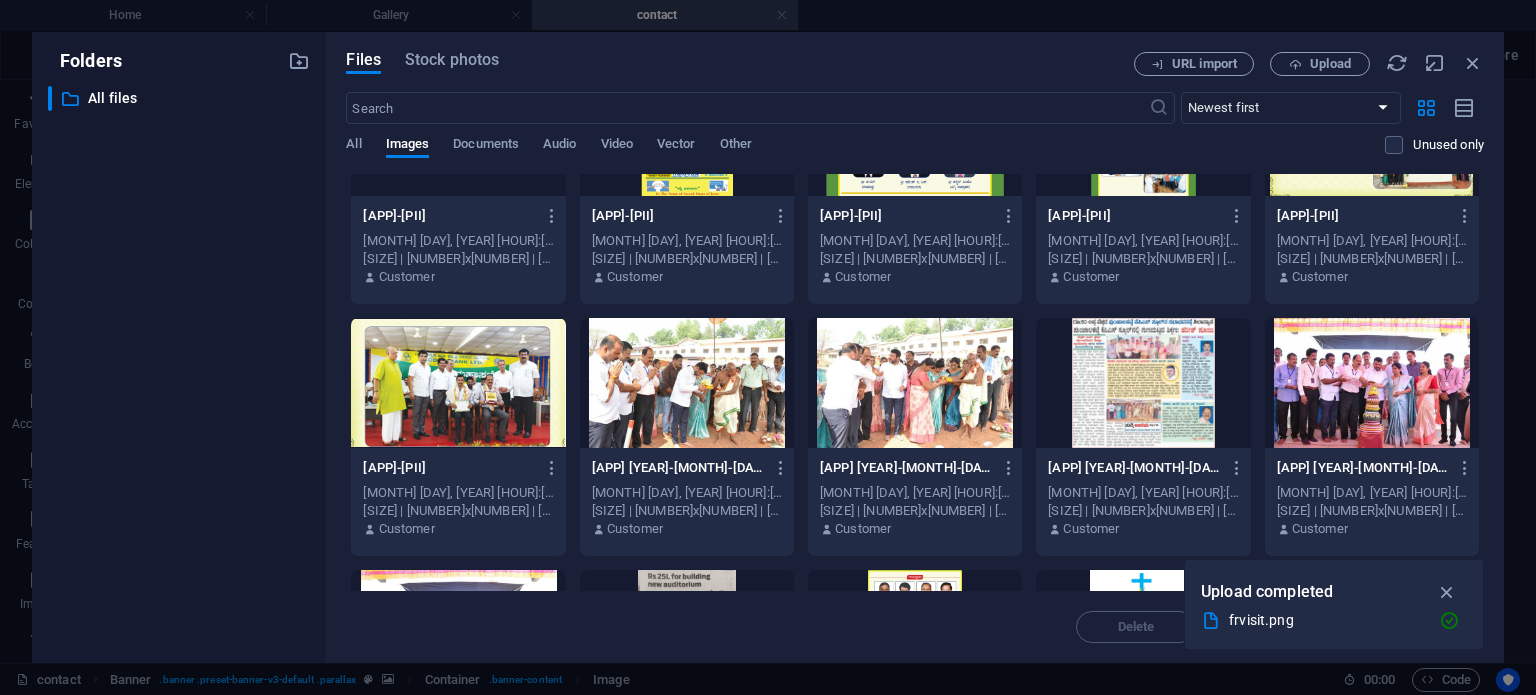 scroll, scrollTop: 1000, scrollLeft: 0, axis: vertical 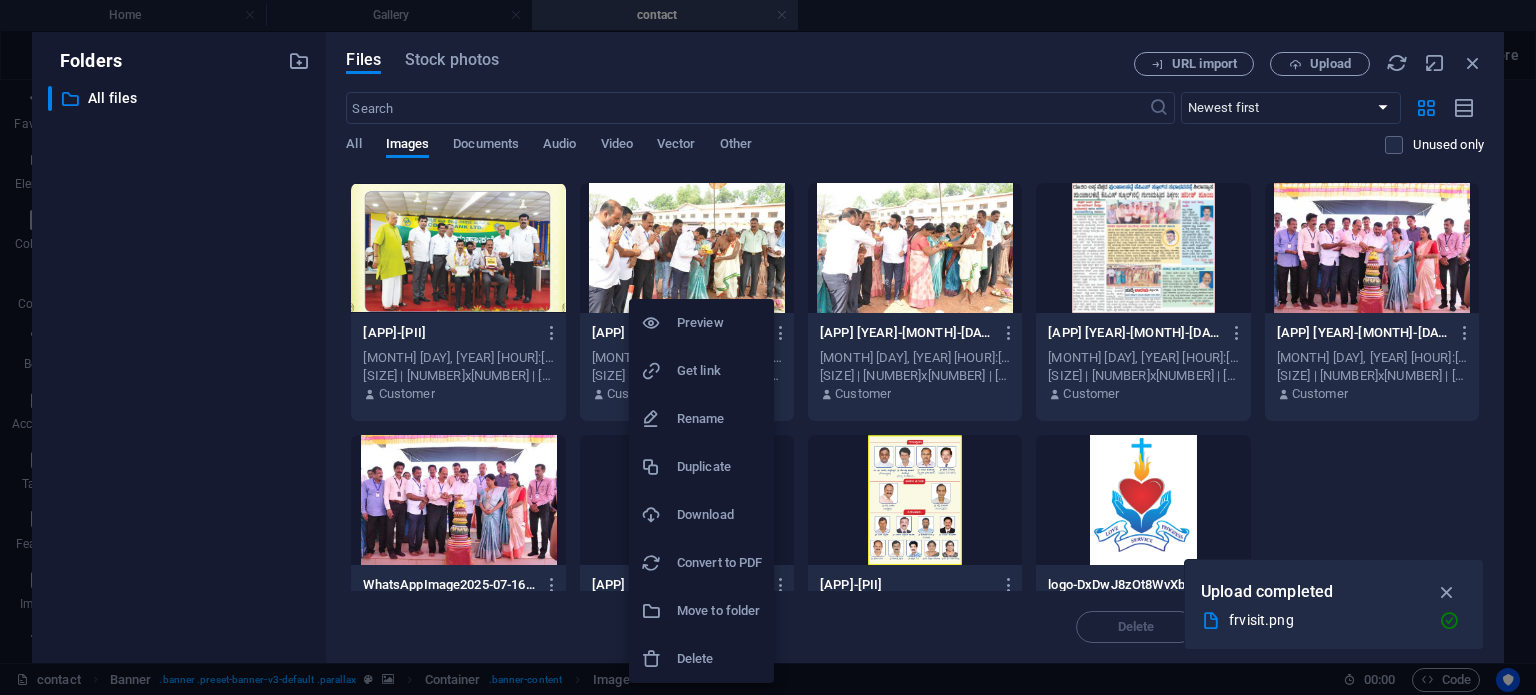 click on "Preview" at bounding box center (719, 323) 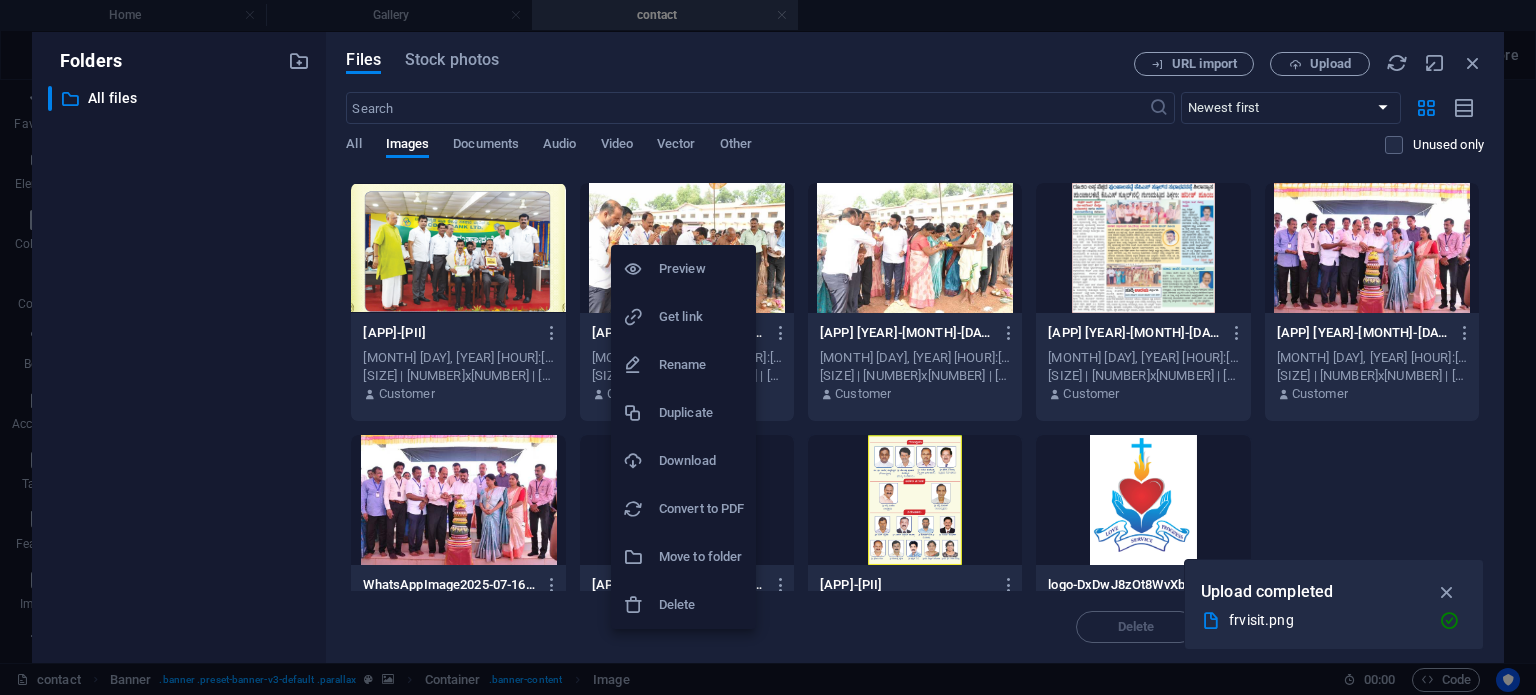 click on "Get link" at bounding box center (701, 317) 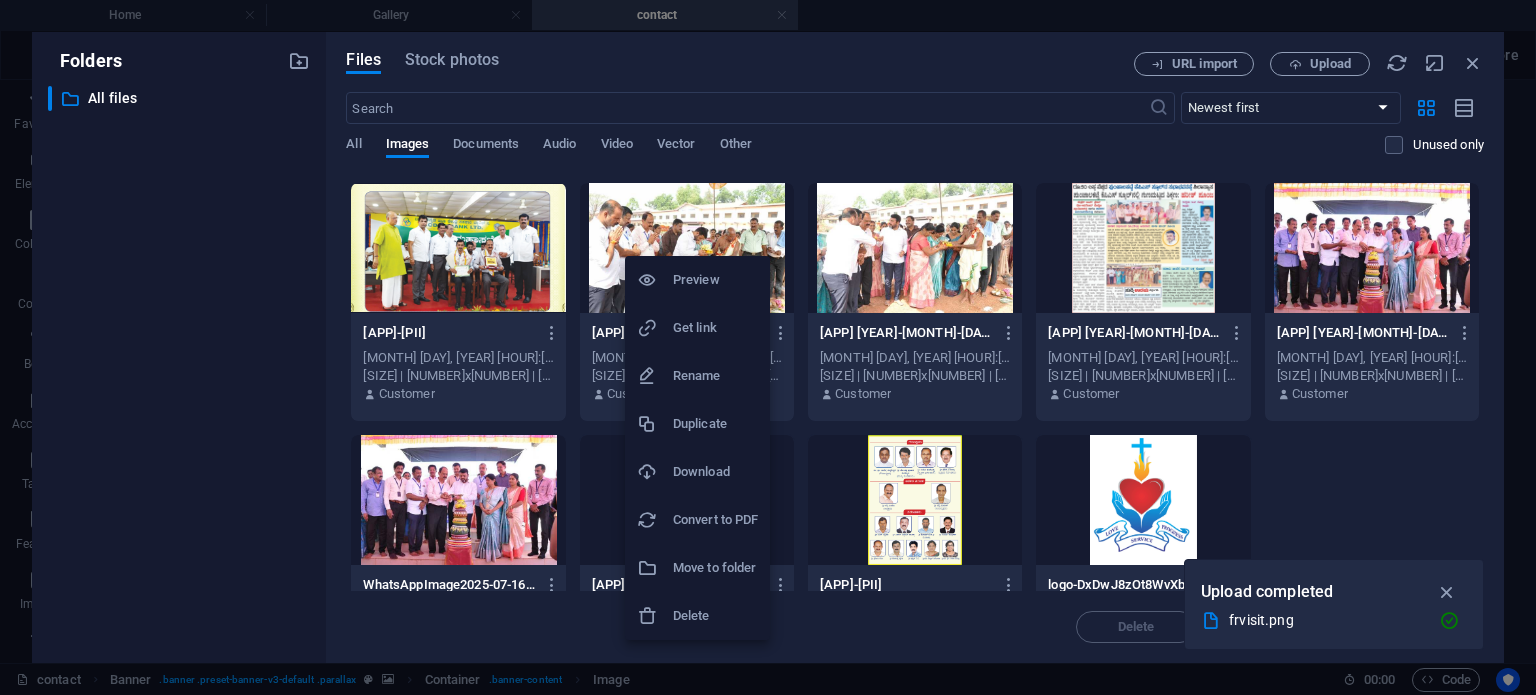 click on "Preview" at bounding box center [715, 280] 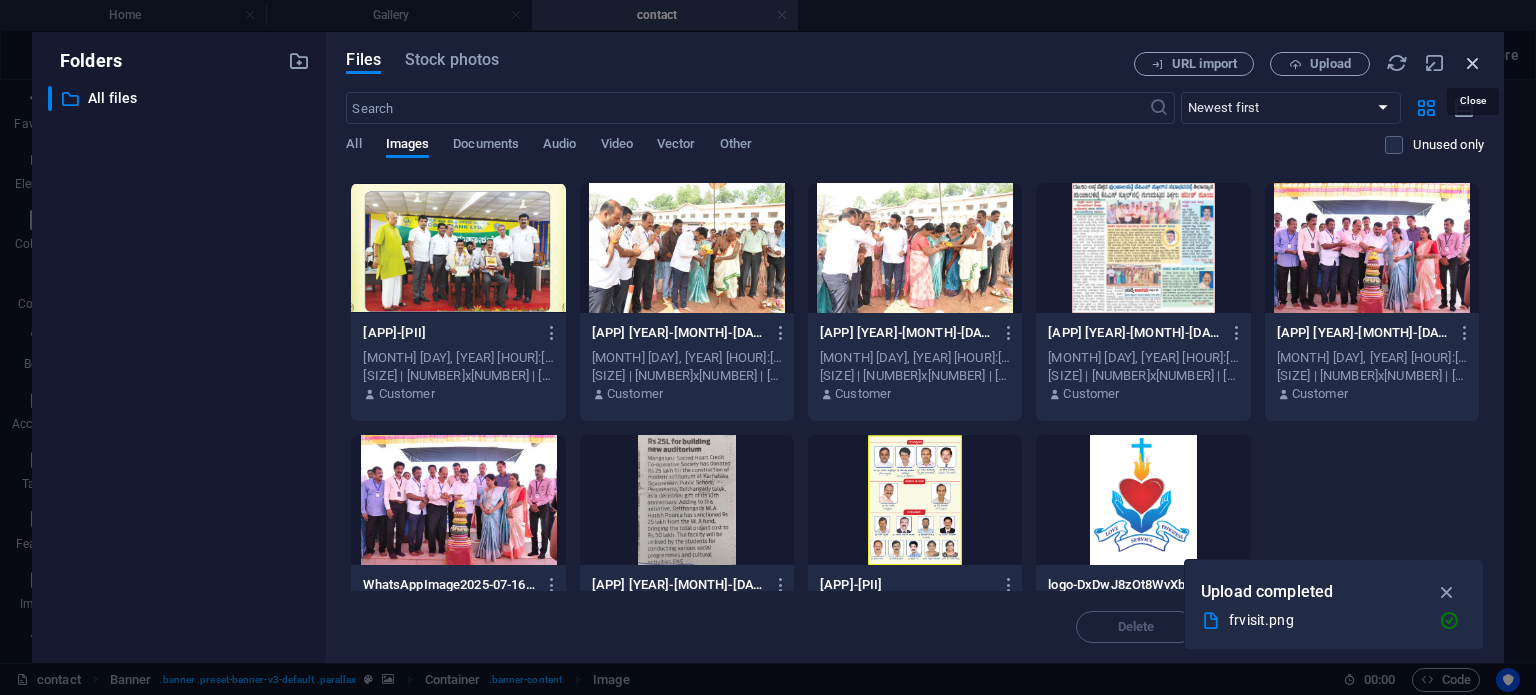 click at bounding box center [1473, 63] 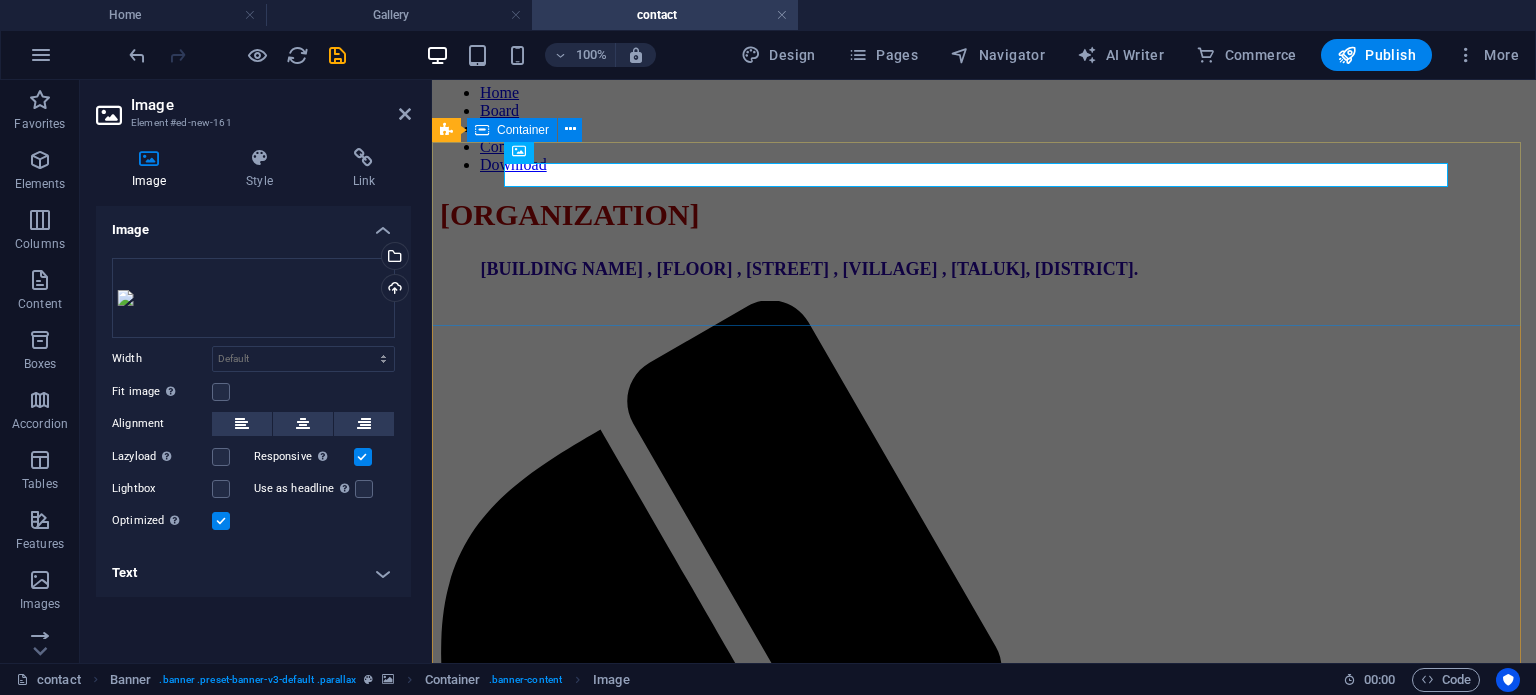 scroll, scrollTop: 269, scrollLeft: 0, axis: vertical 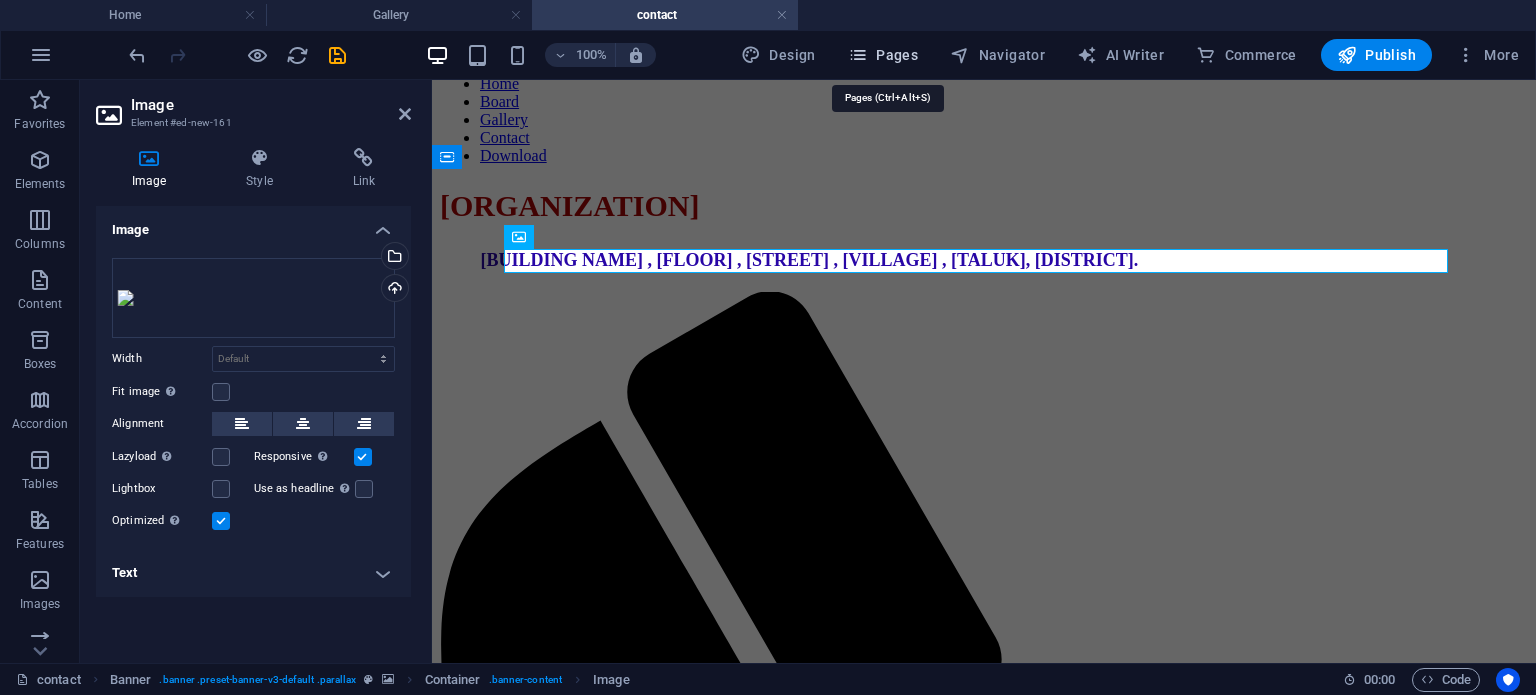 click on "Pages" at bounding box center (883, 55) 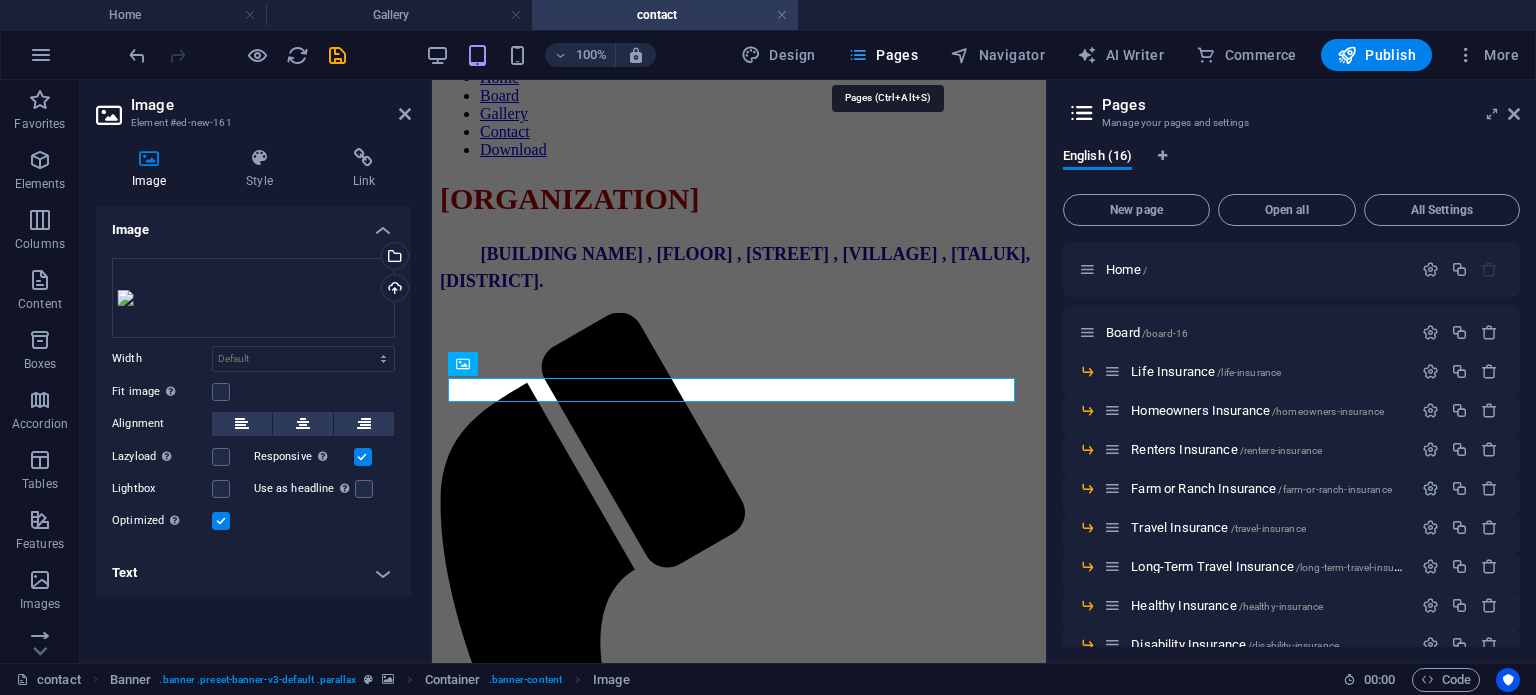 scroll, scrollTop: 248, scrollLeft: 0, axis: vertical 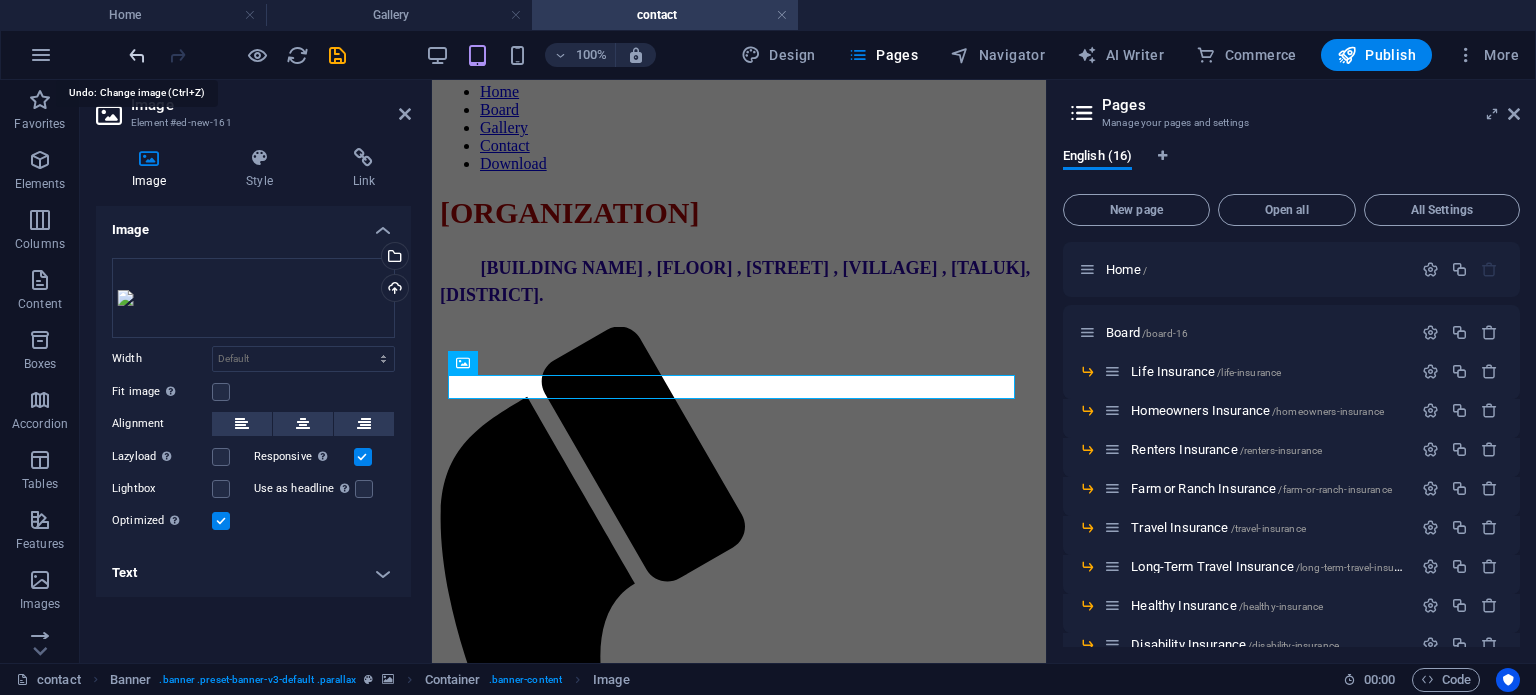 click at bounding box center (137, 55) 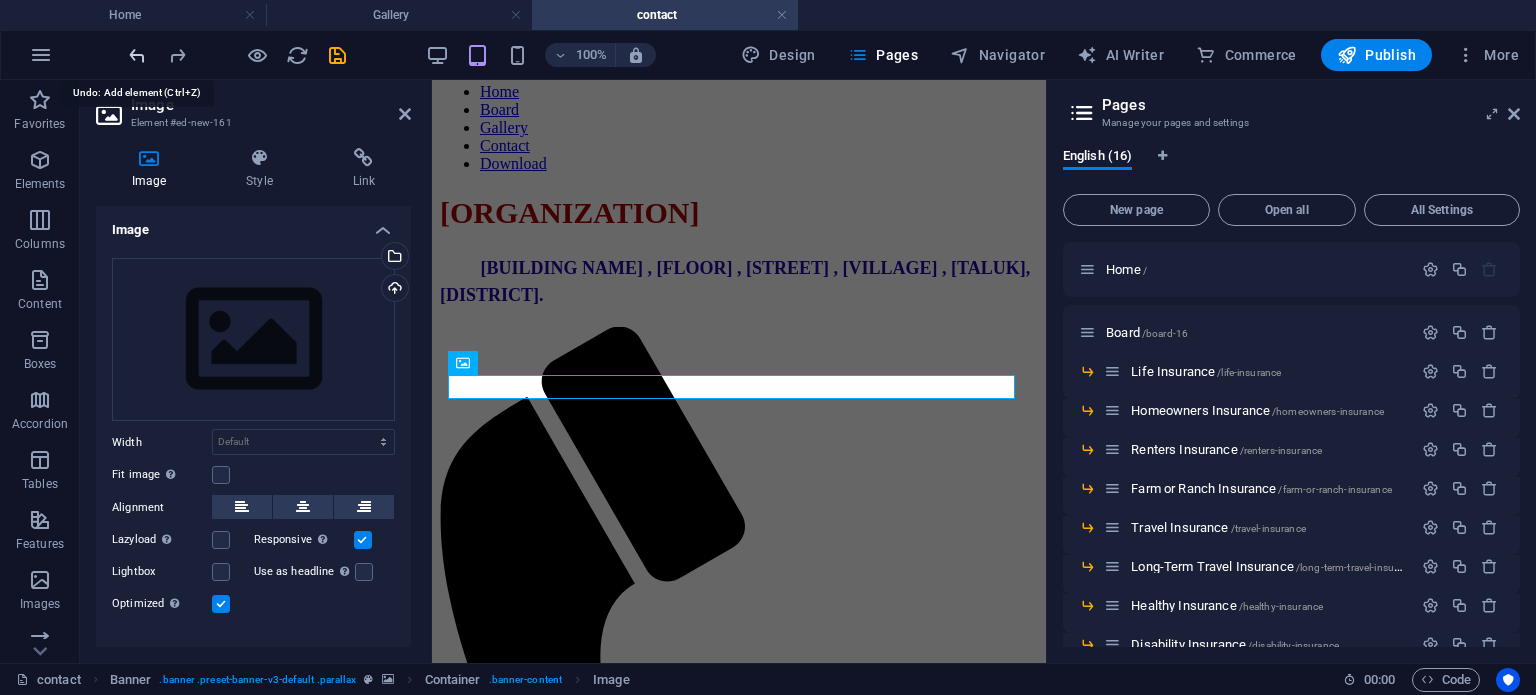 click at bounding box center (137, 55) 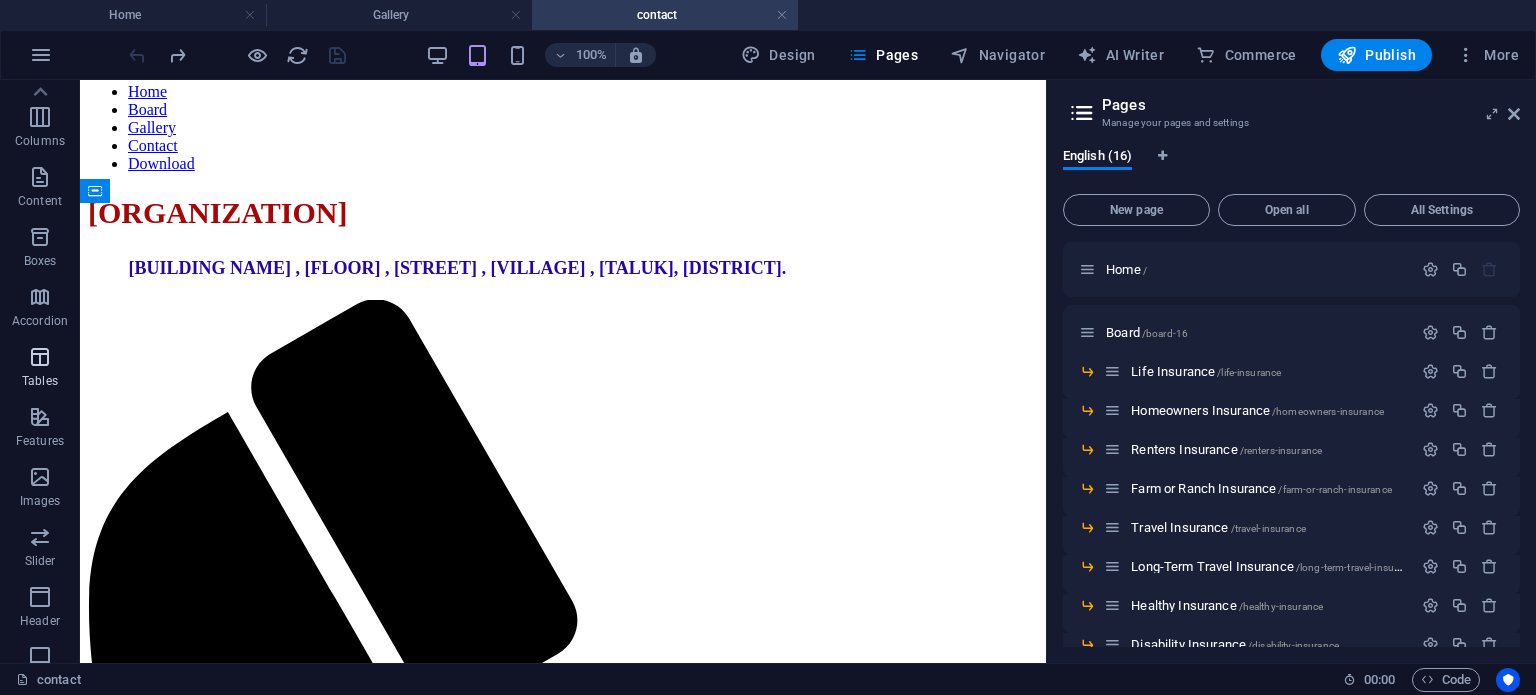 scroll, scrollTop: 0, scrollLeft: 0, axis: both 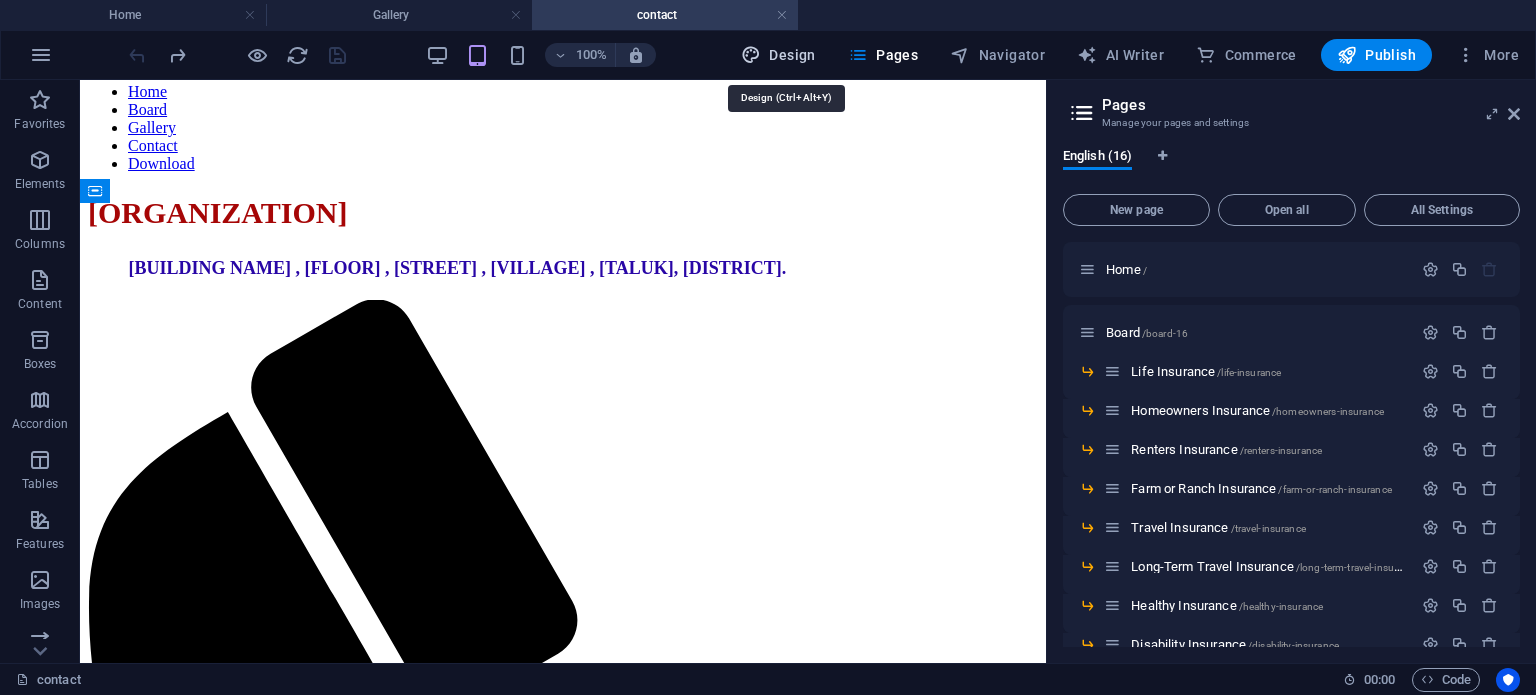 click on "Design" at bounding box center [778, 55] 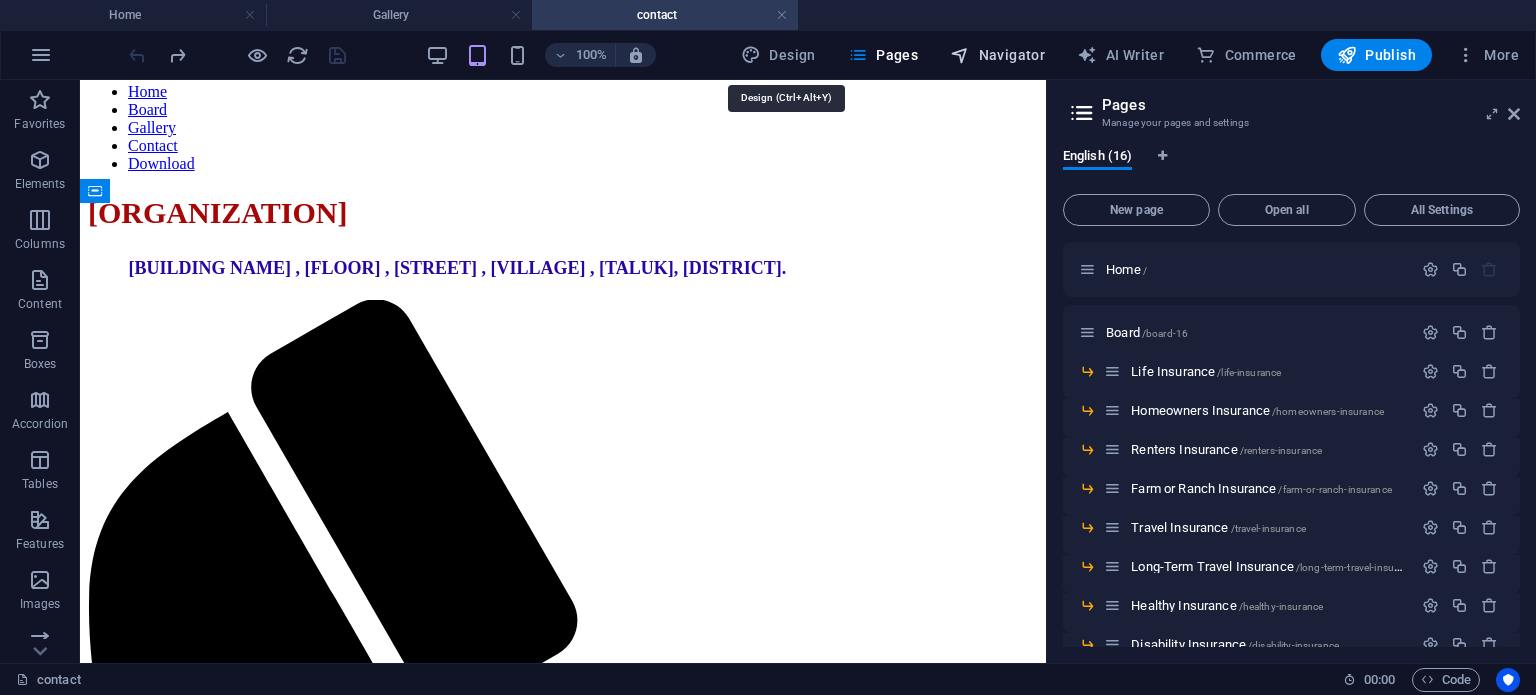 select on "px" 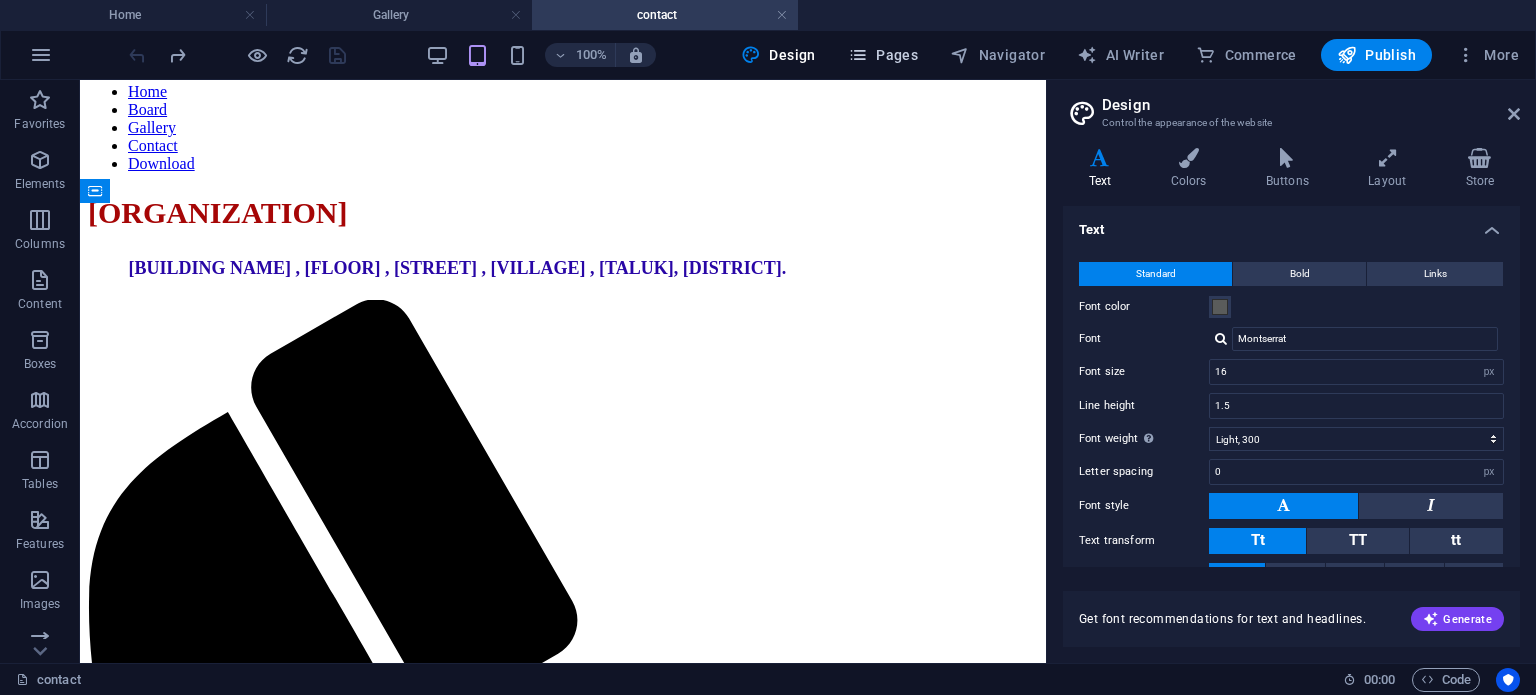 click on "Pages" at bounding box center [883, 55] 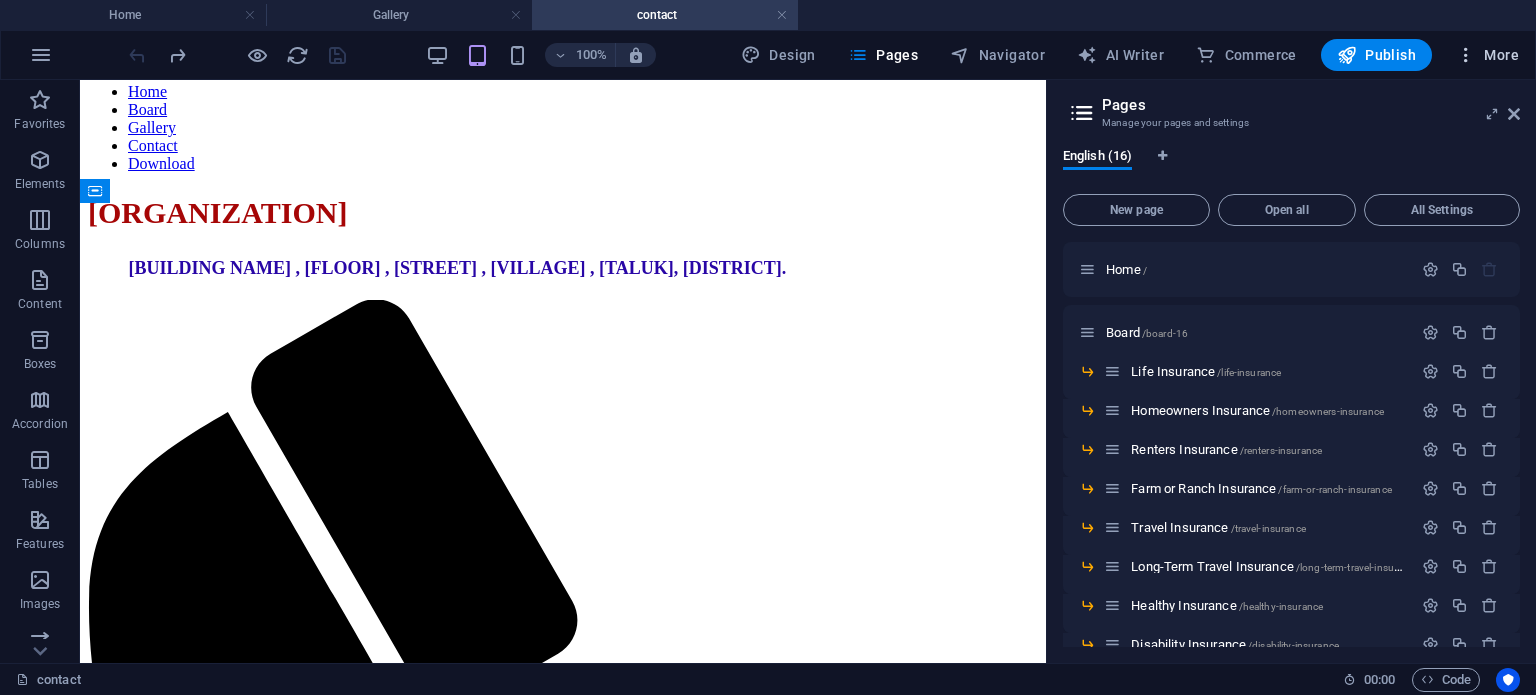 click at bounding box center [1466, 55] 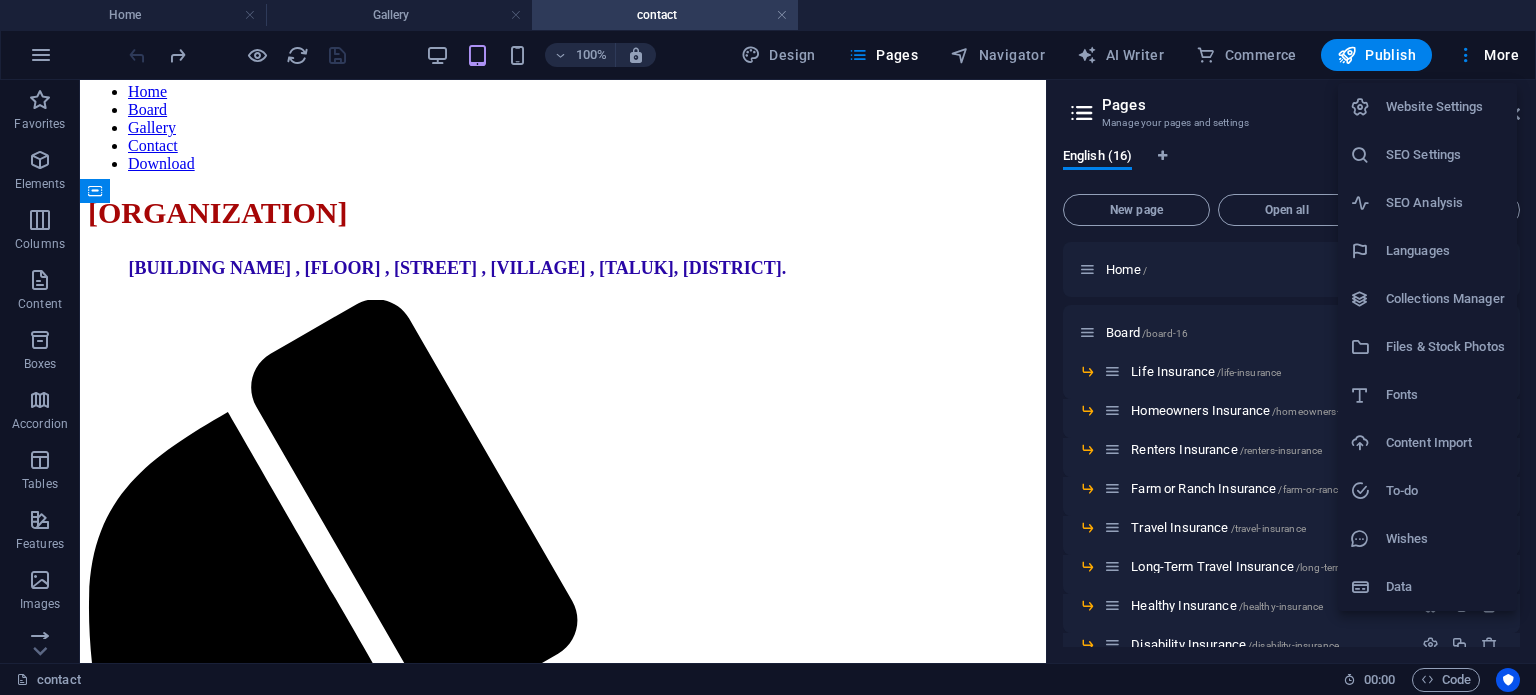 click on "Files & Stock Photos" at bounding box center (1445, 347) 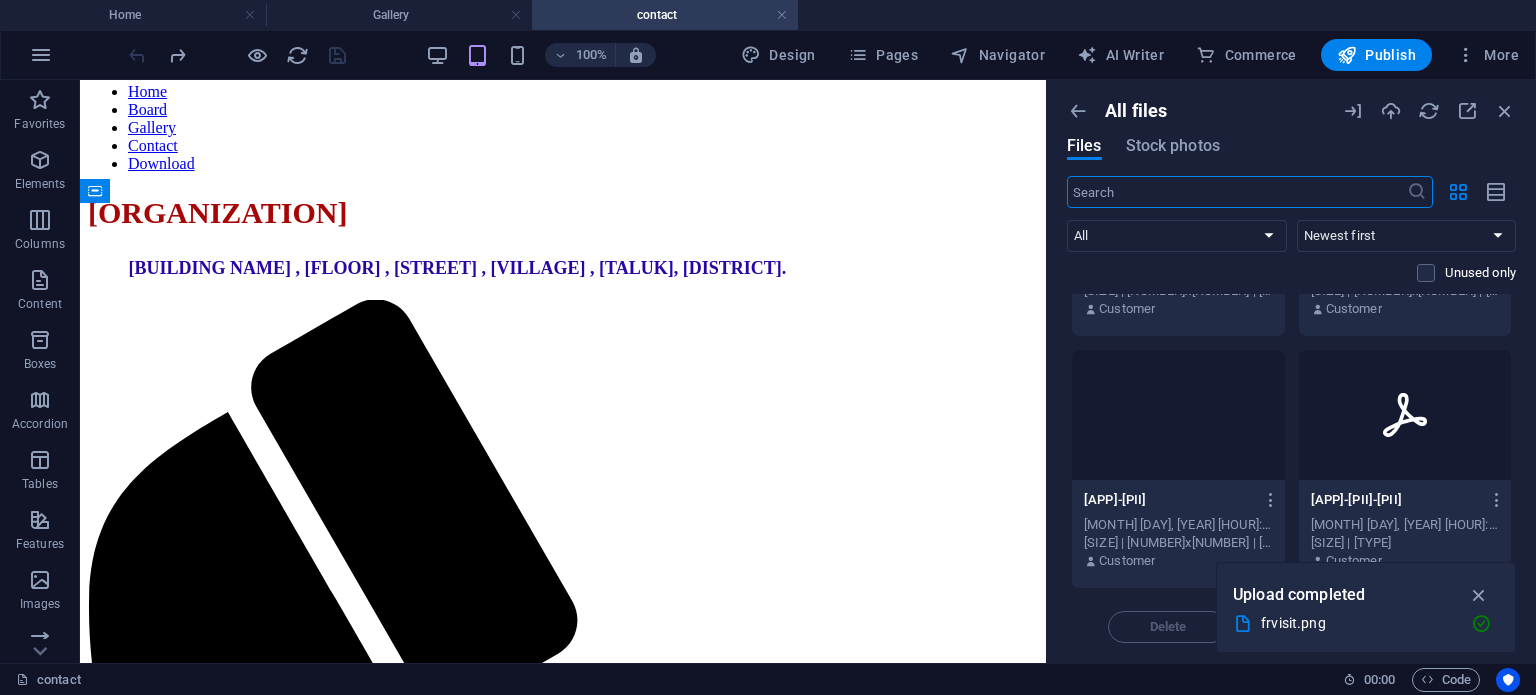 scroll, scrollTop: 200, scrollLeft: 0, axis: vertical 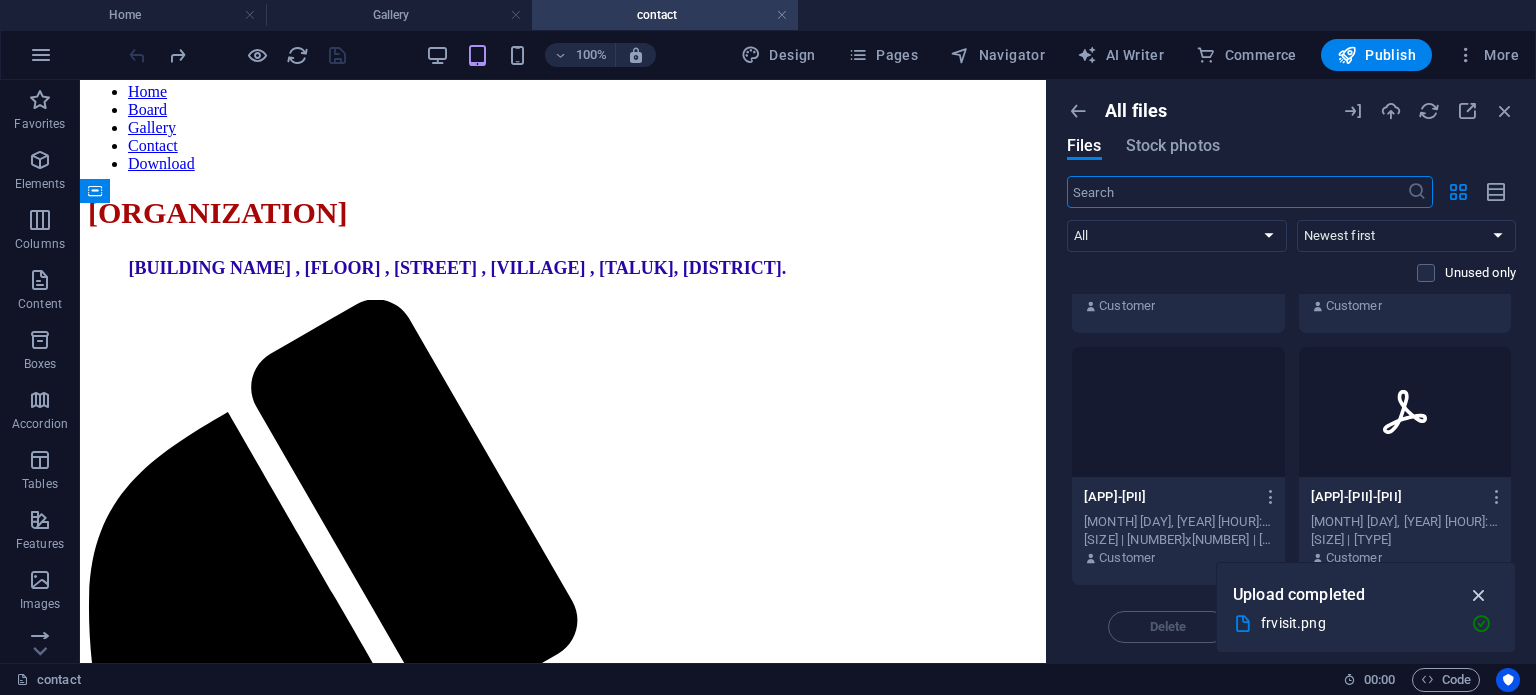 click at bounding box center [1479, 595] 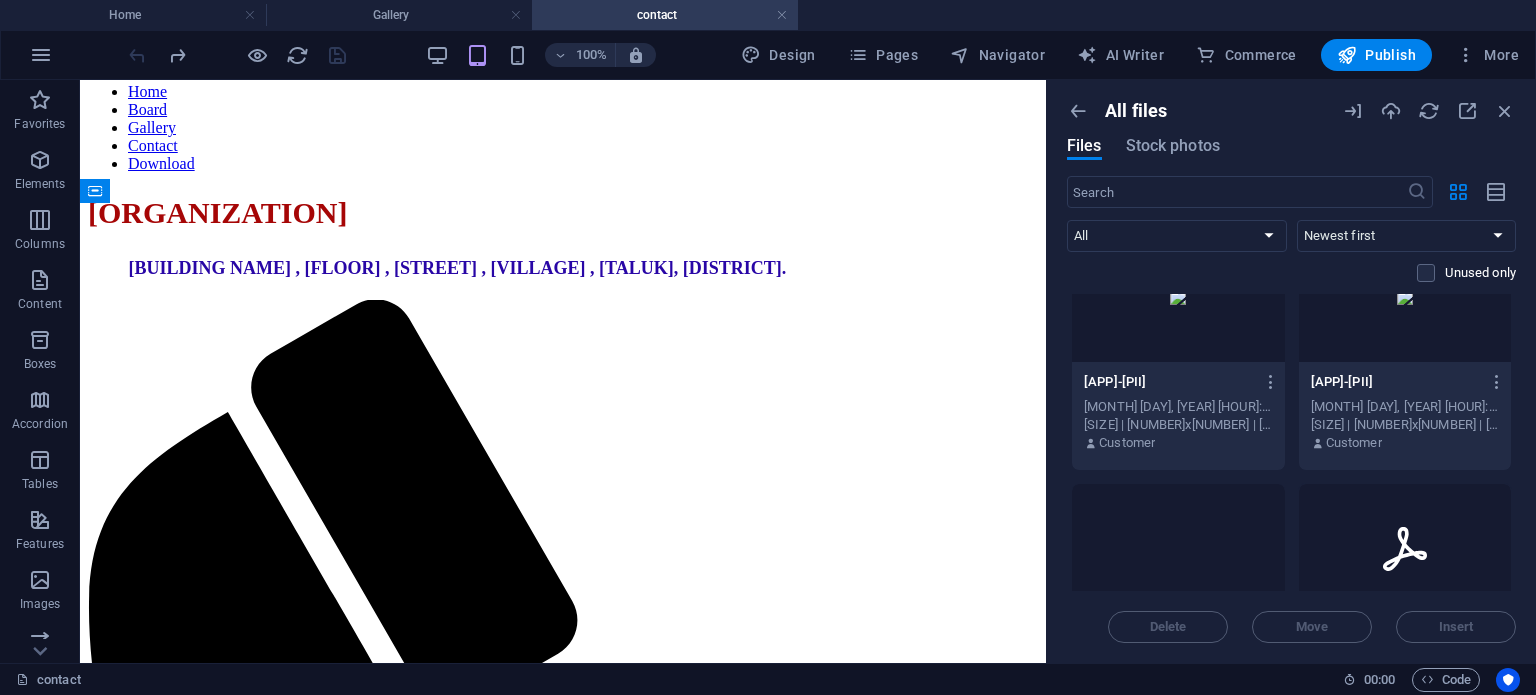 scroll, scrollTop: 0, scrollLeft: 0, axis: both 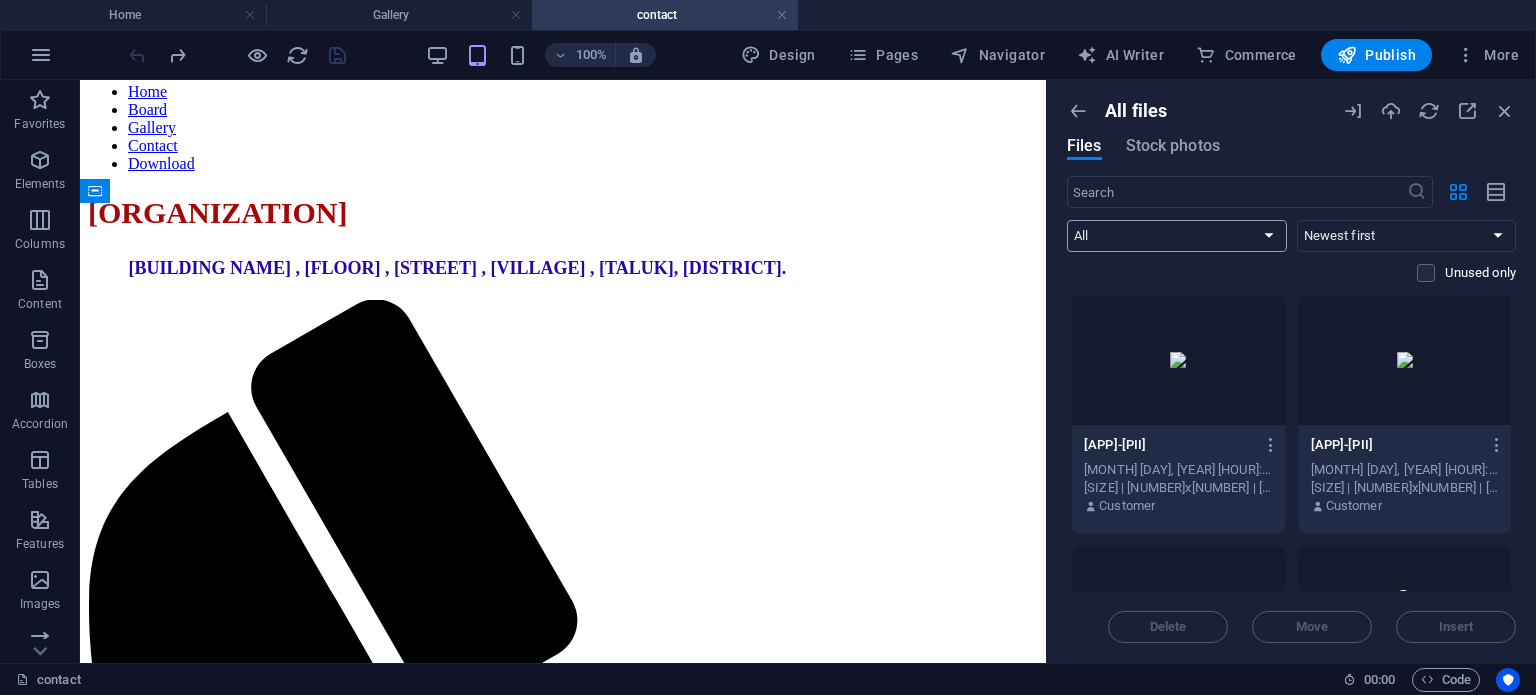 click on "All Images Documents Audio Video Vector Other" at bounding box center [1177, 236] 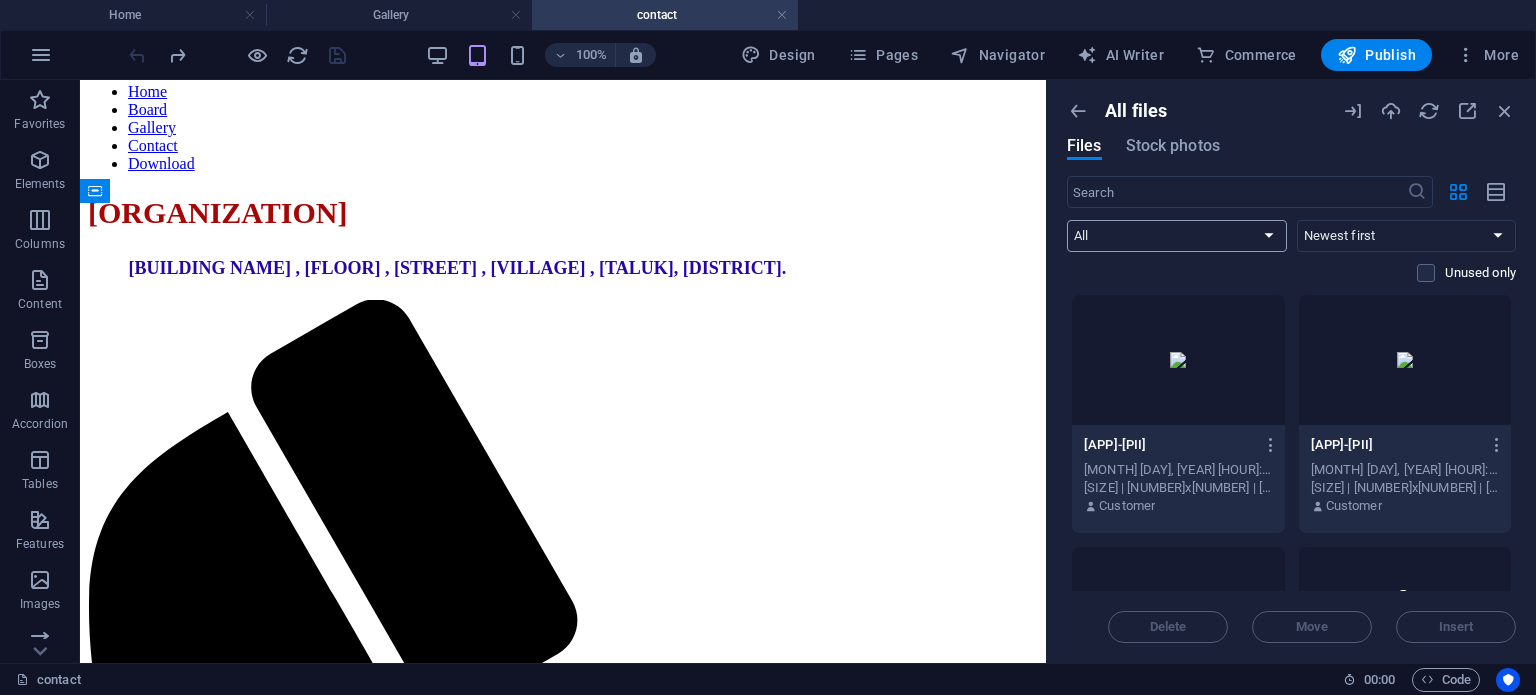 click on "All Images Documents Audio Video Vector Other" at bounding box center [1177, 236] 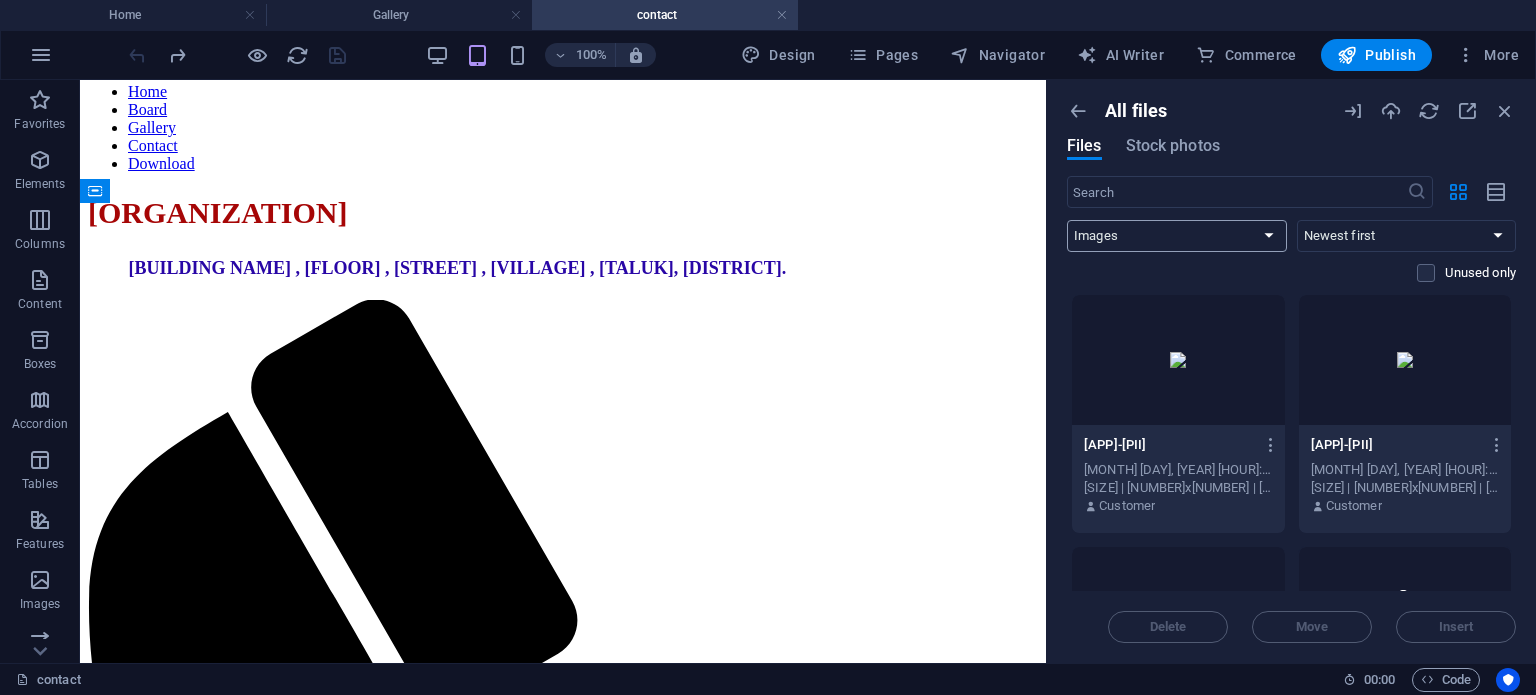 click on "All Images Documents Audio Video Vector Other" at bounding box center (1177, 236) 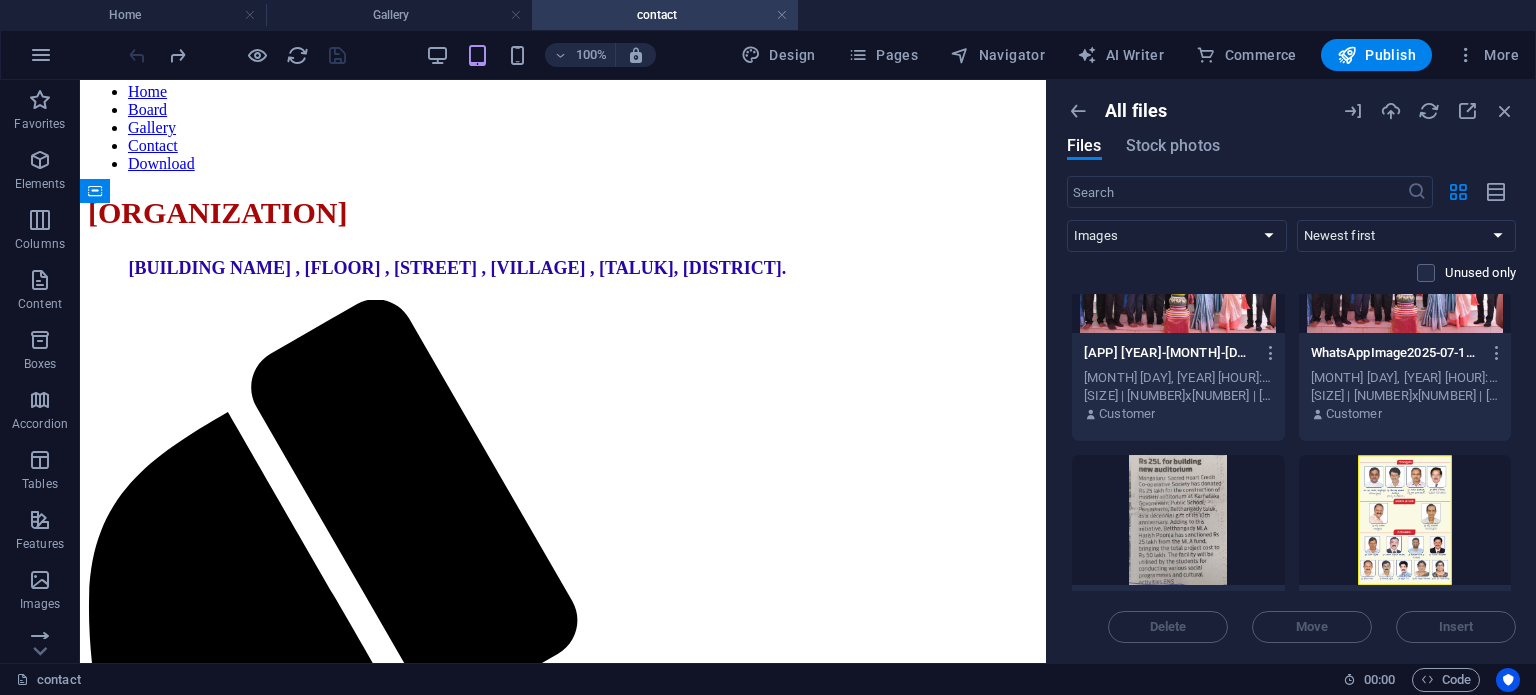 scroll, scrollTop: 3470, scrollLeft: 0, axis: vertical 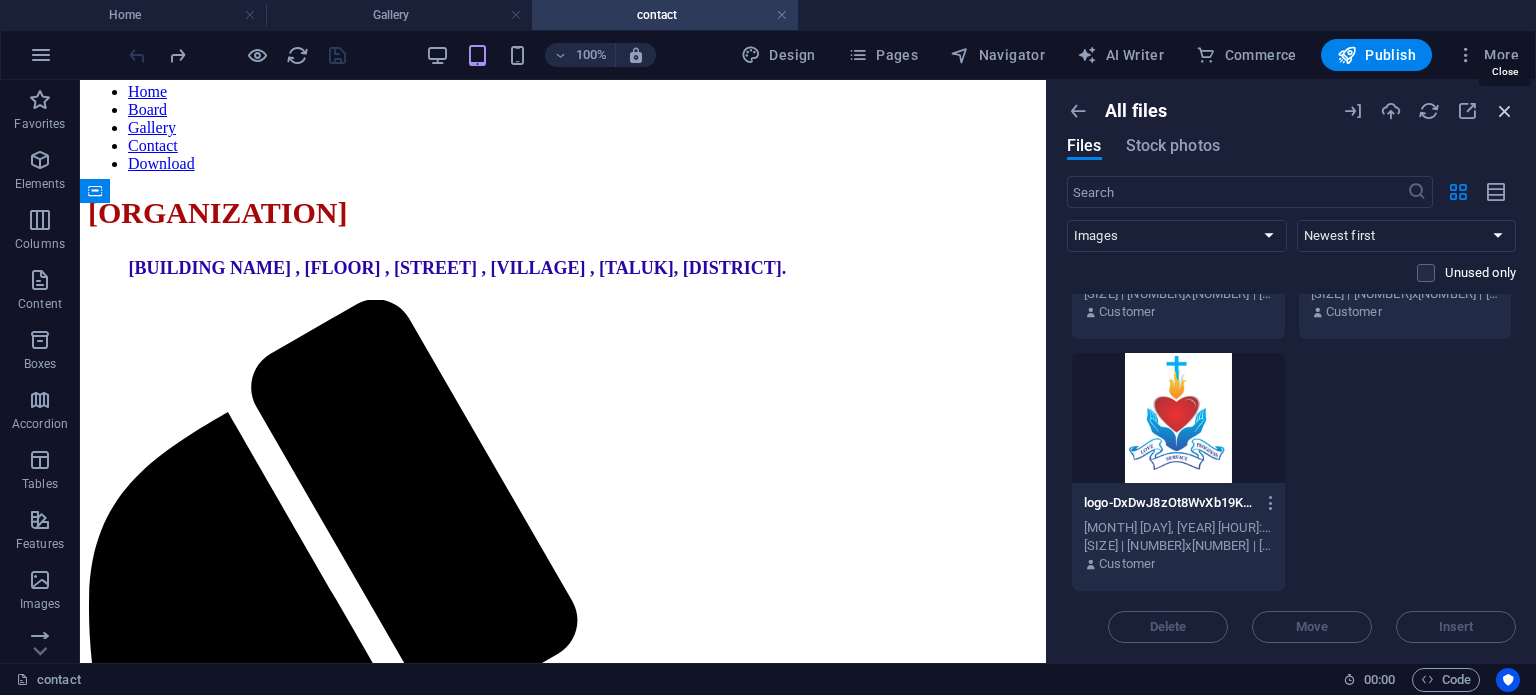 click at bounding box center [1505, 111] 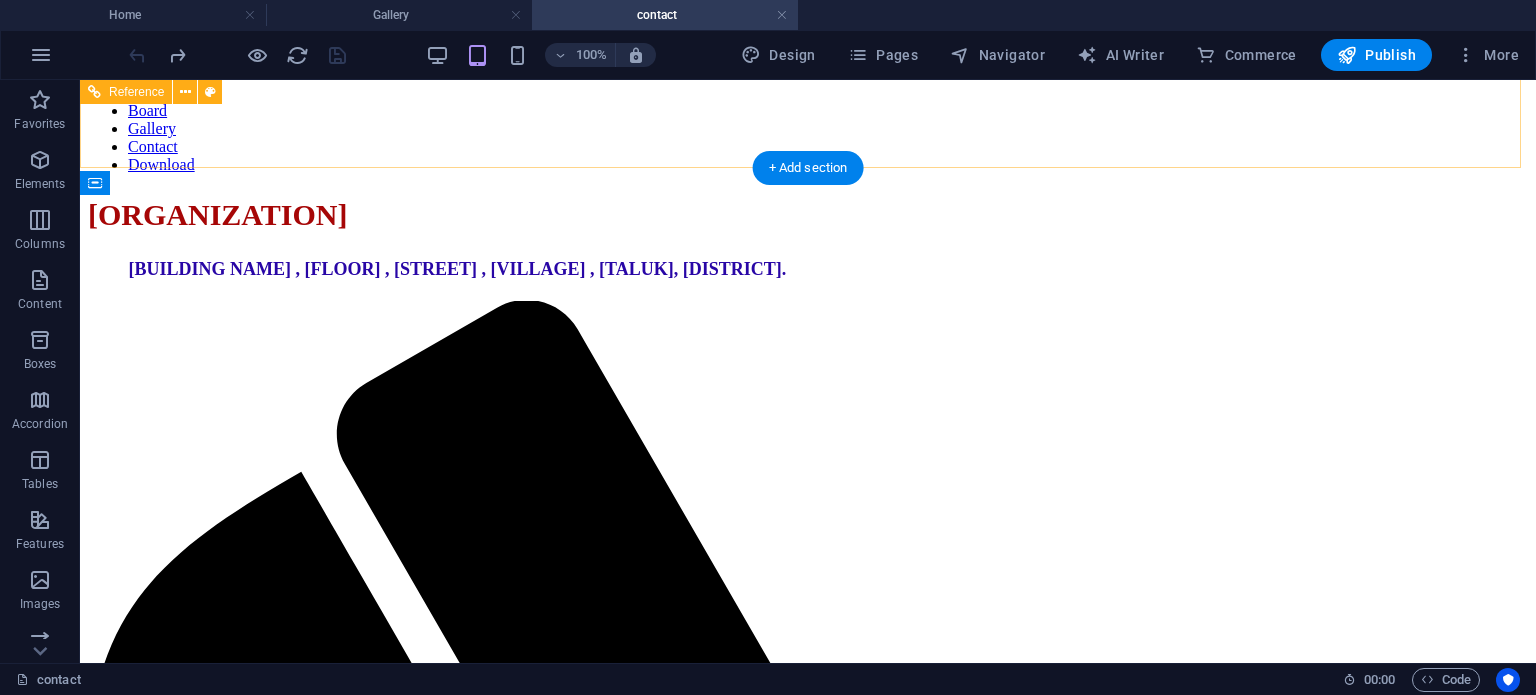 scroll, scrollTop: 269, scrollLeft: 0, axis: vertical 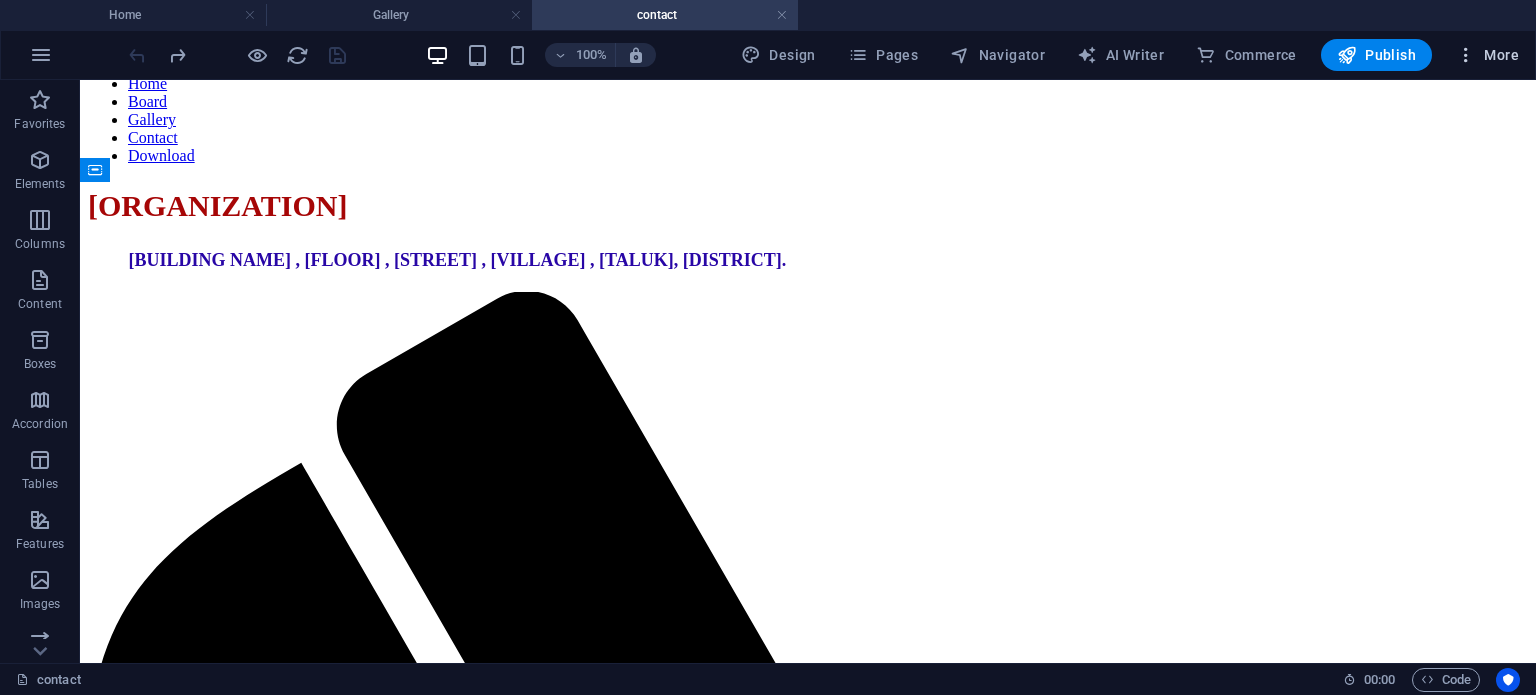 click on "More" at bounding box center (1487, 55) 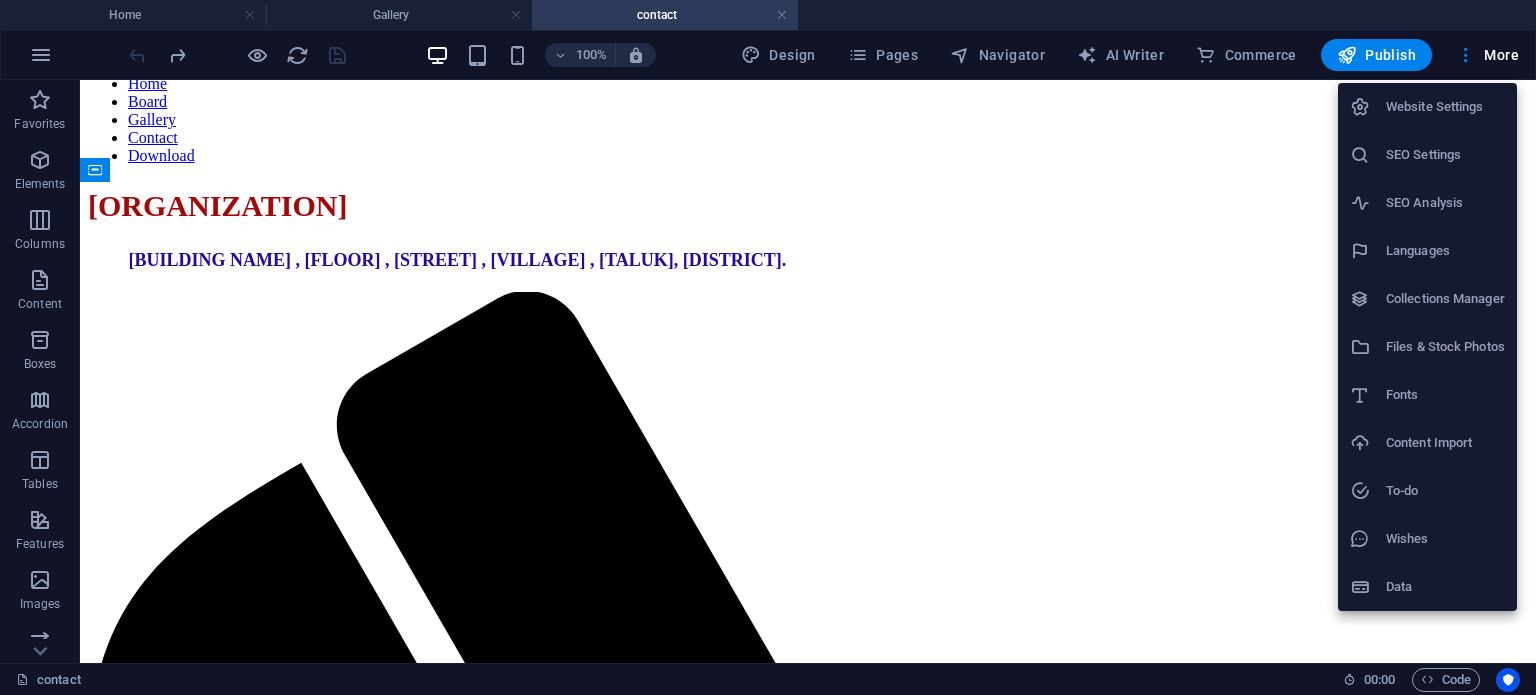 click on "Content Import" at bounding box center [1427, 443] 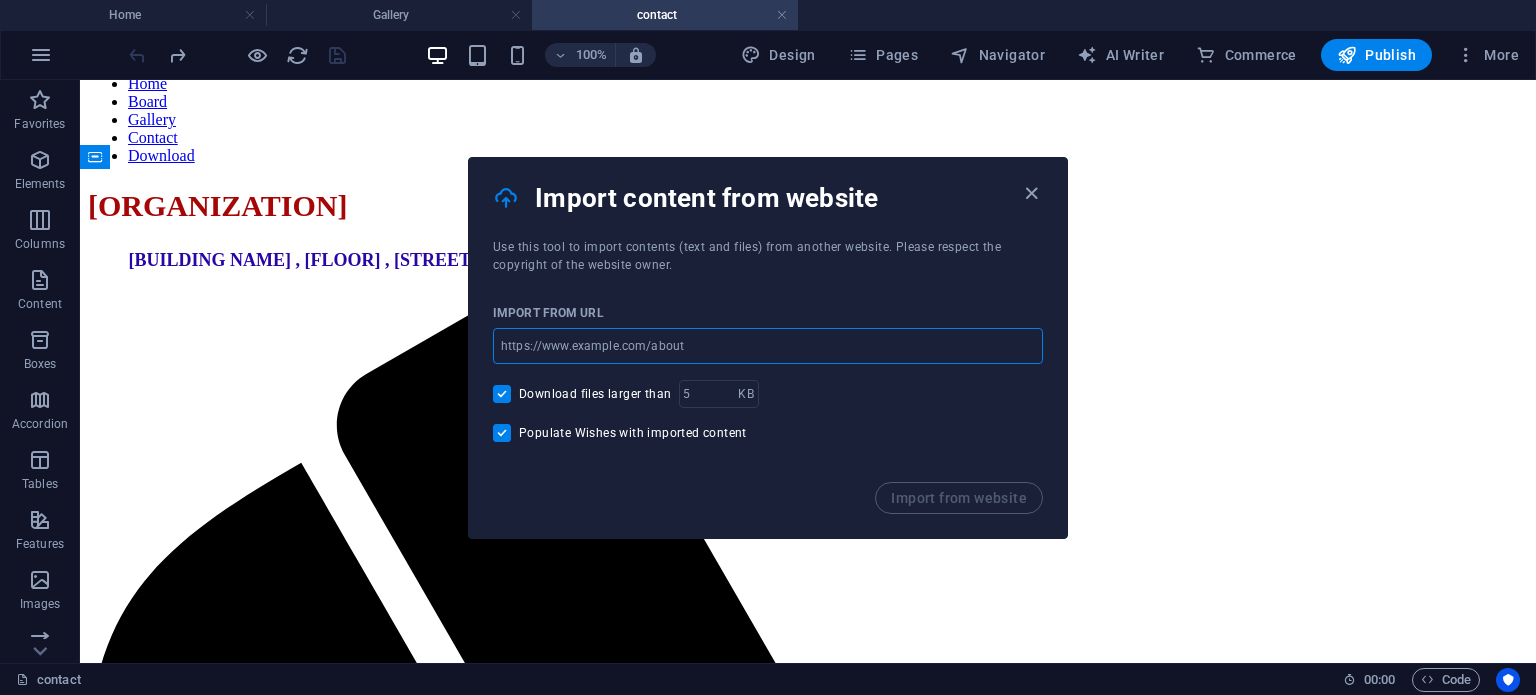 click at bounding box center (768, 346) 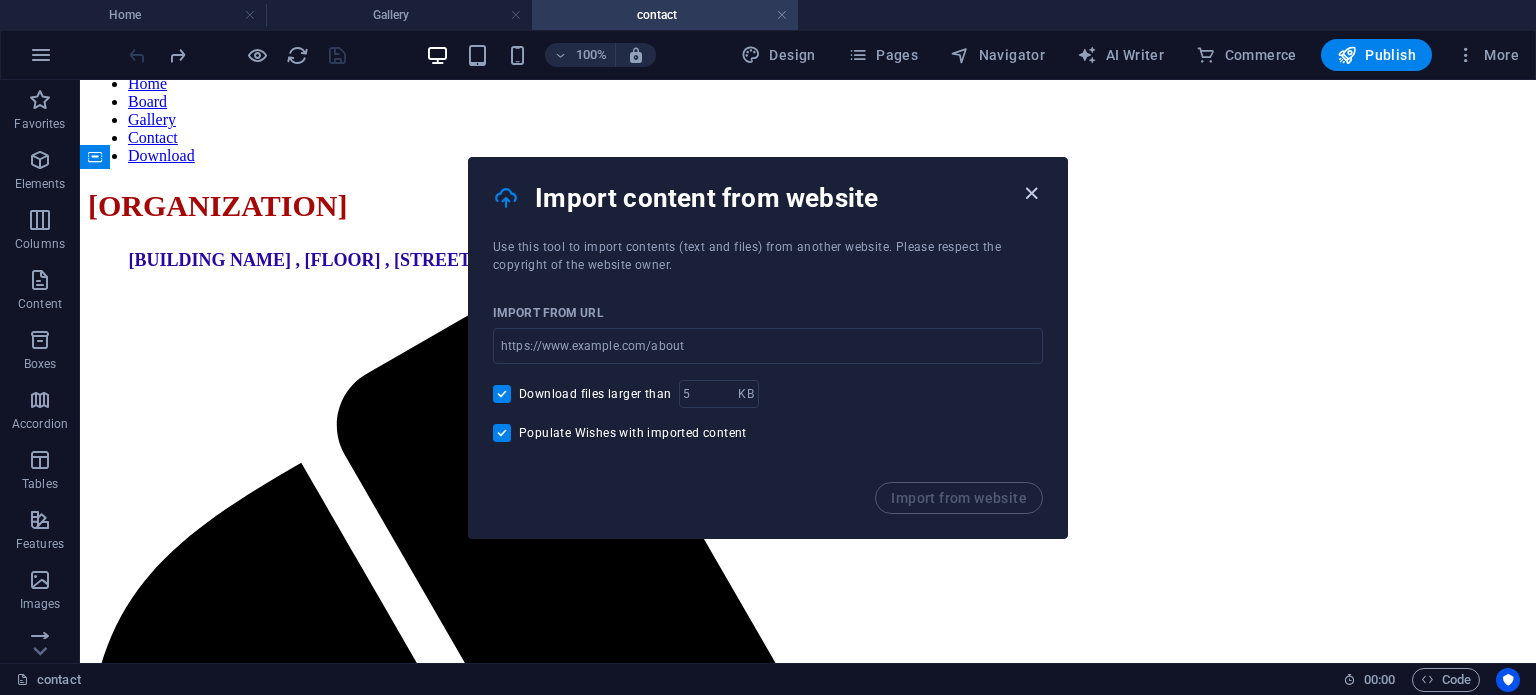 click at bounding box center [1031, 193] 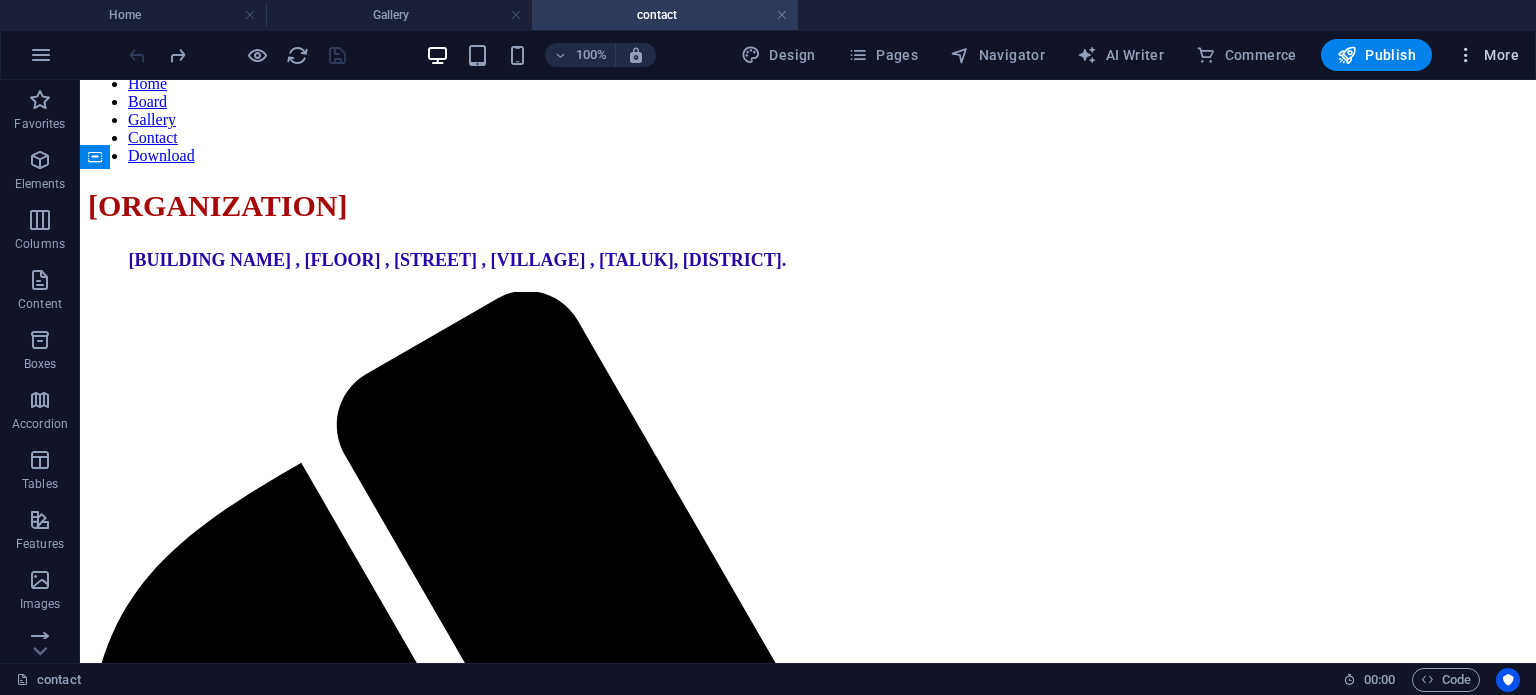 click at bounding box center [1466, 55] 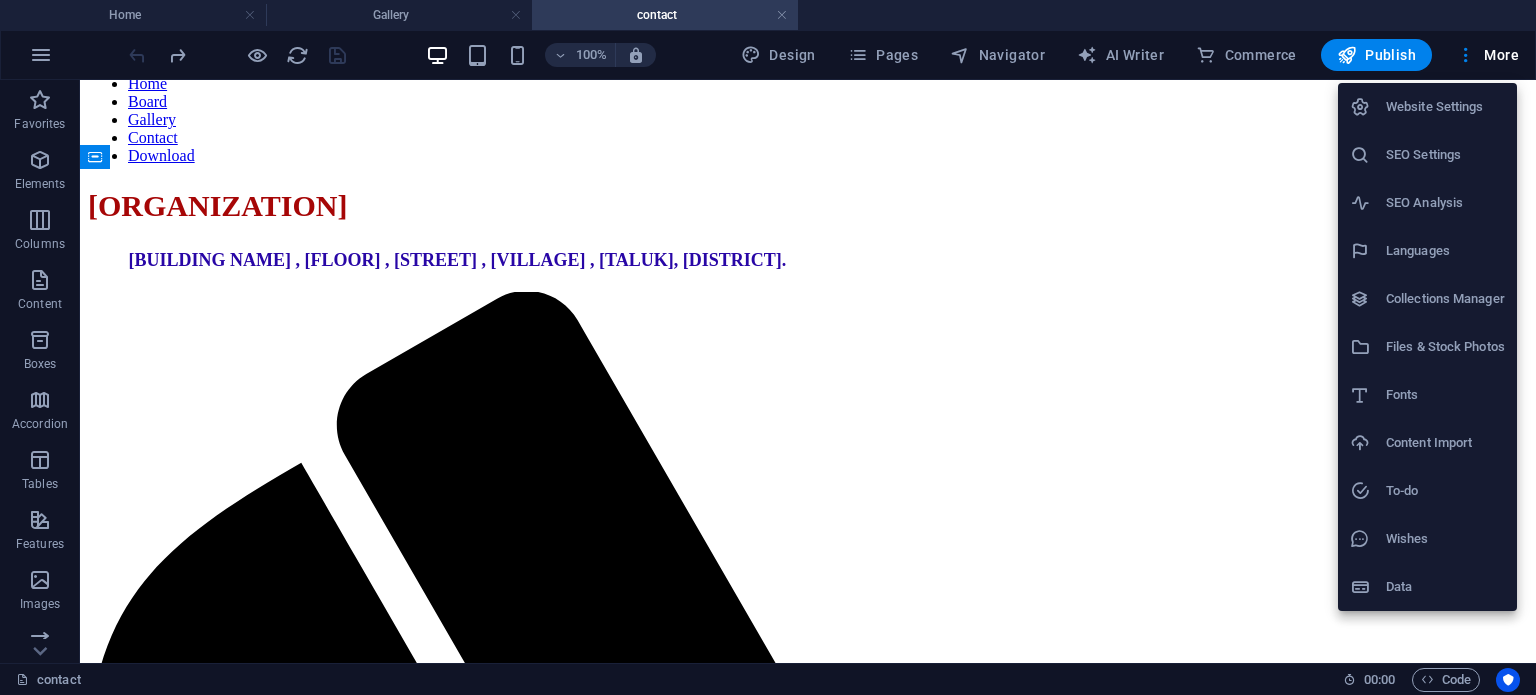 click on "Website Settings" at bounding box center [1445, 107] 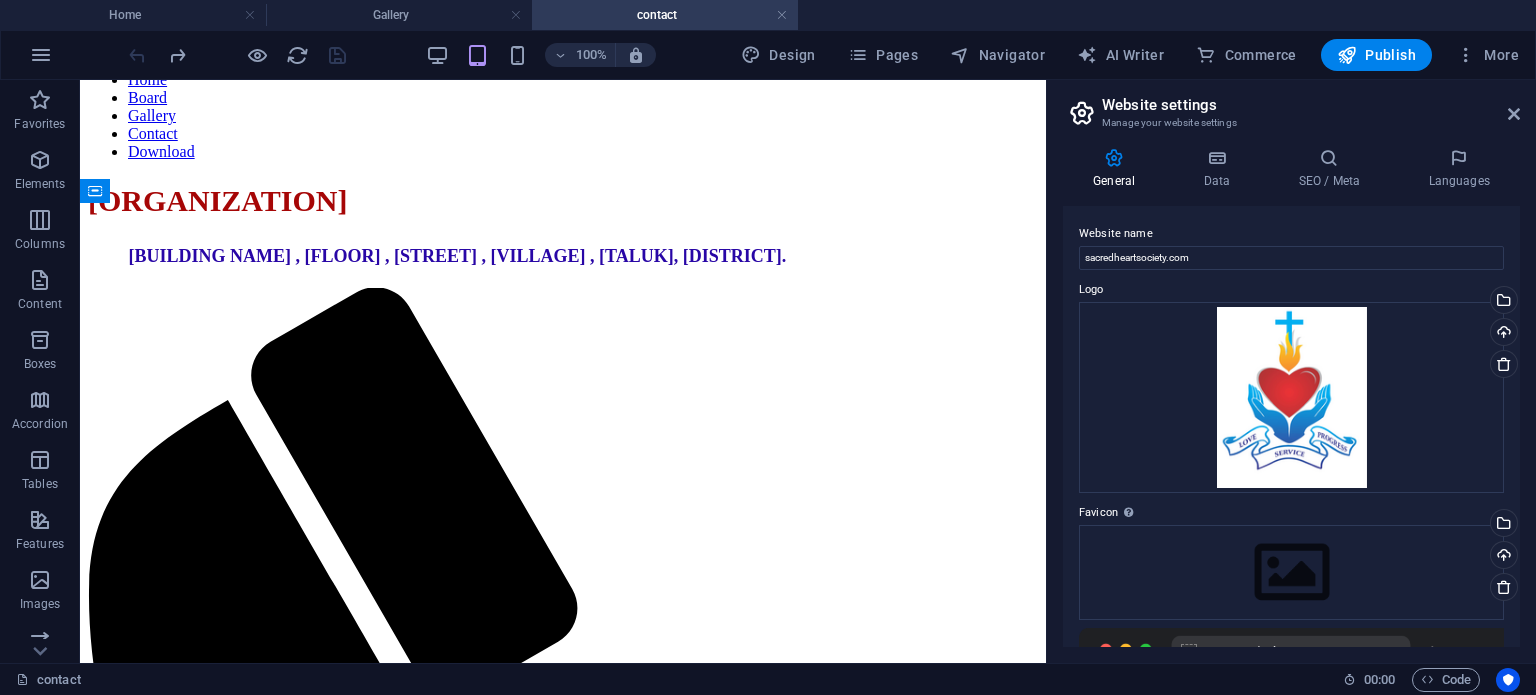 scroll, scrollTop: 248, scrollLeft: 0, axis: vertical 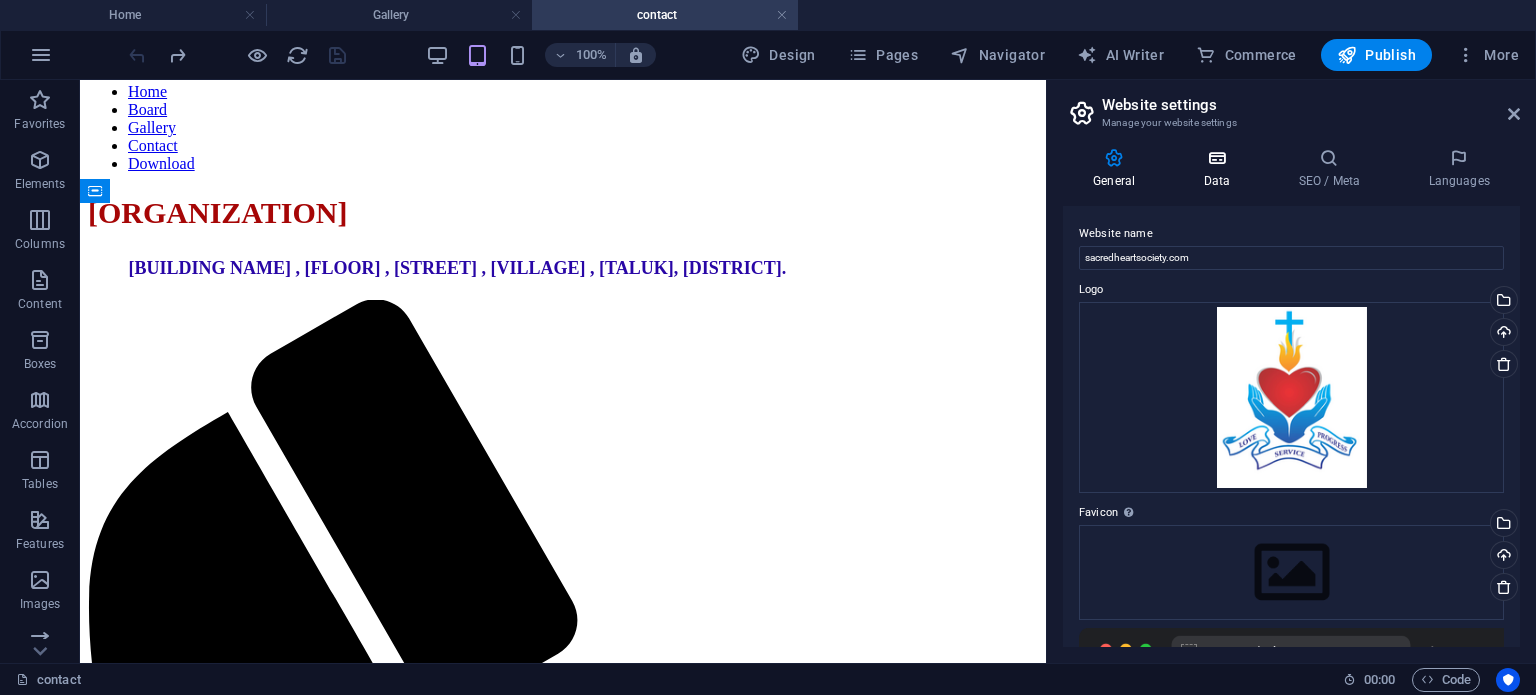 click at bounding box center [1216, 158] 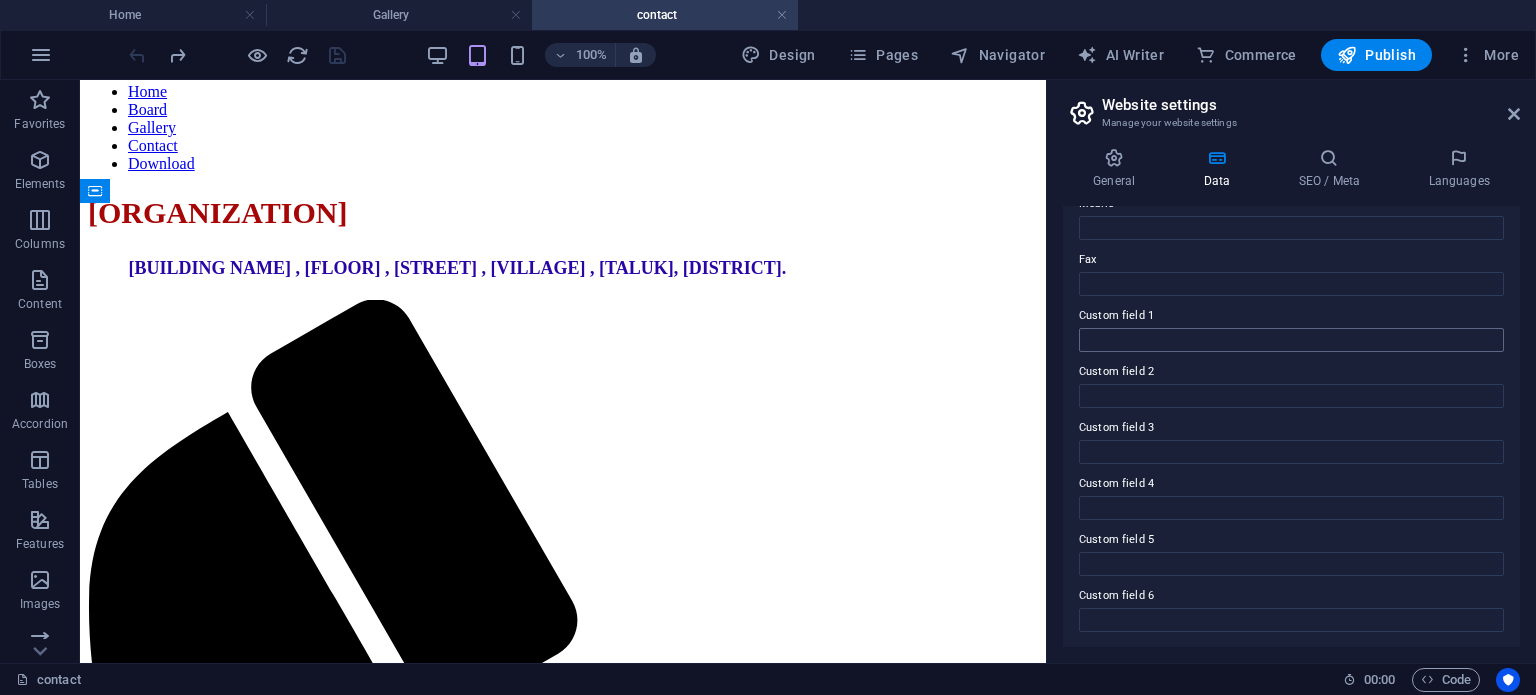 scroll, scrollTop: 219, scrollLeft: 0, axis: vertical 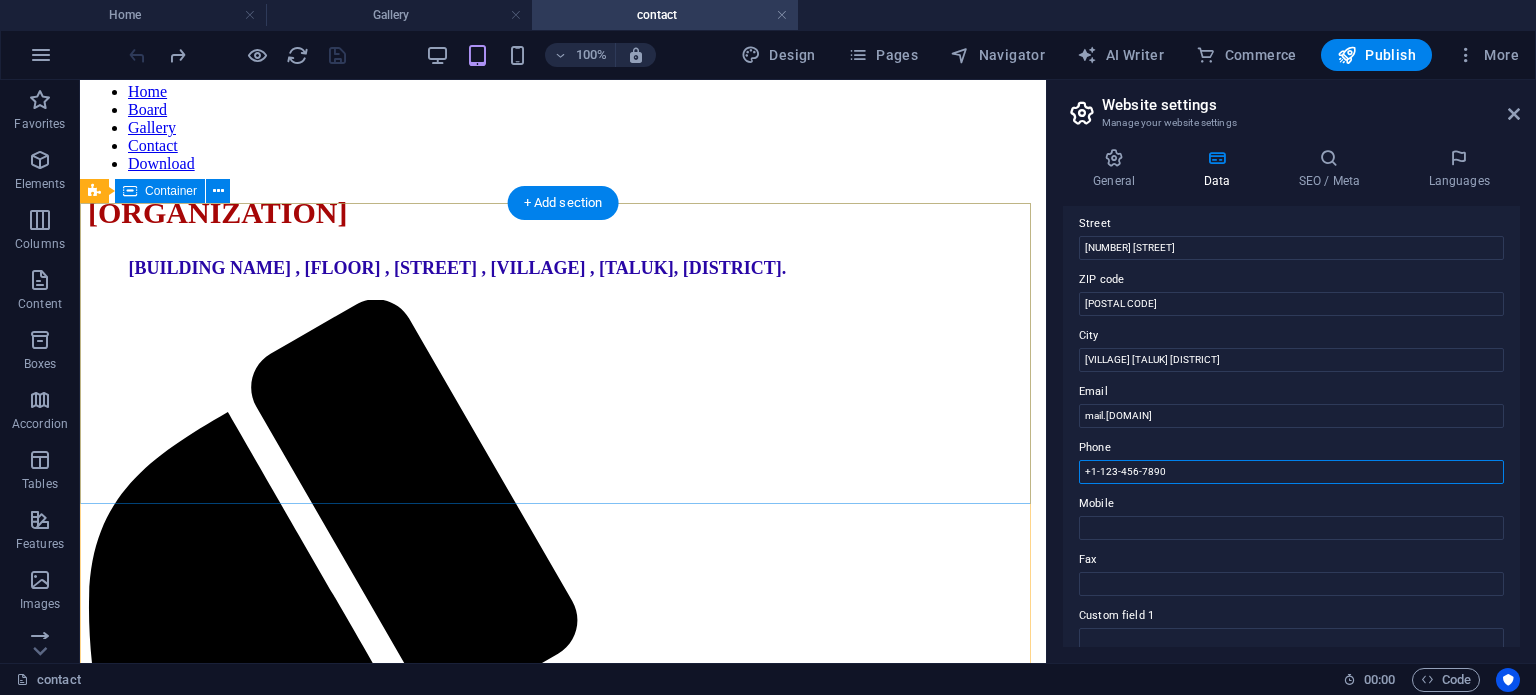 drag, startPoint x: 940, startPoint y: 467, endPoint x: 871, endPoint y: 463, distance: 69.115845 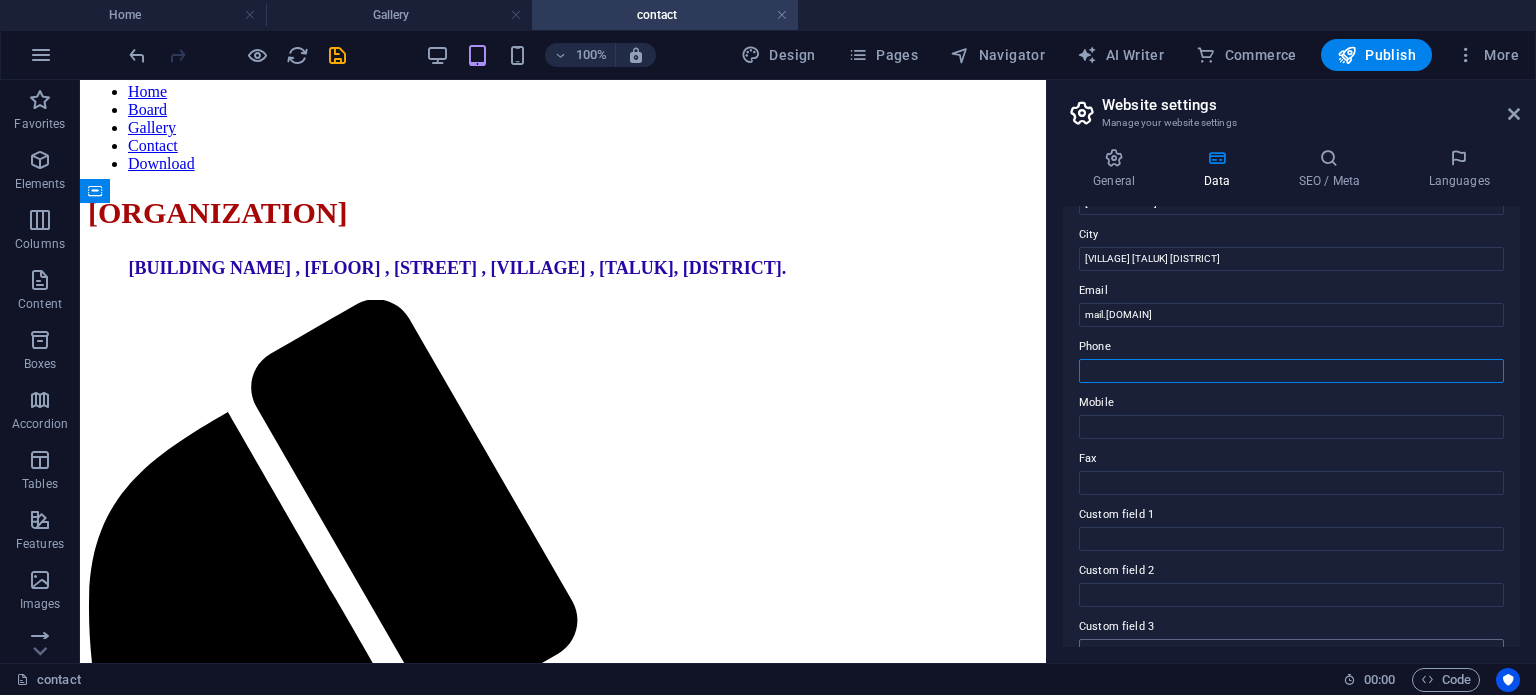 scroll, scrollTop: 519, scrollLeft: 0, axis: vertical 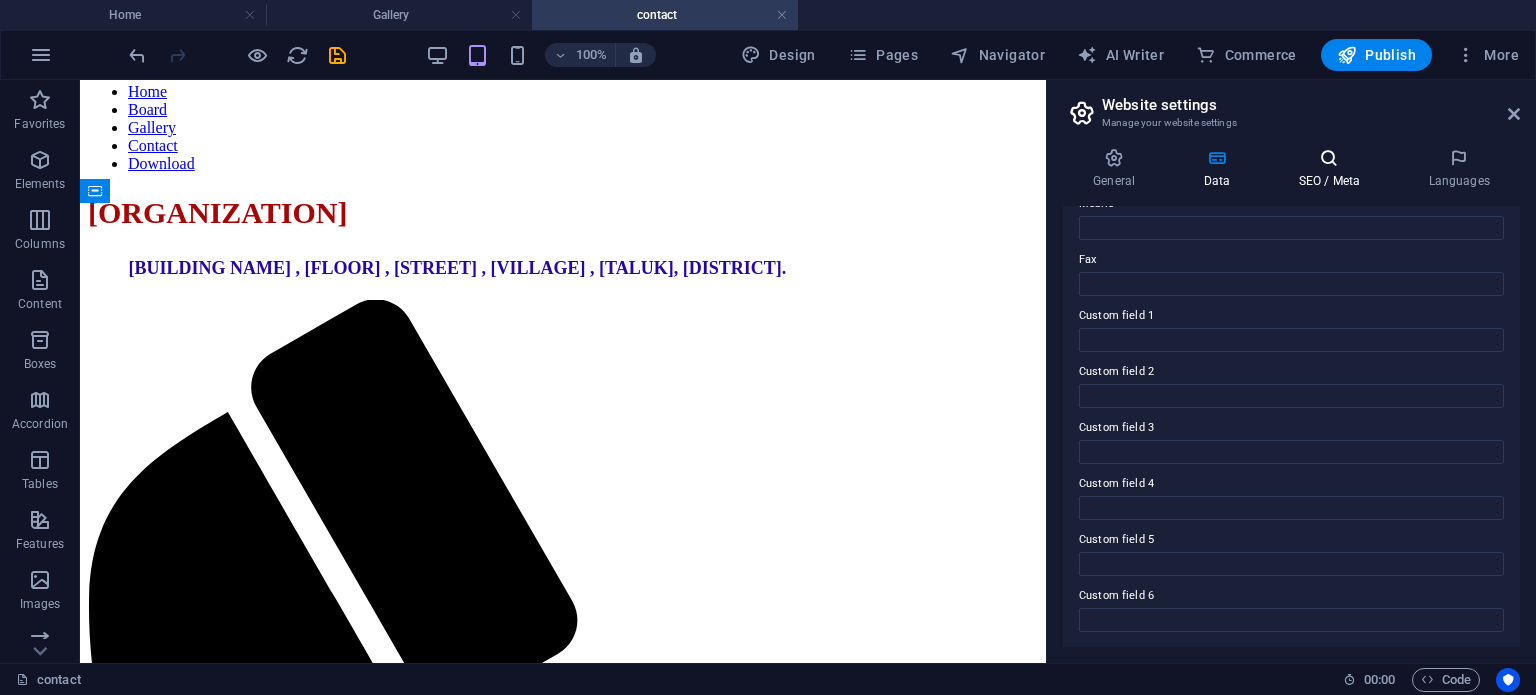 type 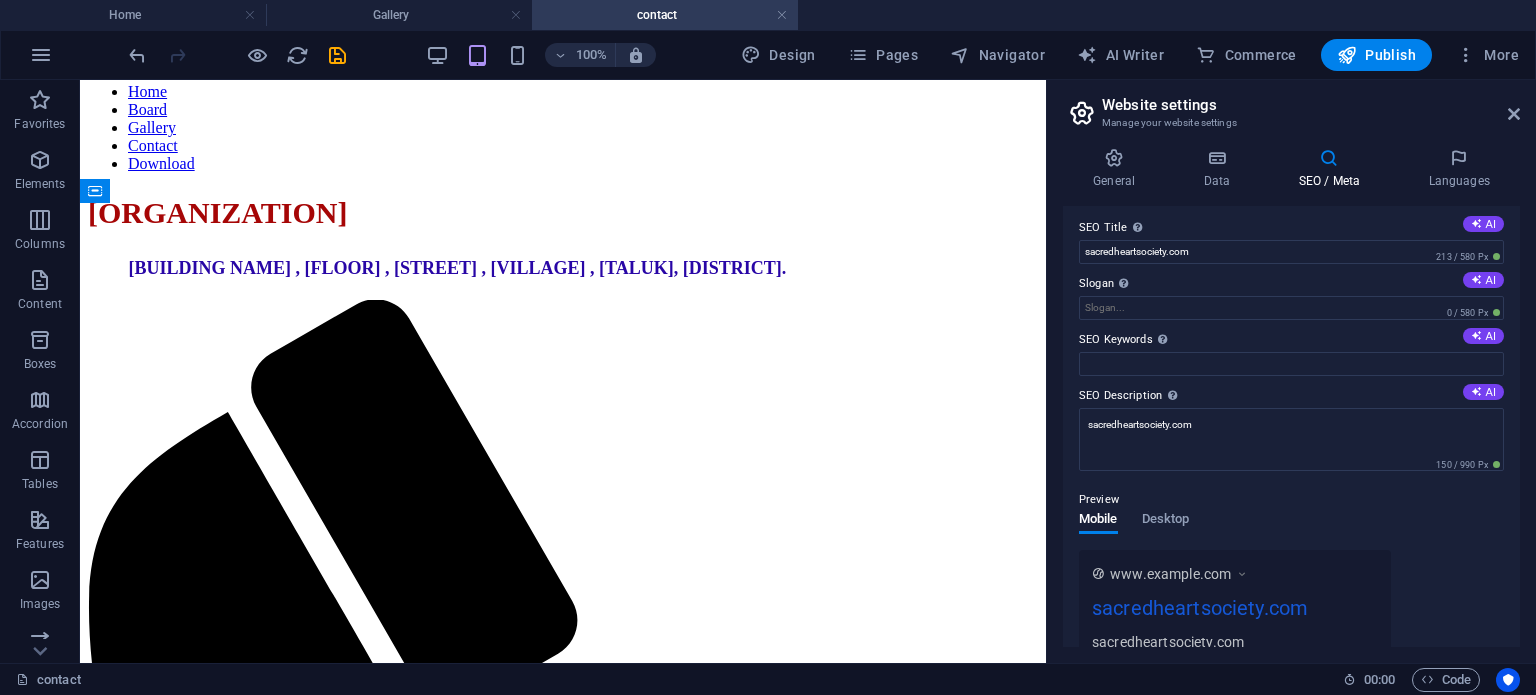 scroll, scrollTop: 0, scrollLeft: 0, axis: both 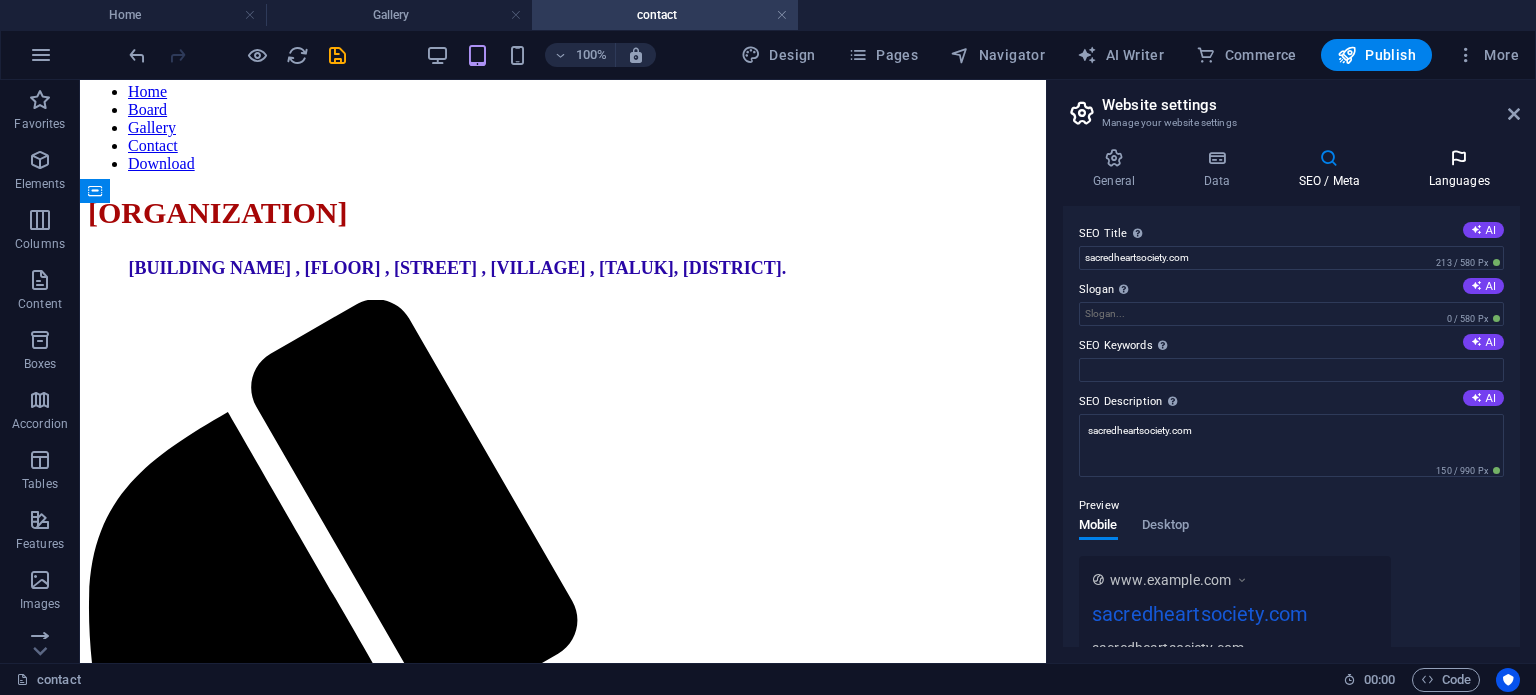 click on "Languages" at bounding box center [1459, 169] 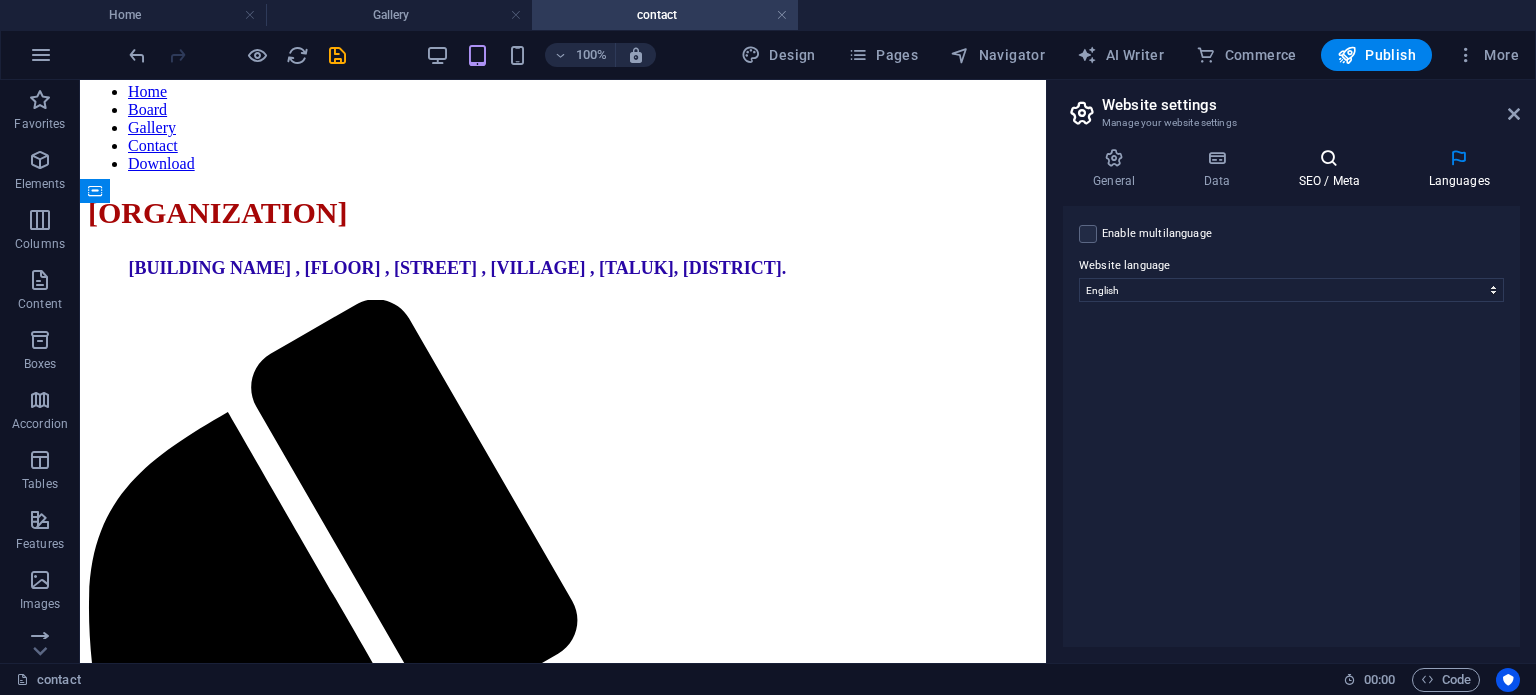click at bounding box center [1329, 158] 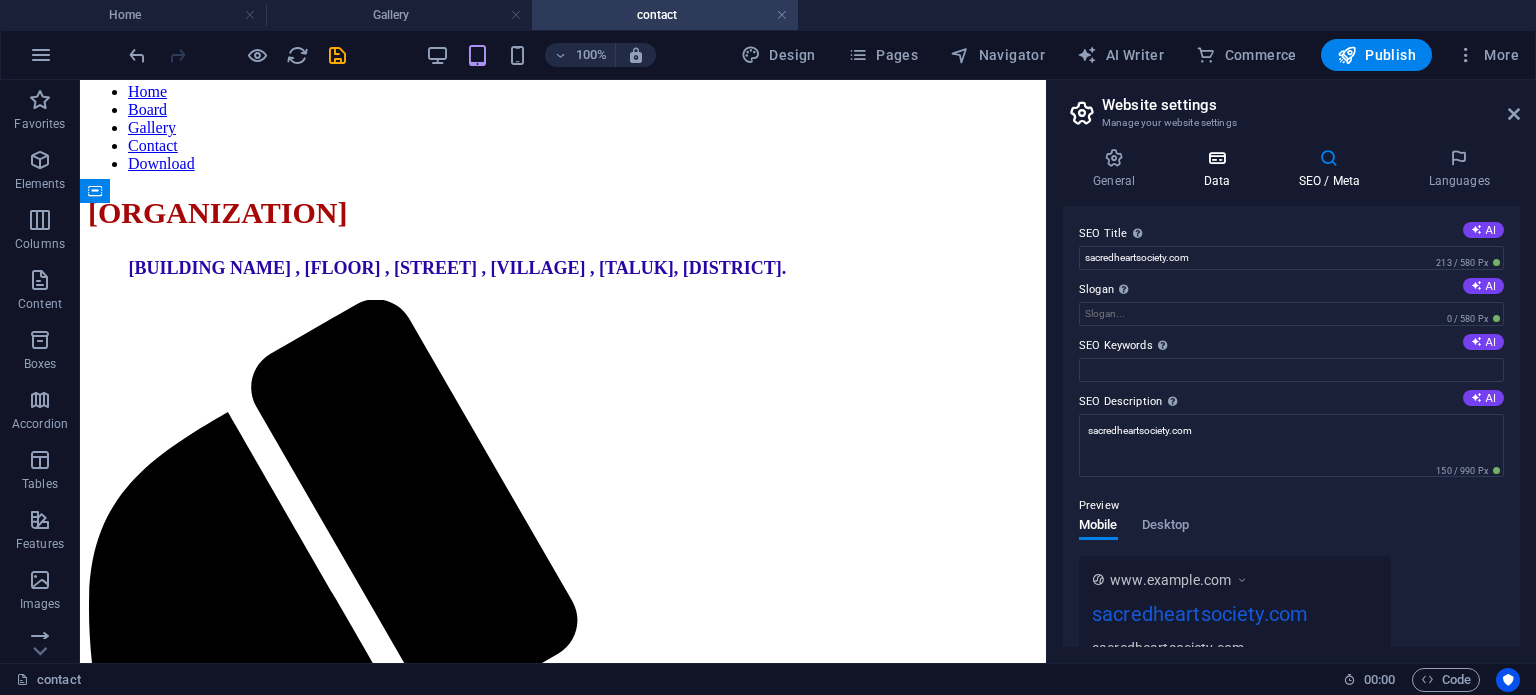 click on "Data" at bounding box center (1220, 169) 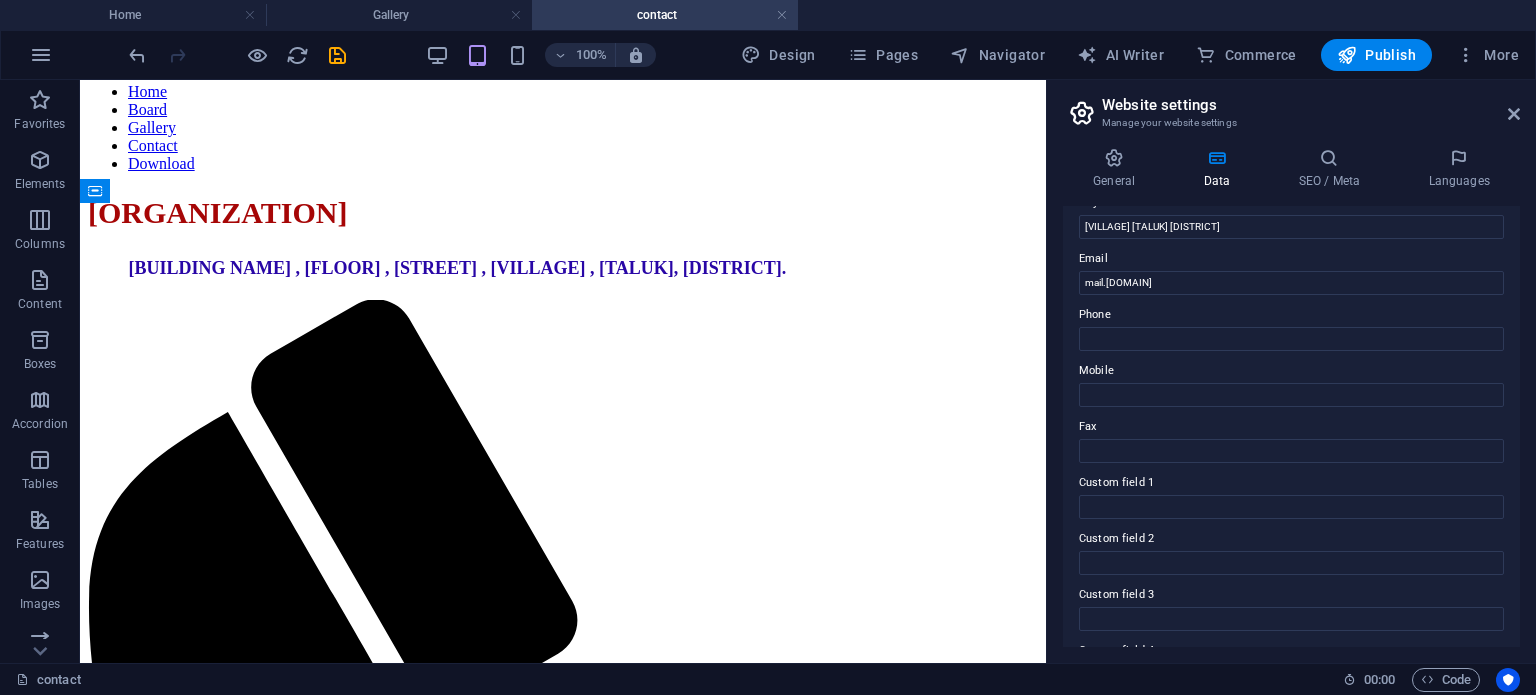 scroll, scrollTop: 519, scrollLeft: 0, axis: vertical 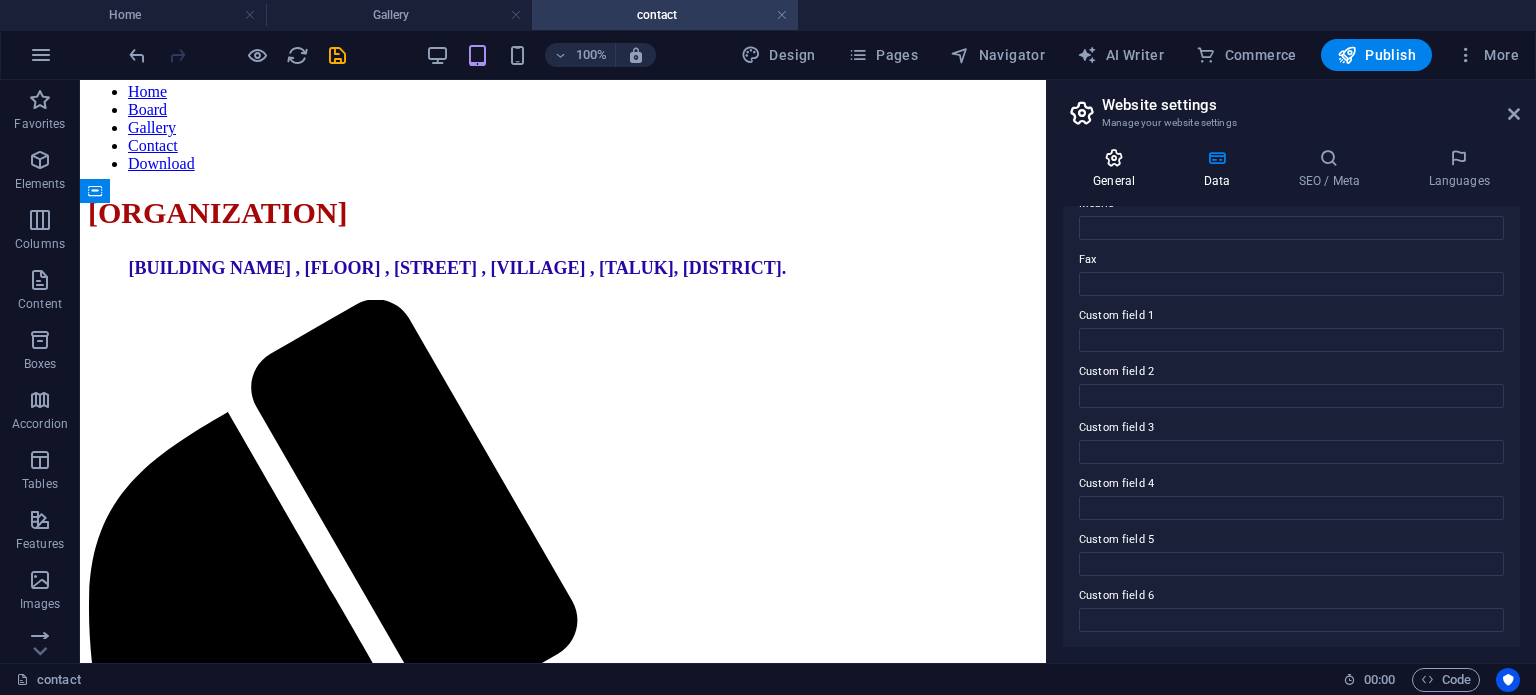 click at bounding box center [1114, 158] 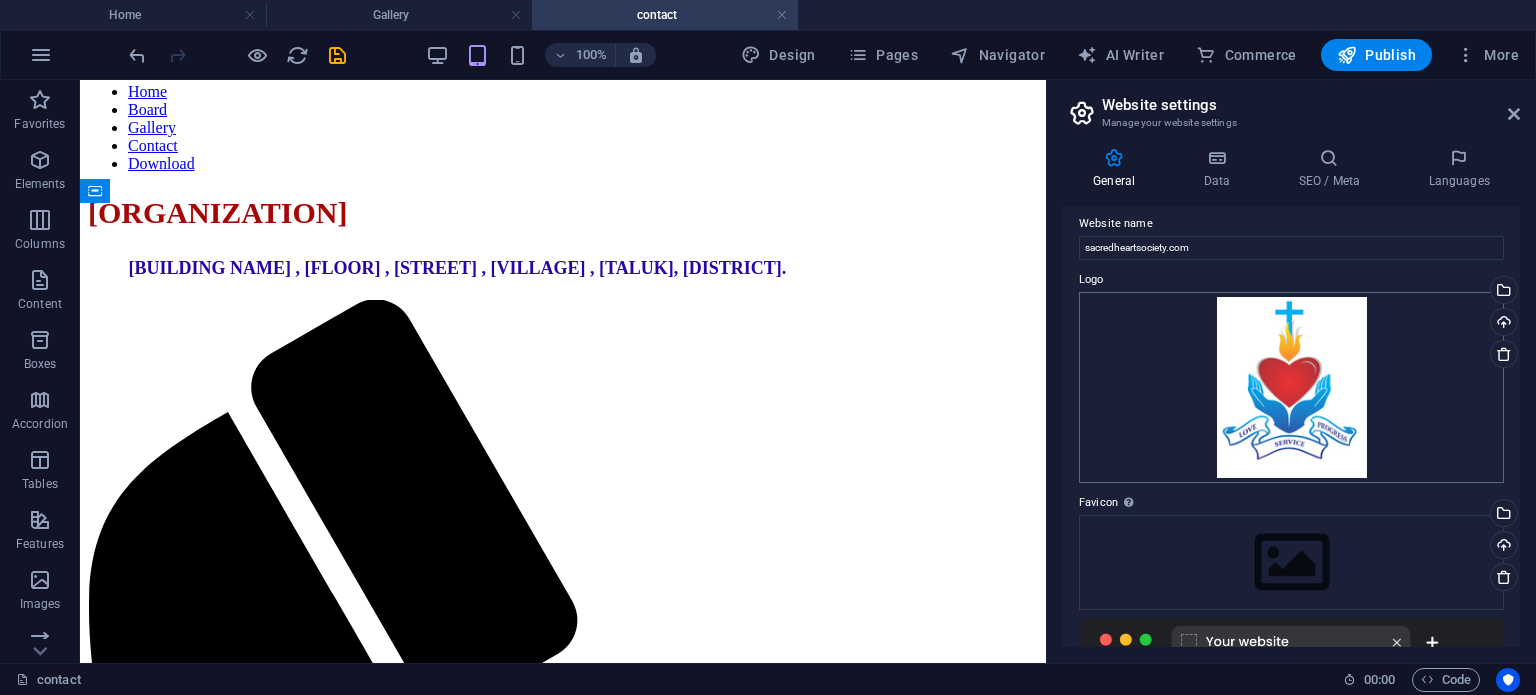 scroll, scrollTop: 0, scrollLeft: 0, axis: both 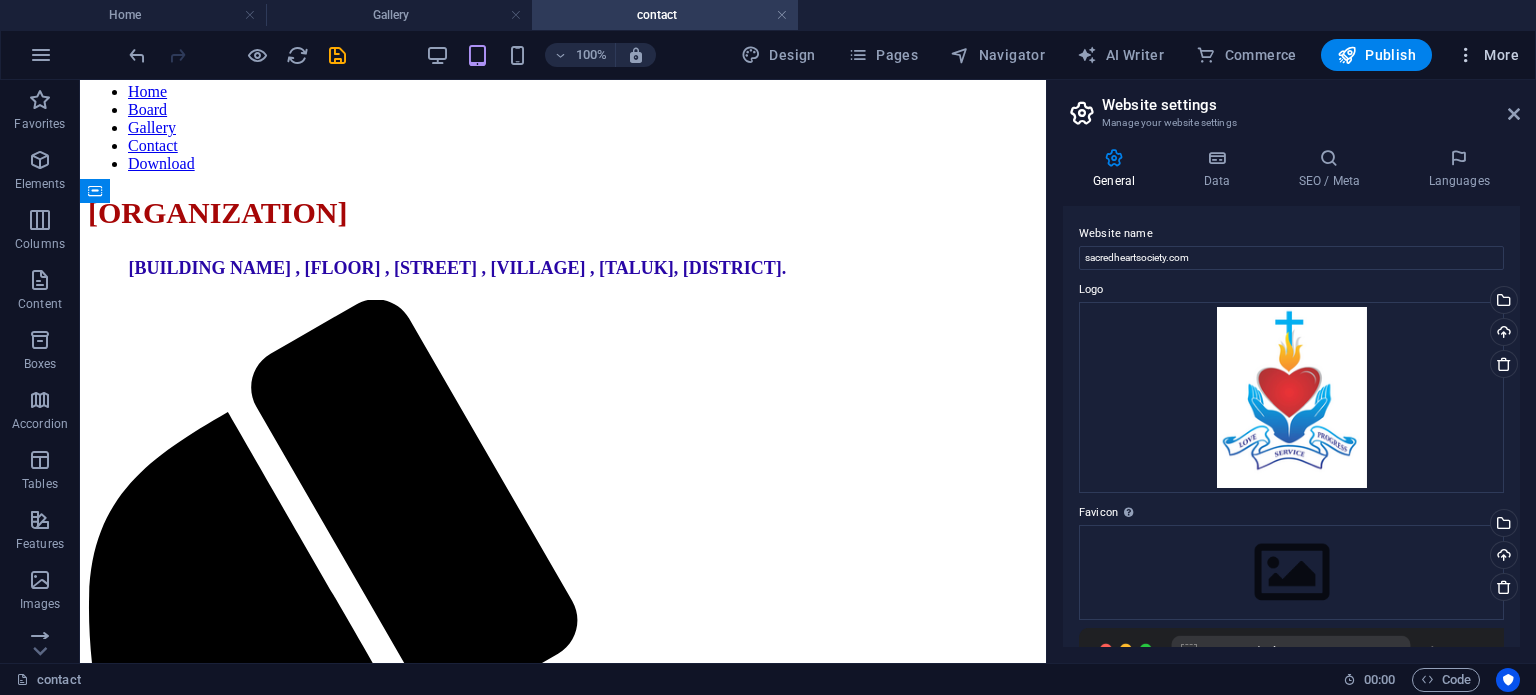 click at bounding box center [1466, 55] 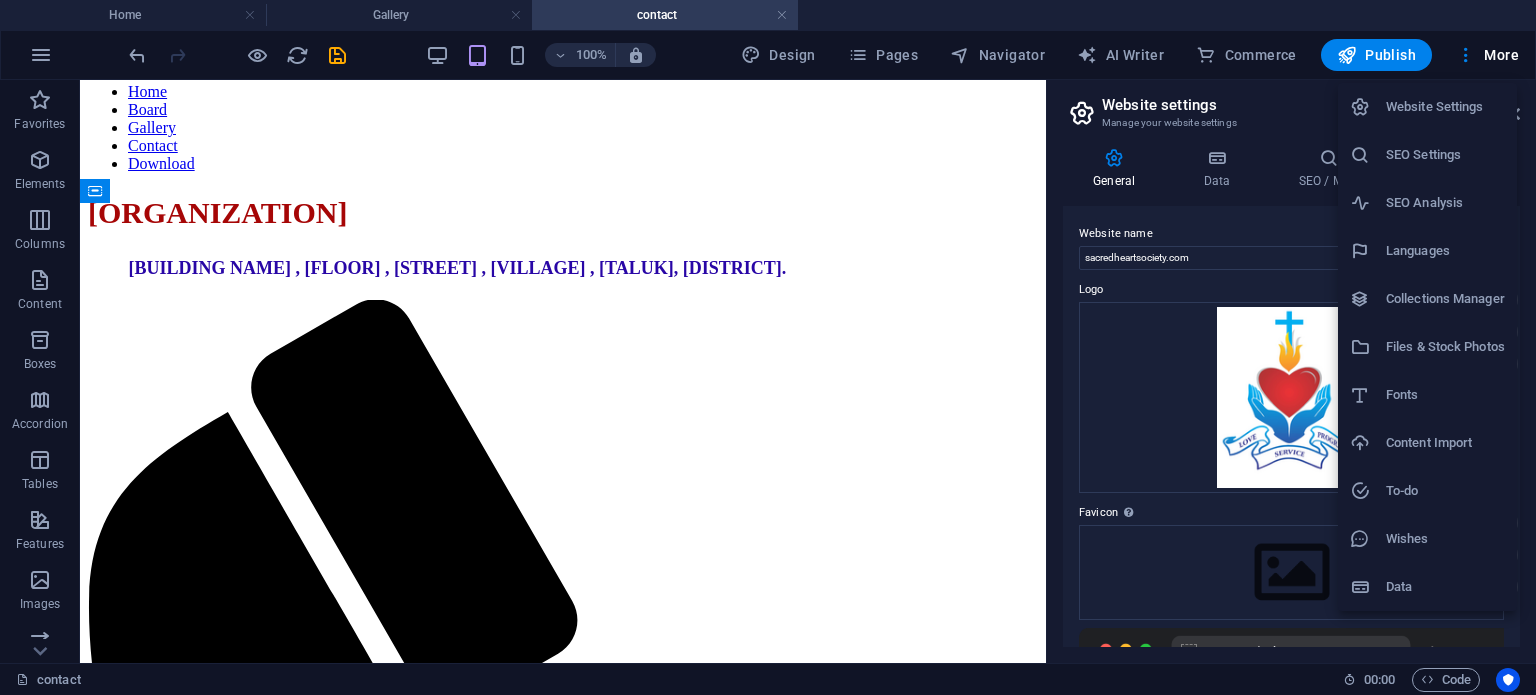 click on "Files & Stock Photos" at bounding box center (1445, 347) 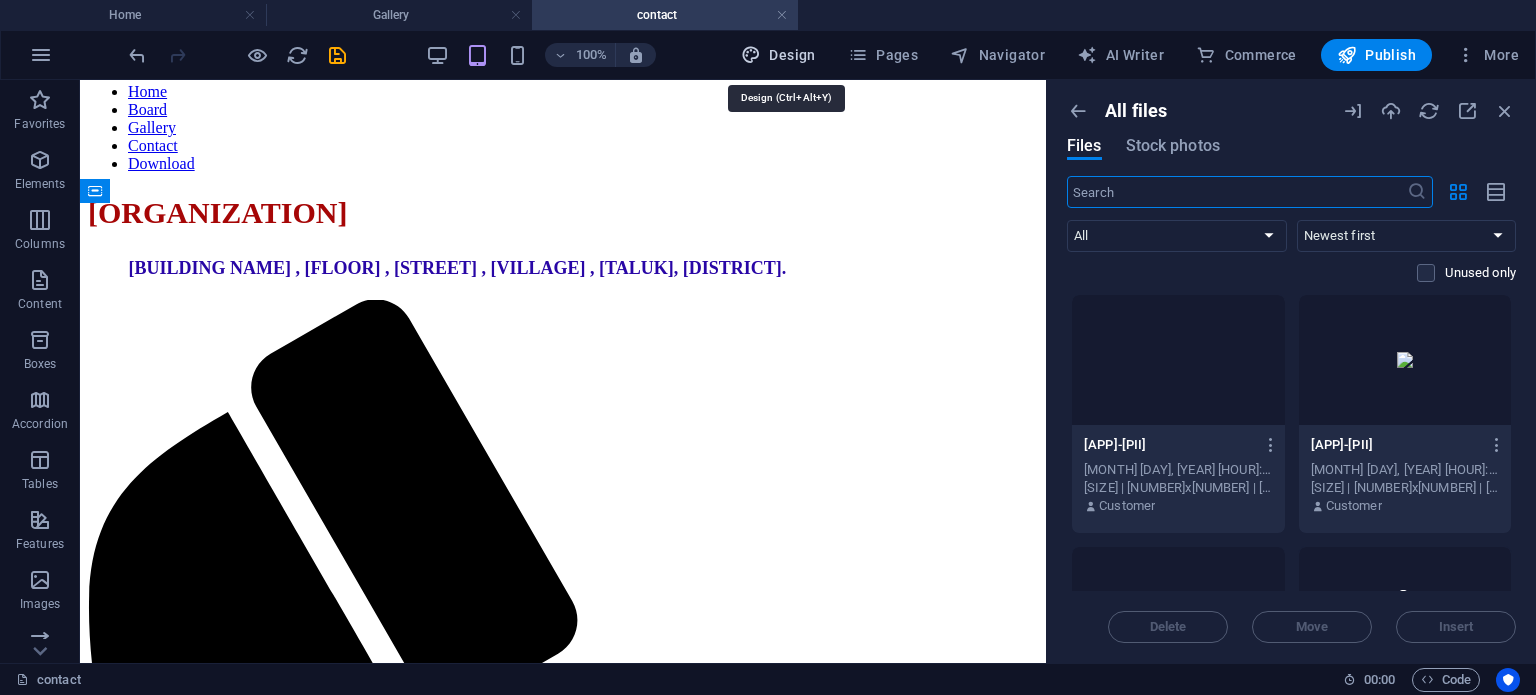 click on "Design" at bounding box center (778, 55) 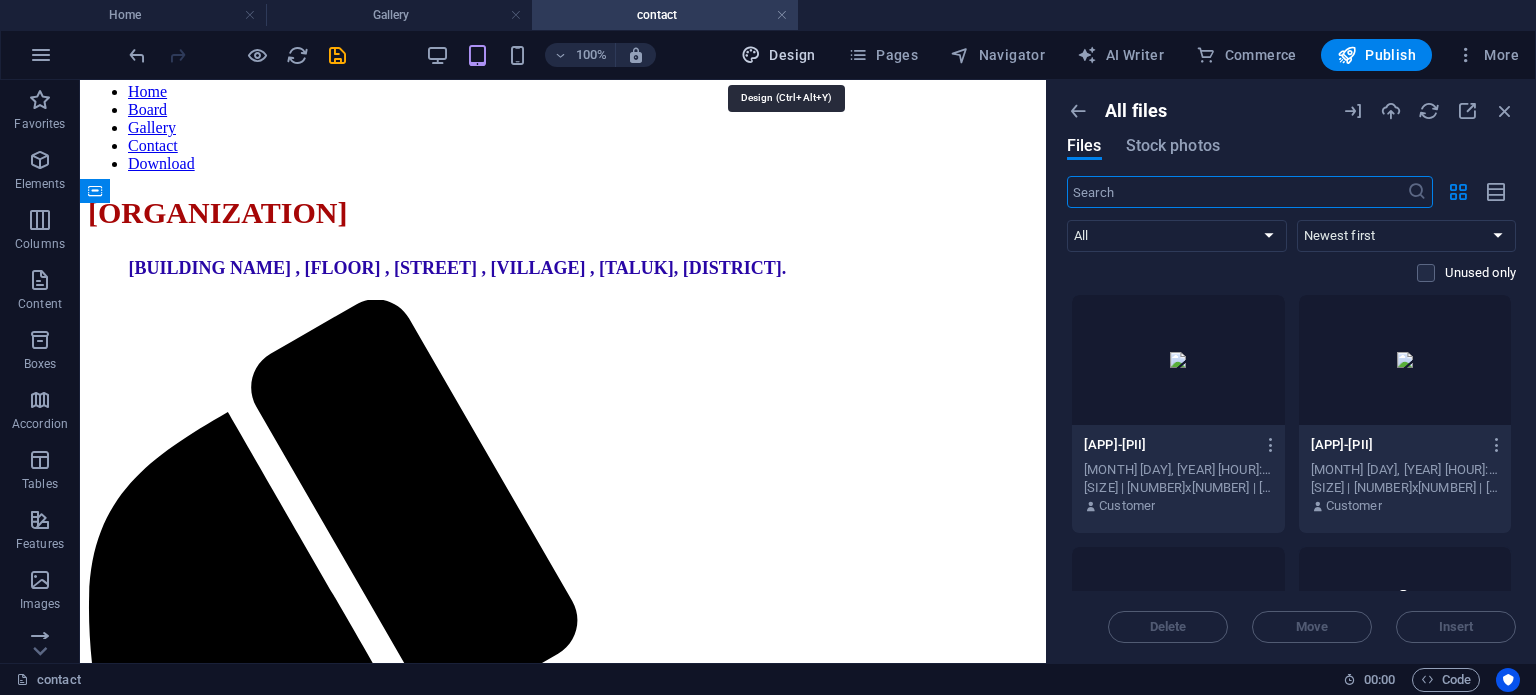 select on "300" 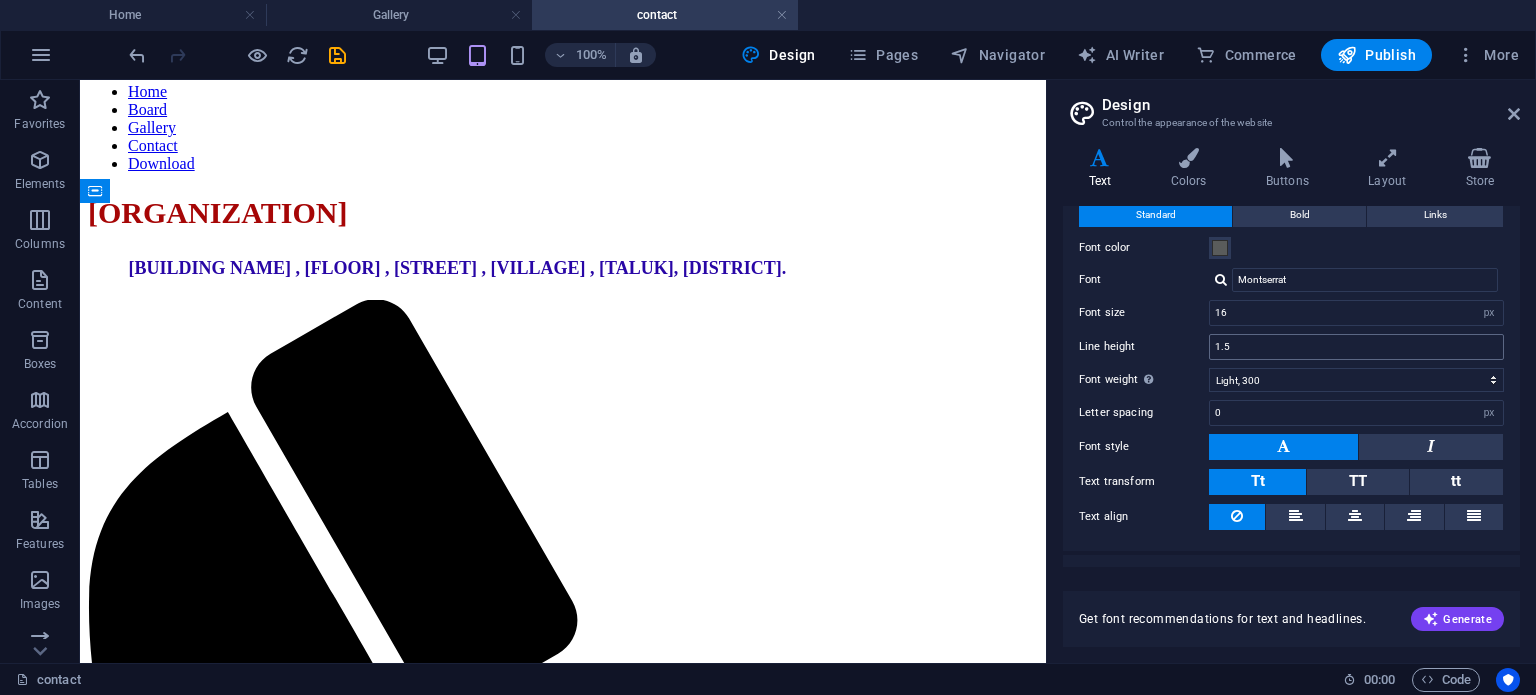 scroll, scrollTop: 92, scrollLeft: 0, axis: vertical 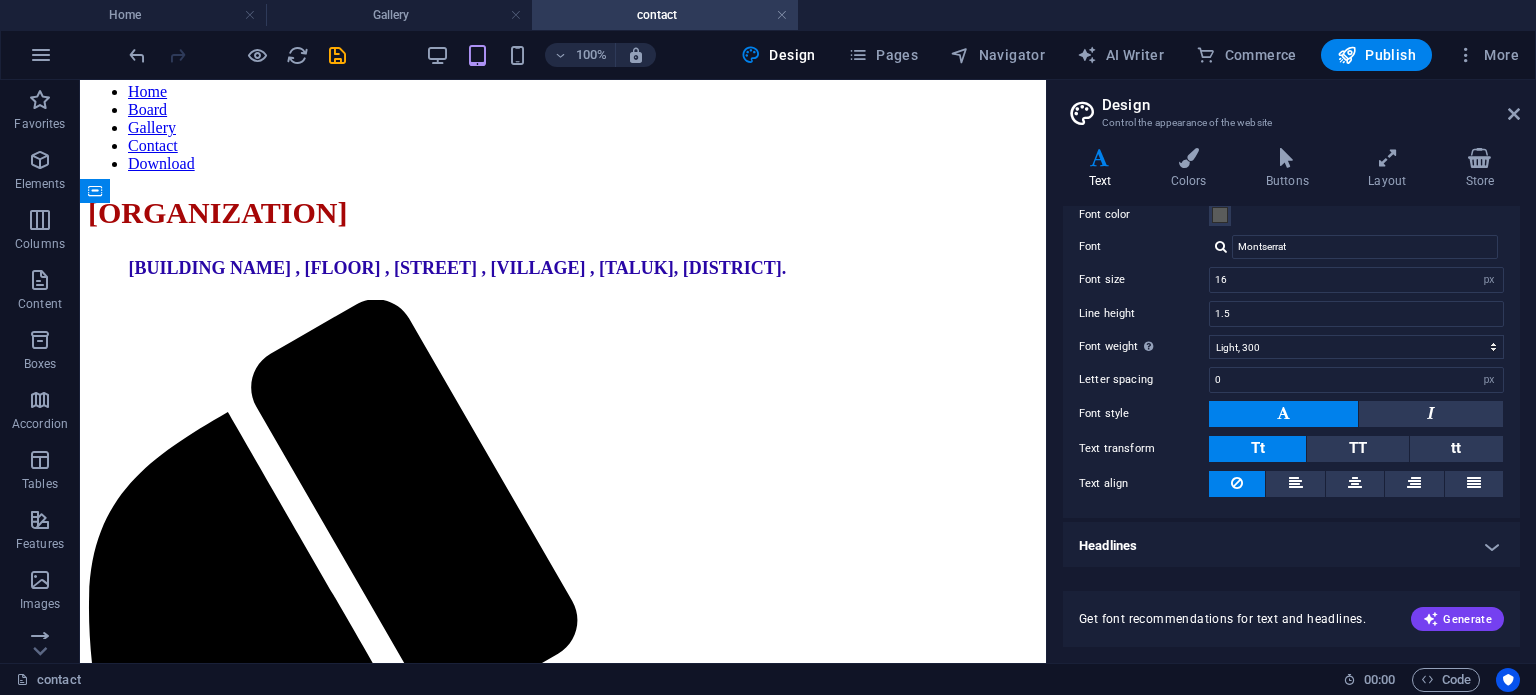 click at bounding box center (237, 55) 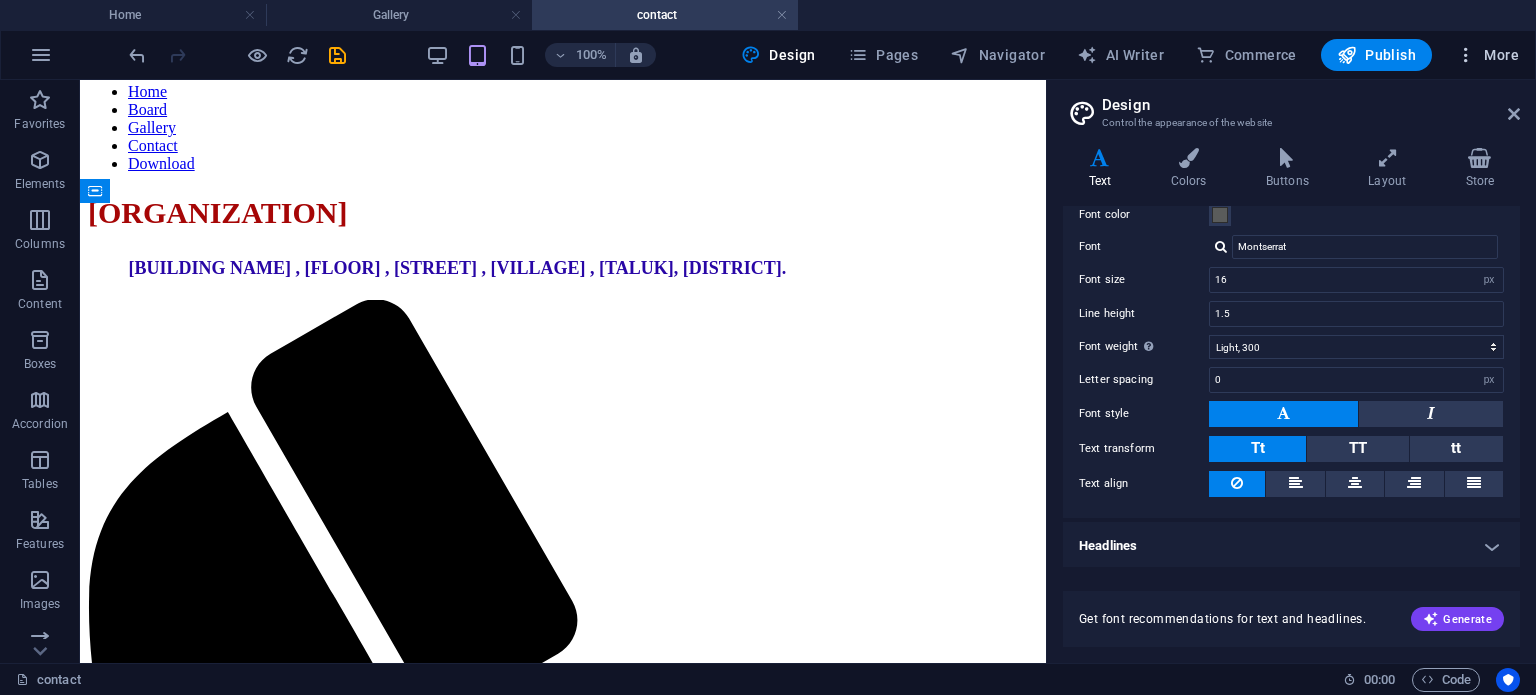 click at bounding box center [1466, 55] 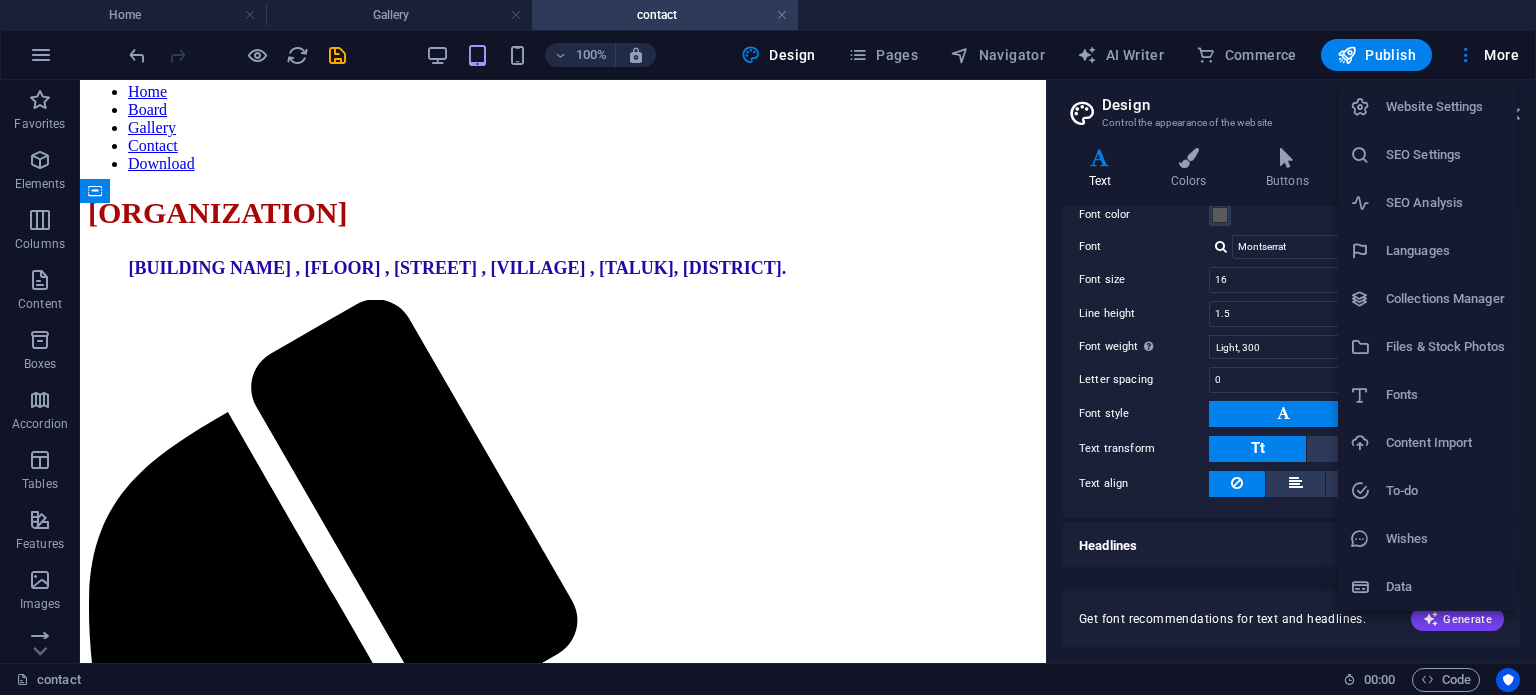 click on "Data" at bounding box center (1445, 587) 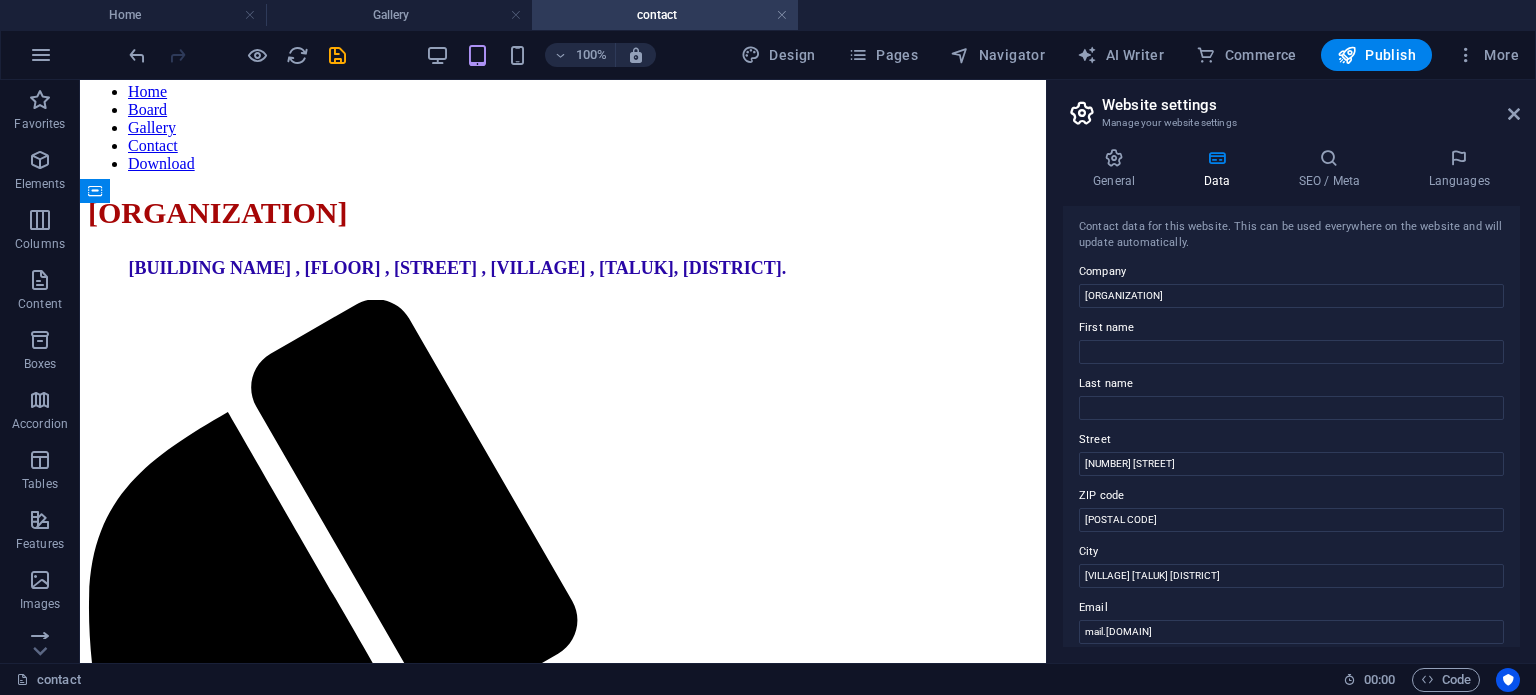 scroll, scrollTop: 0, scrollLeft: 0, axis: both 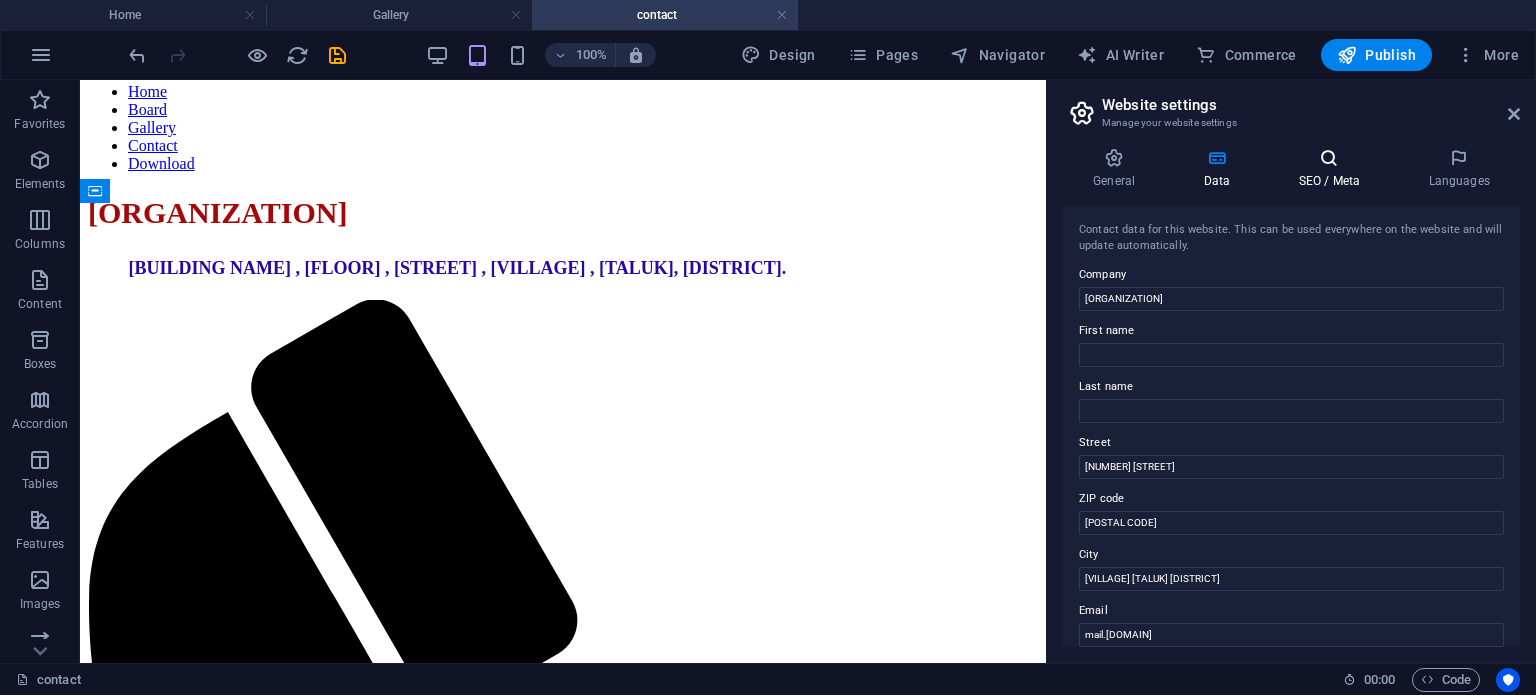click on "SEO / Meta" at bounding box center (1333, 169) 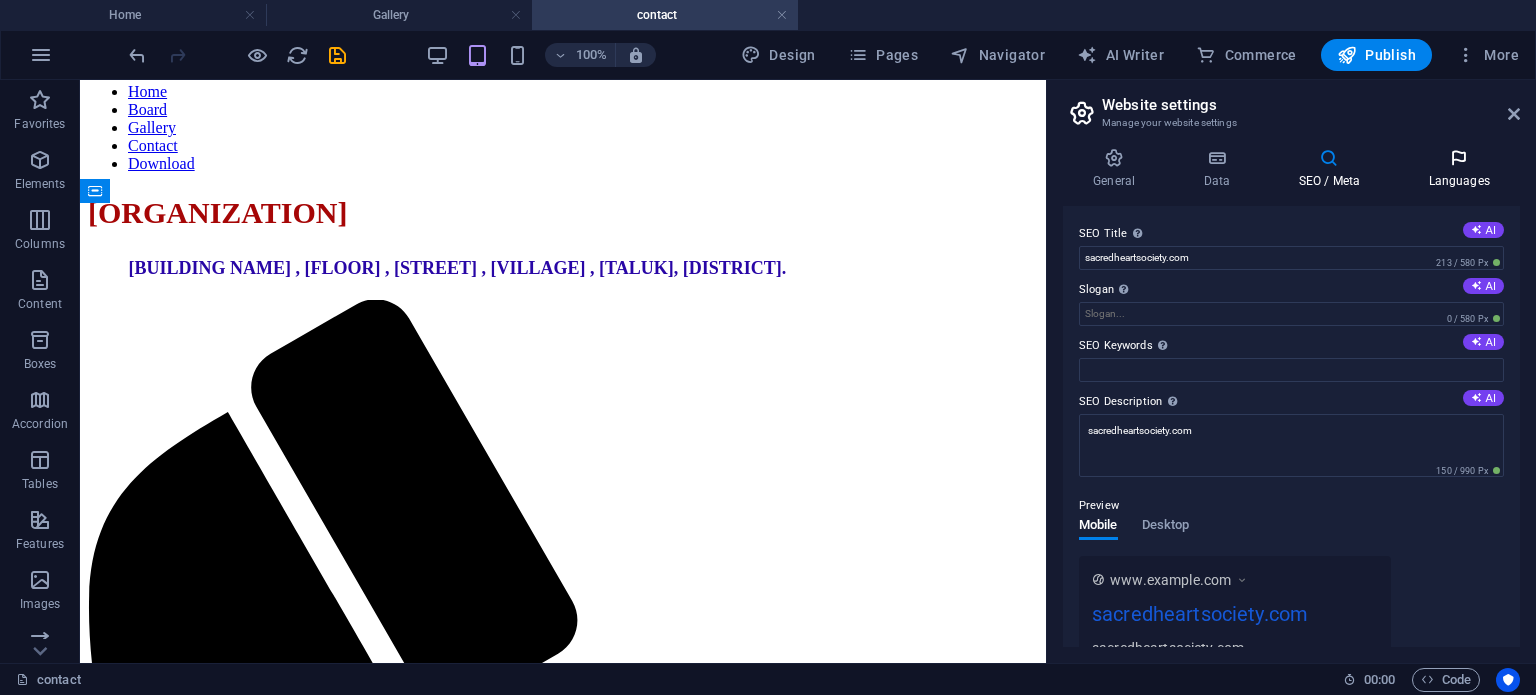 click on "Languages" at bounding box center (1459, 169) 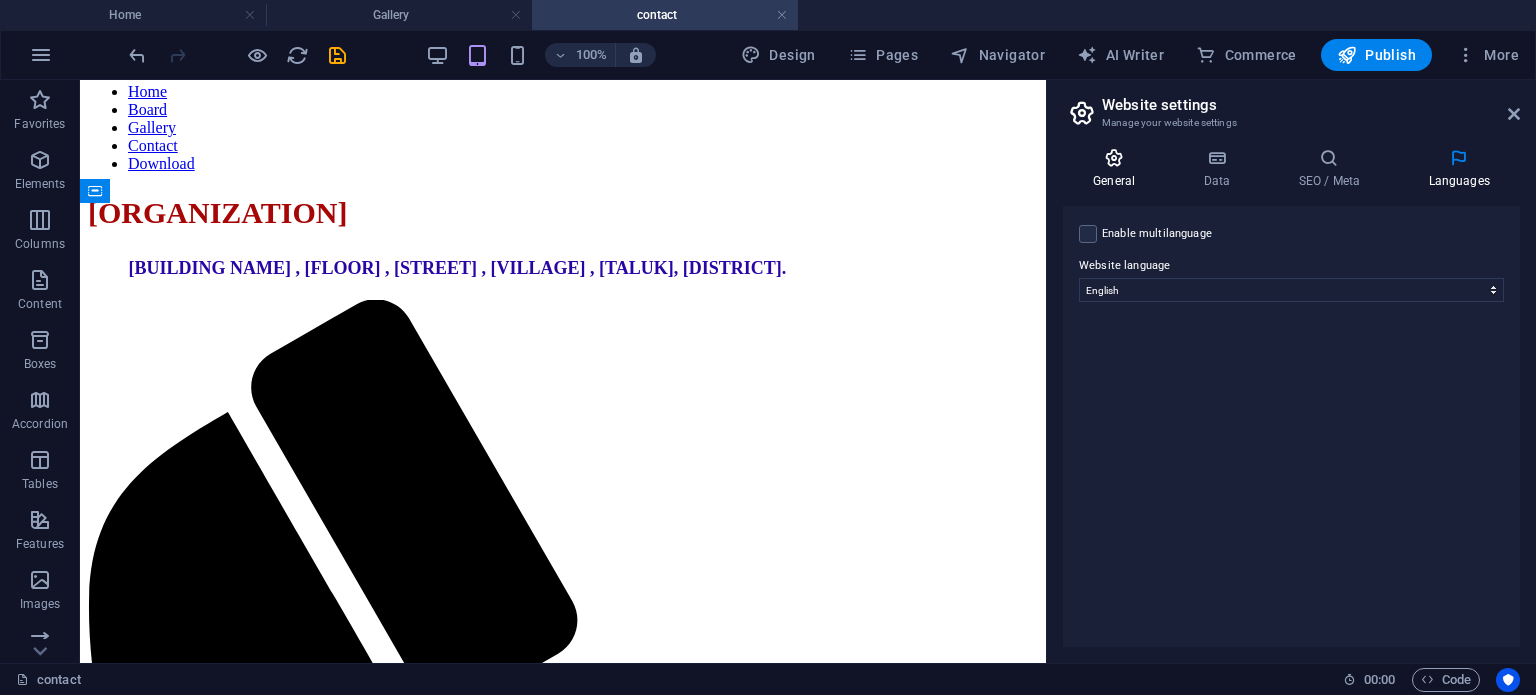 click at bounding box center (1114, 158) 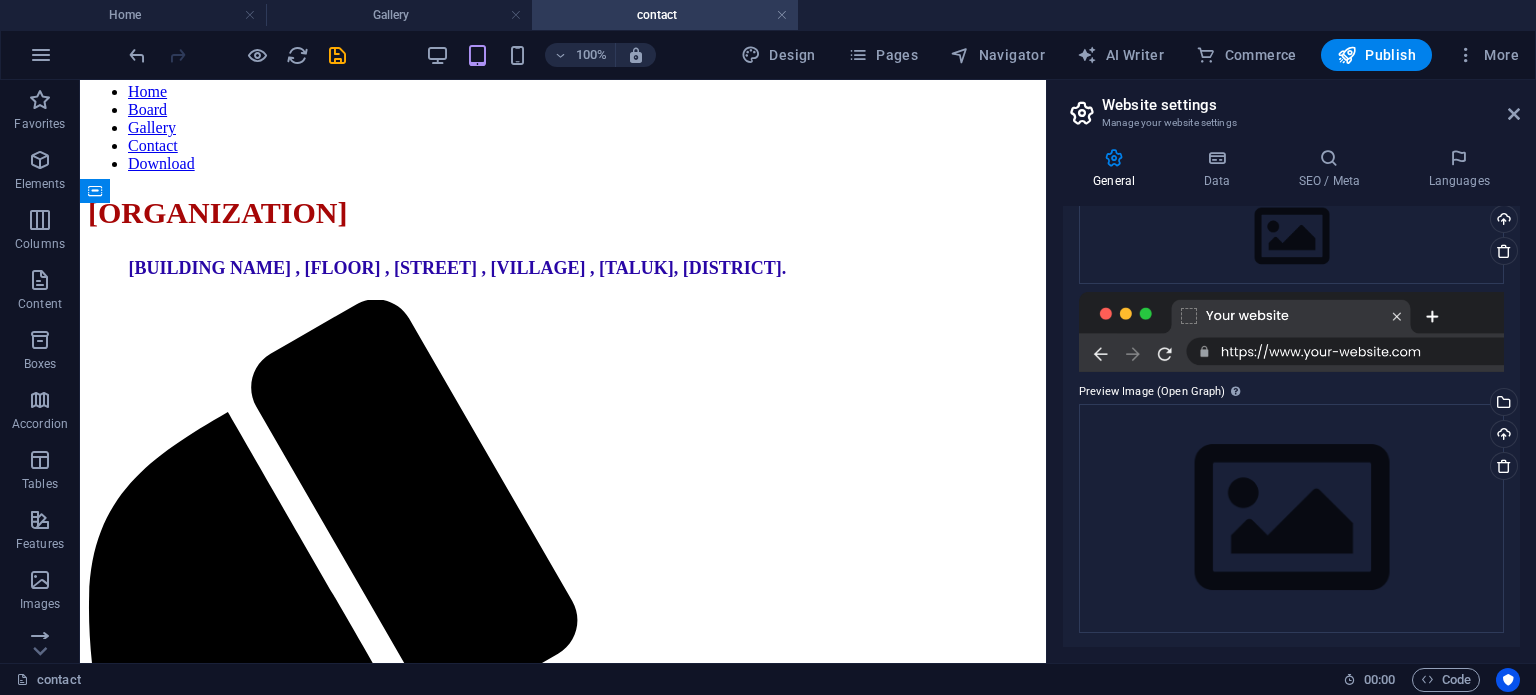scroll, scrollTop: 338, scrollLeft: 0, axis: vertical 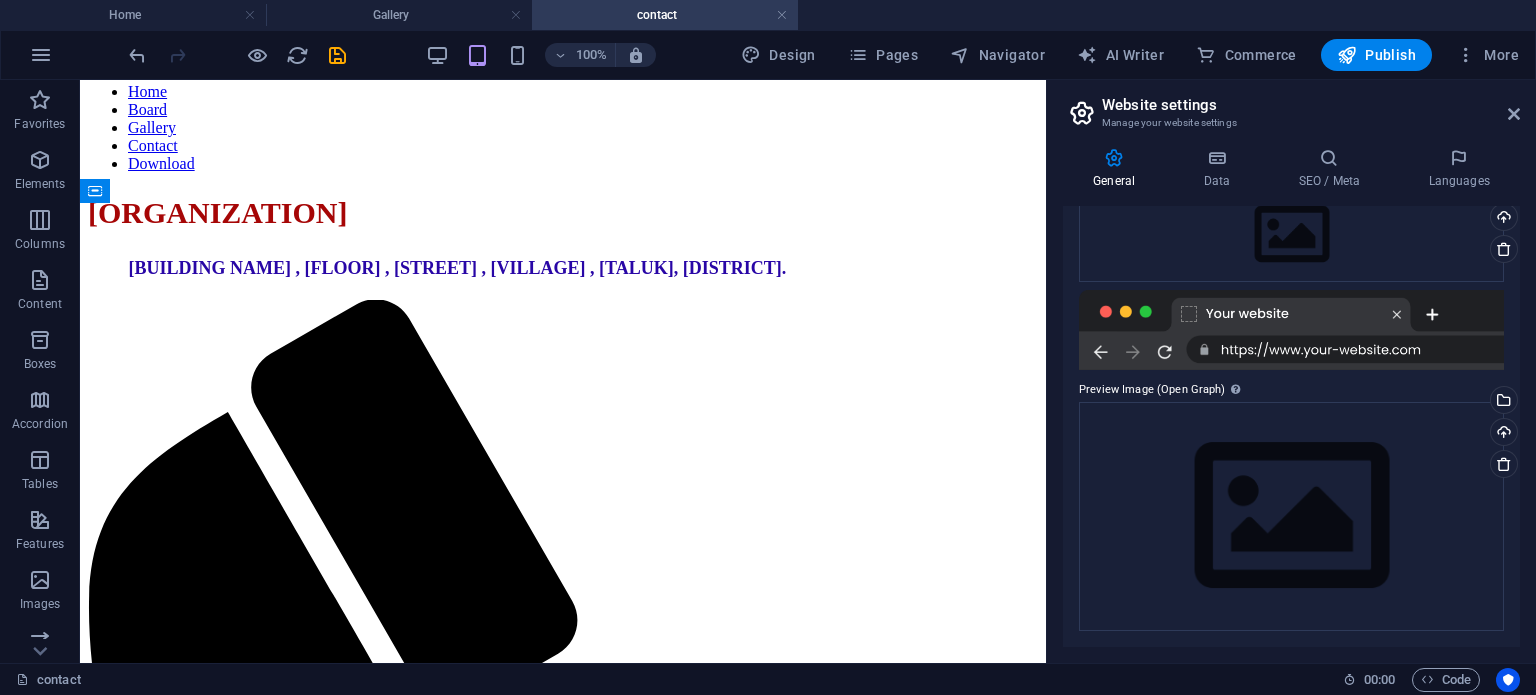 click at bounding box center (1114, 158) 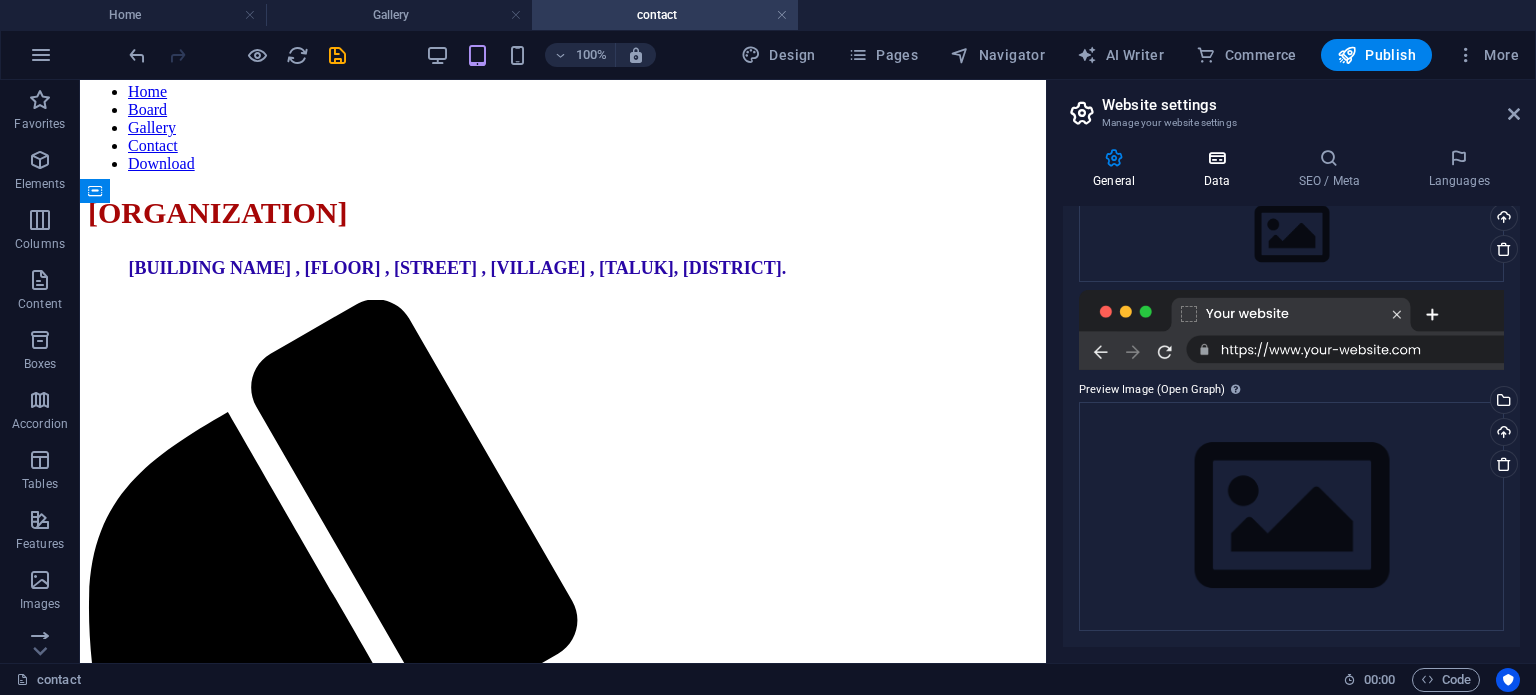 click at bounding box center [1216, 158] 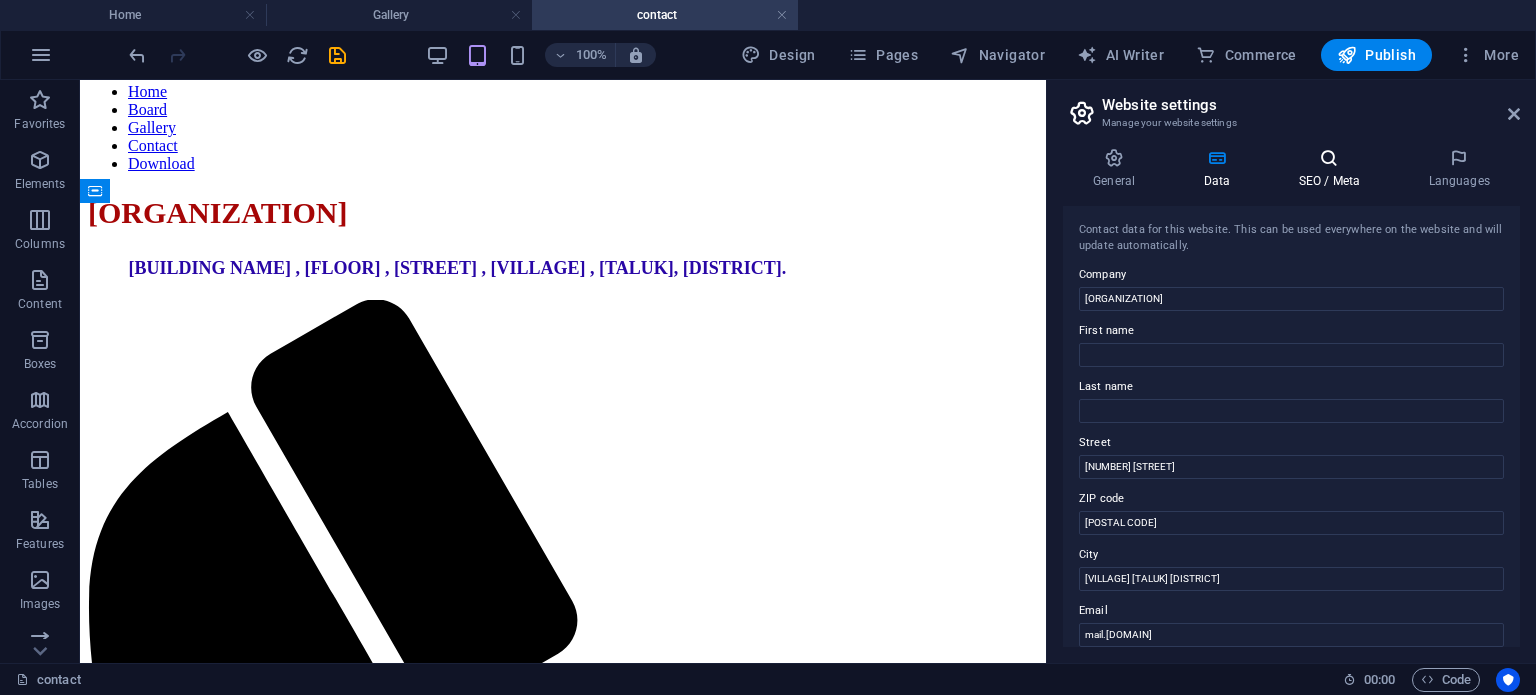 click on "SEO / Meta" at bounding box center (1333, 169) 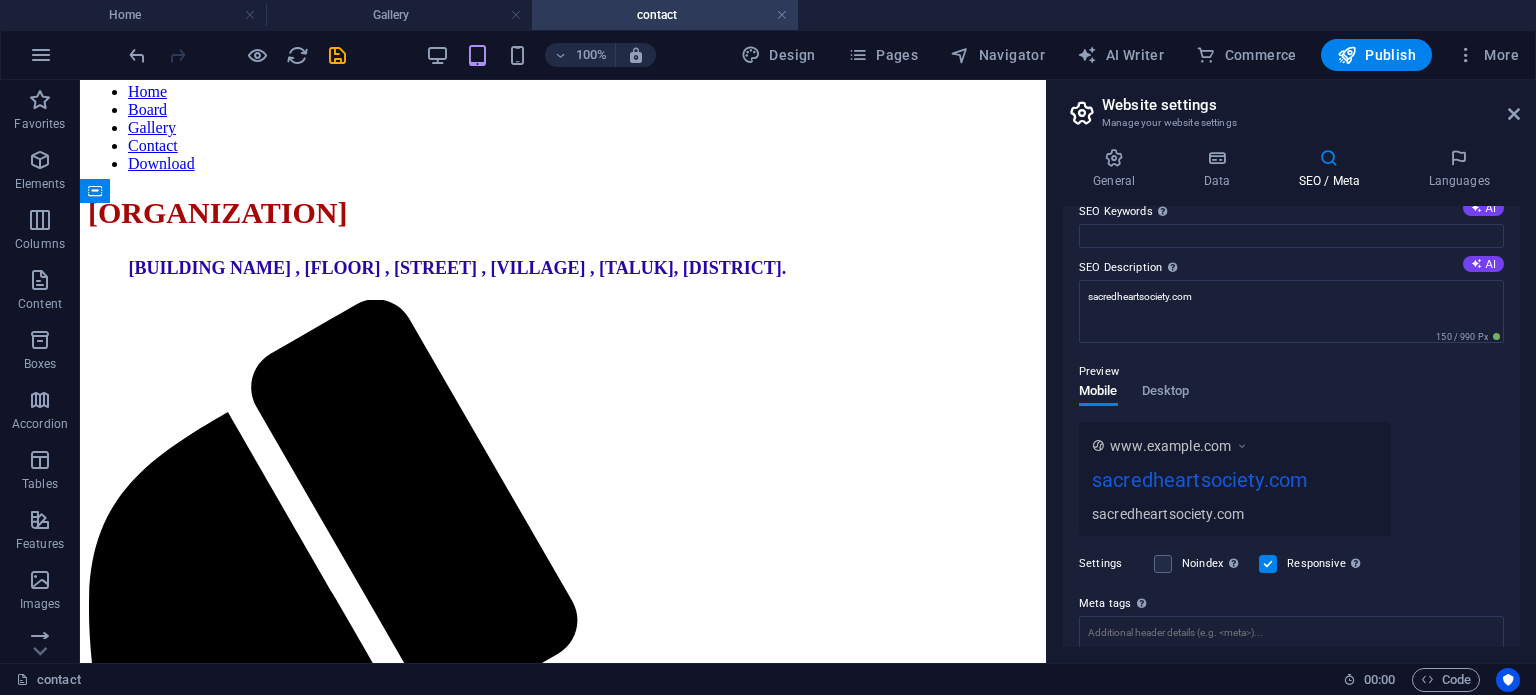 scroll, scrollTop: 293, scrollLeft: 0, axis: vertical 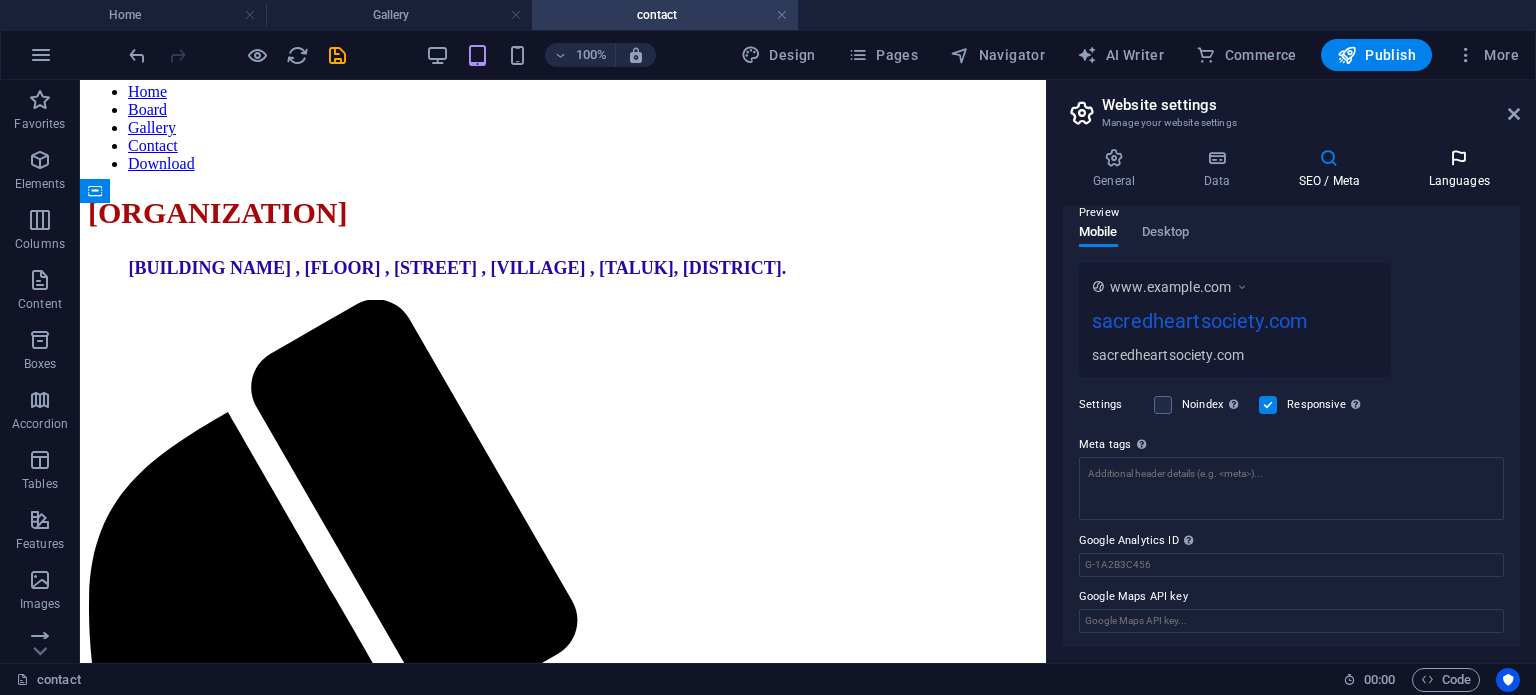 click at bounding box center (1459, 158) 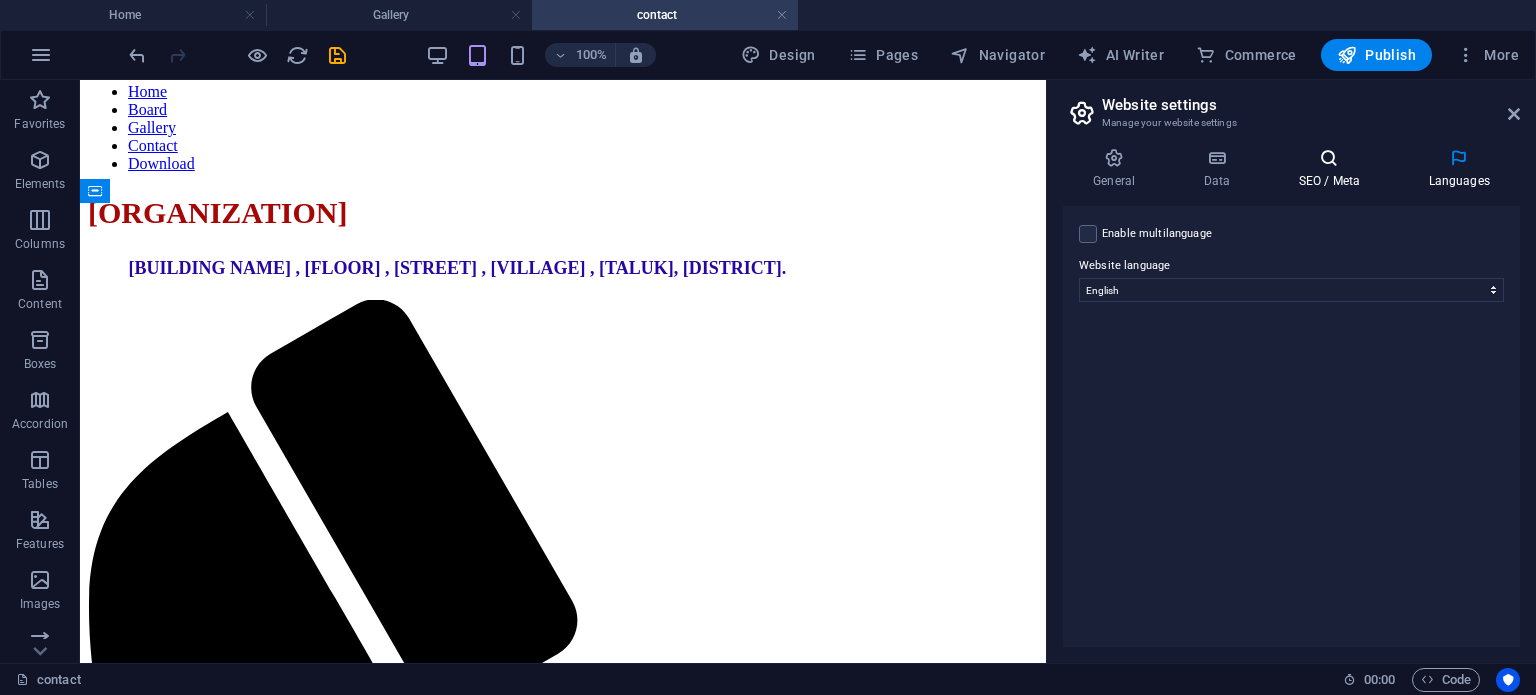 click at bounding box center (1329, 158) 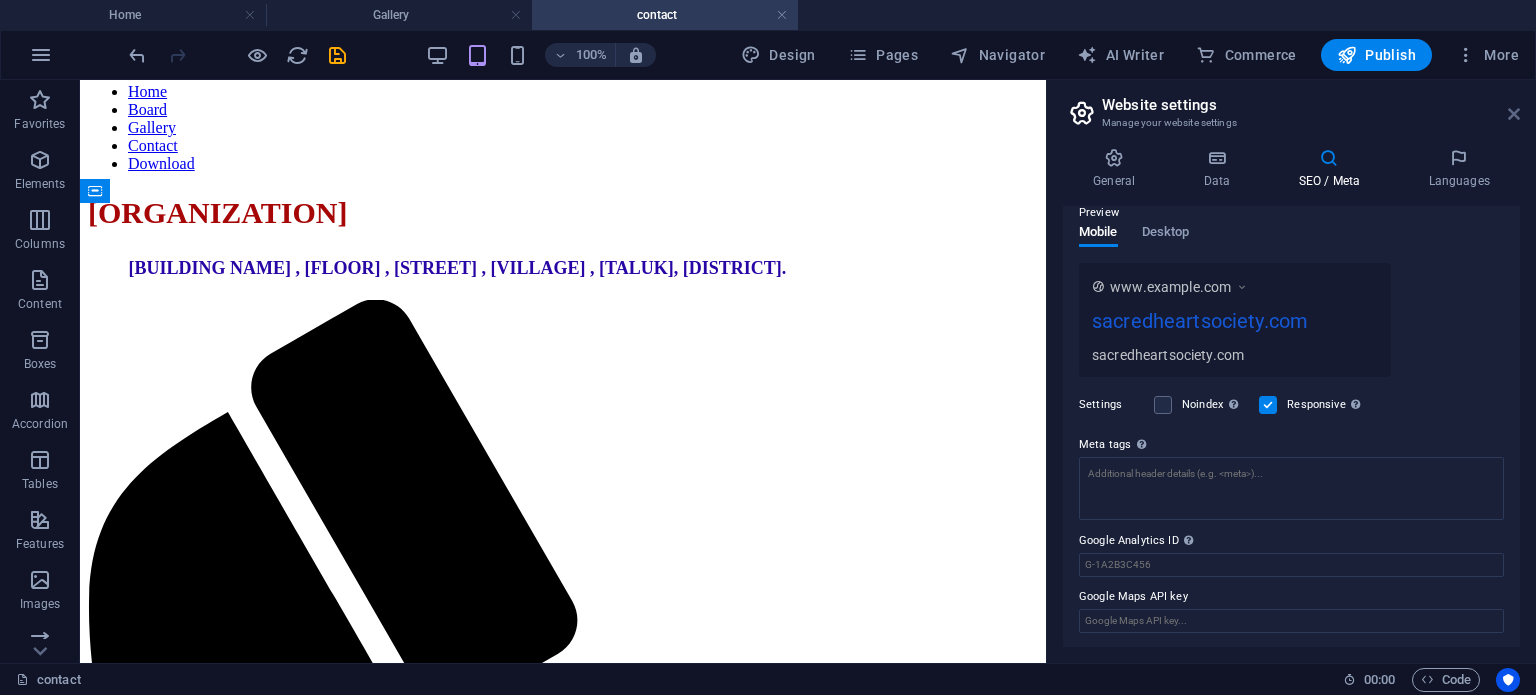 click at bounding box center (1514, 114) 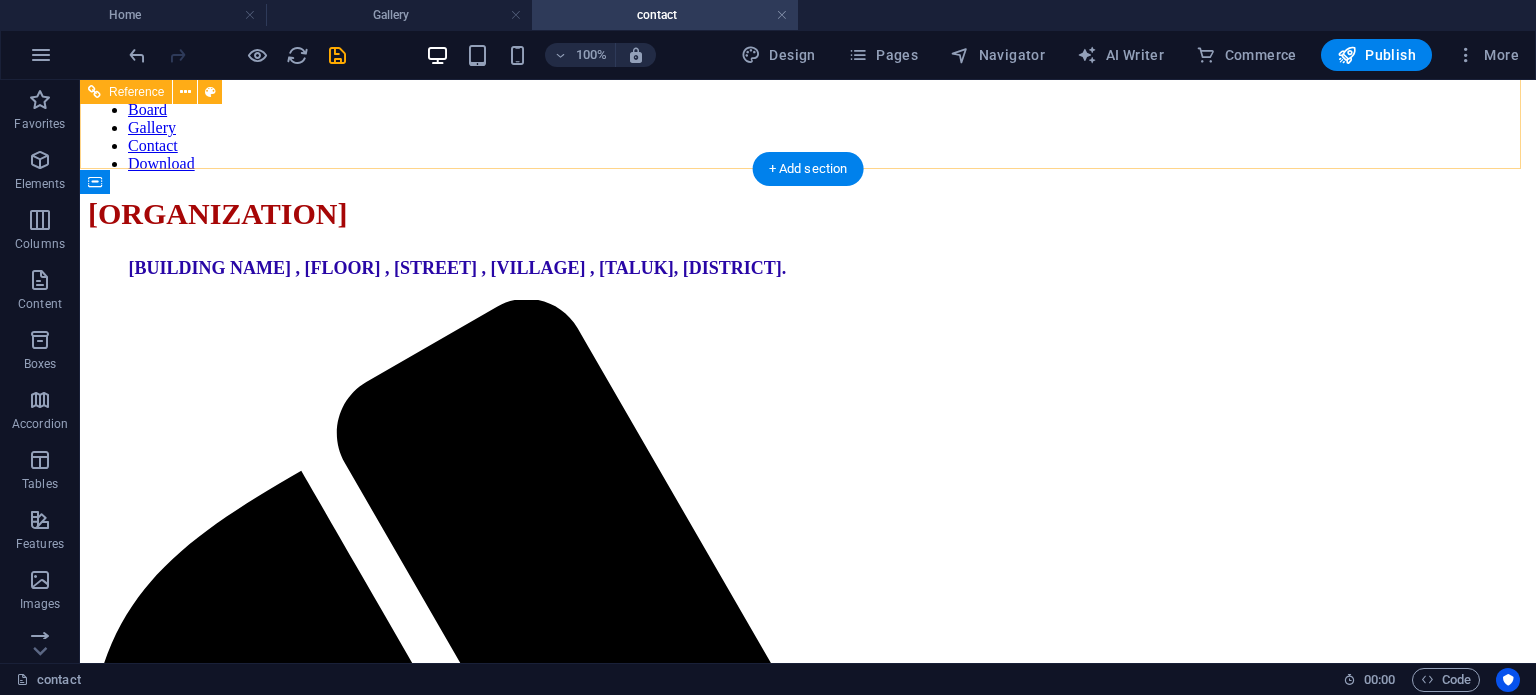 scroll, scrollTop: 269, scrollLeft: 0, axis: vertical 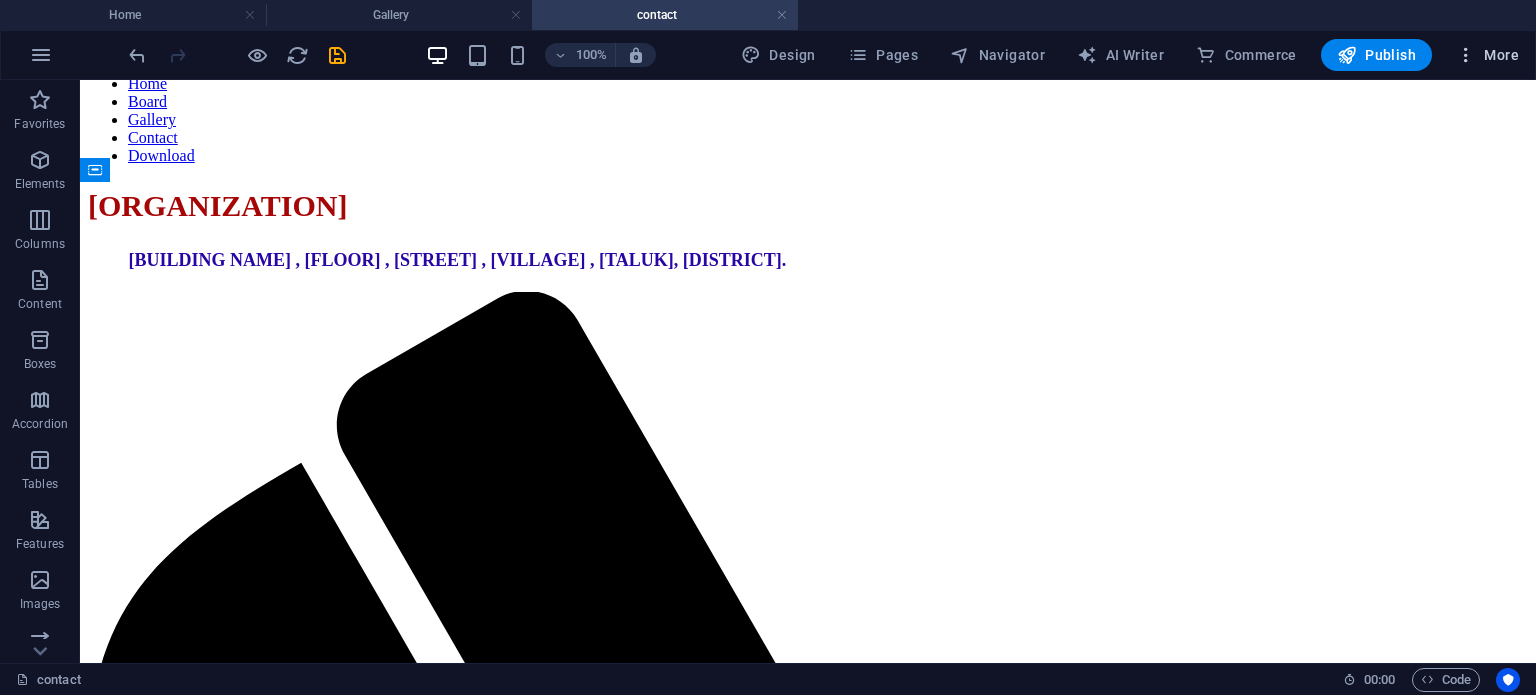 click at bounding box center (1466, 55) 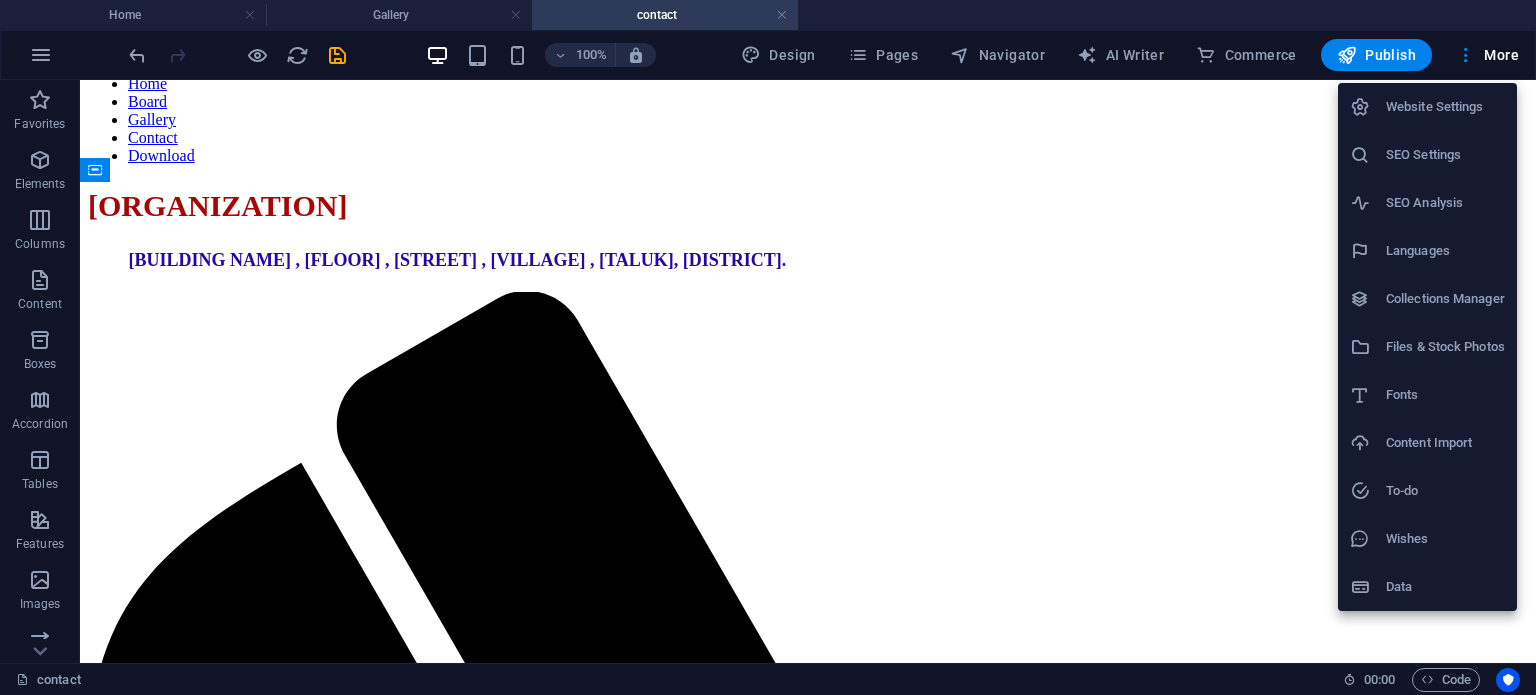 click on "Files & Stock Photos" at bounding box center (1445, 347) 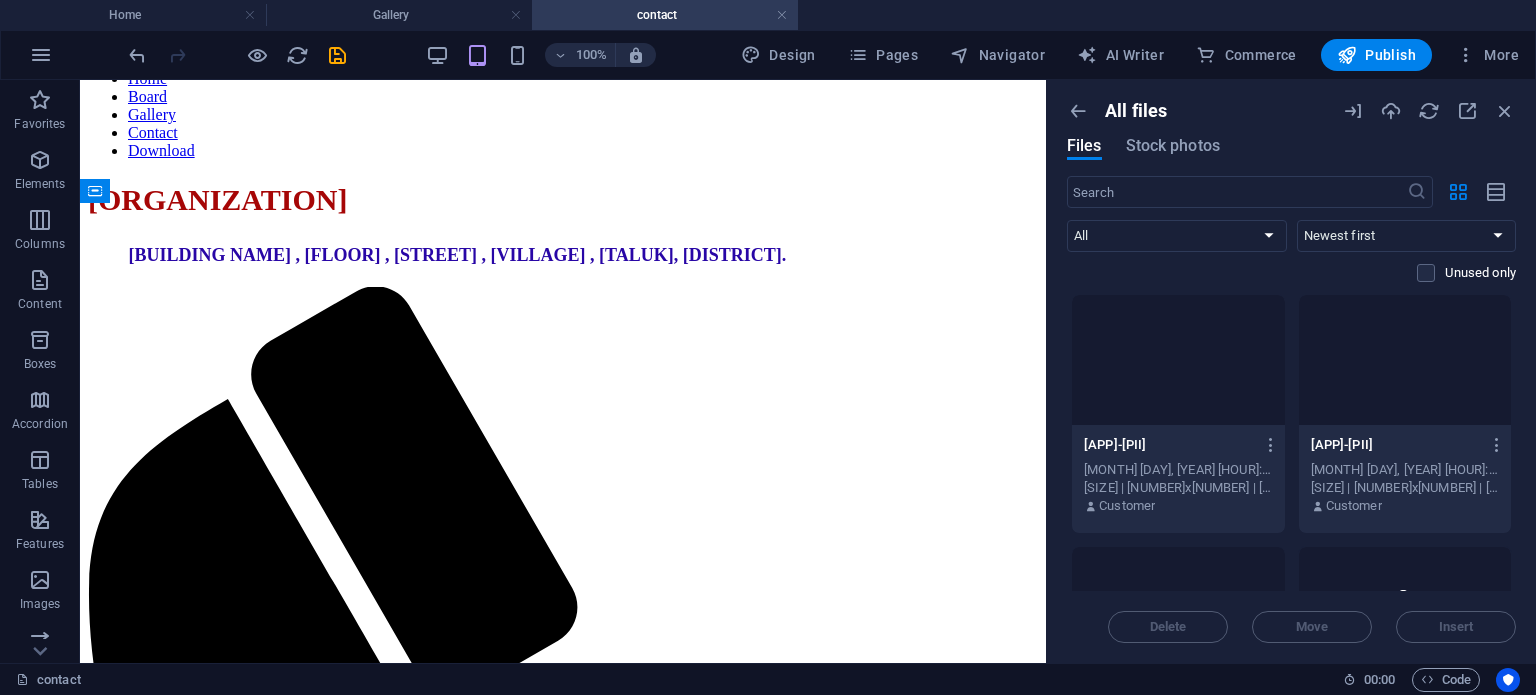 scroll, scrollTop: 248, scrollLeft: 0, axis: vertical 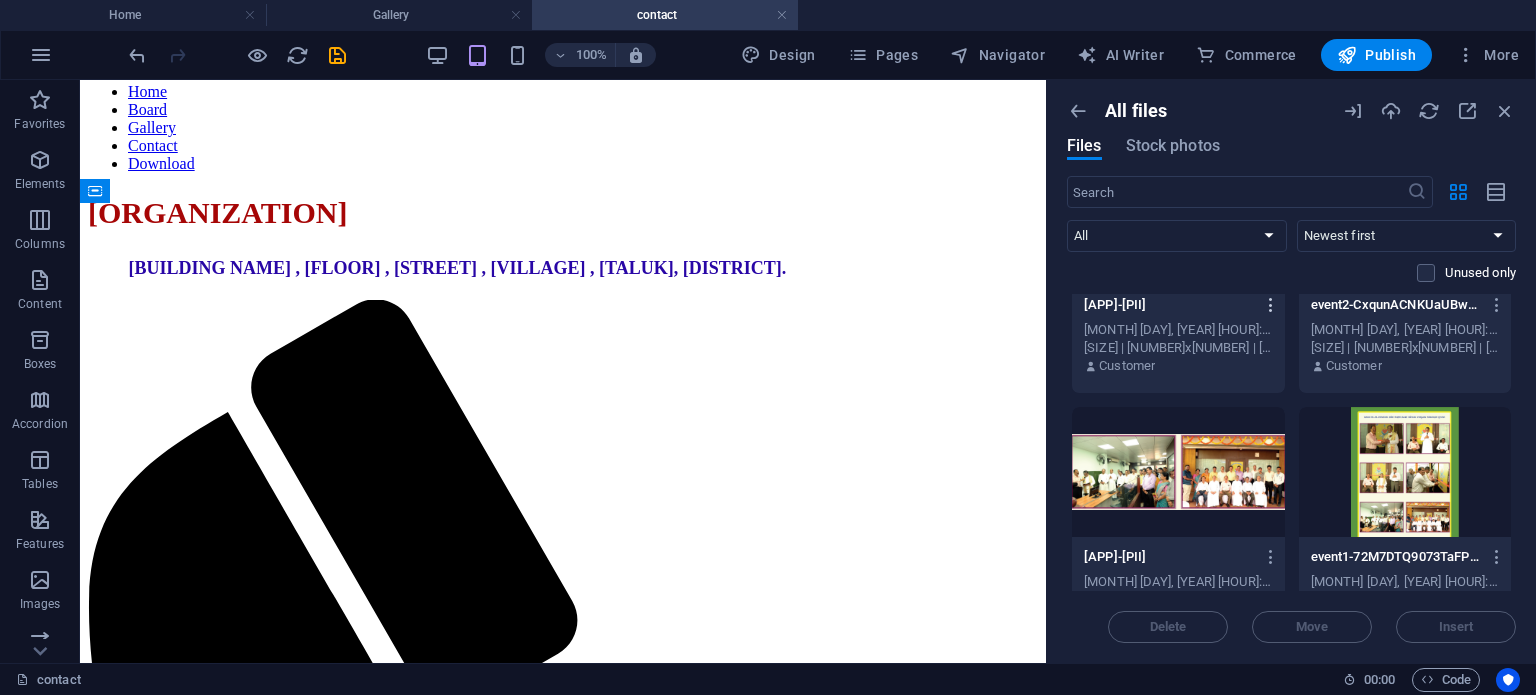 click at bounding box center [1271, 305] 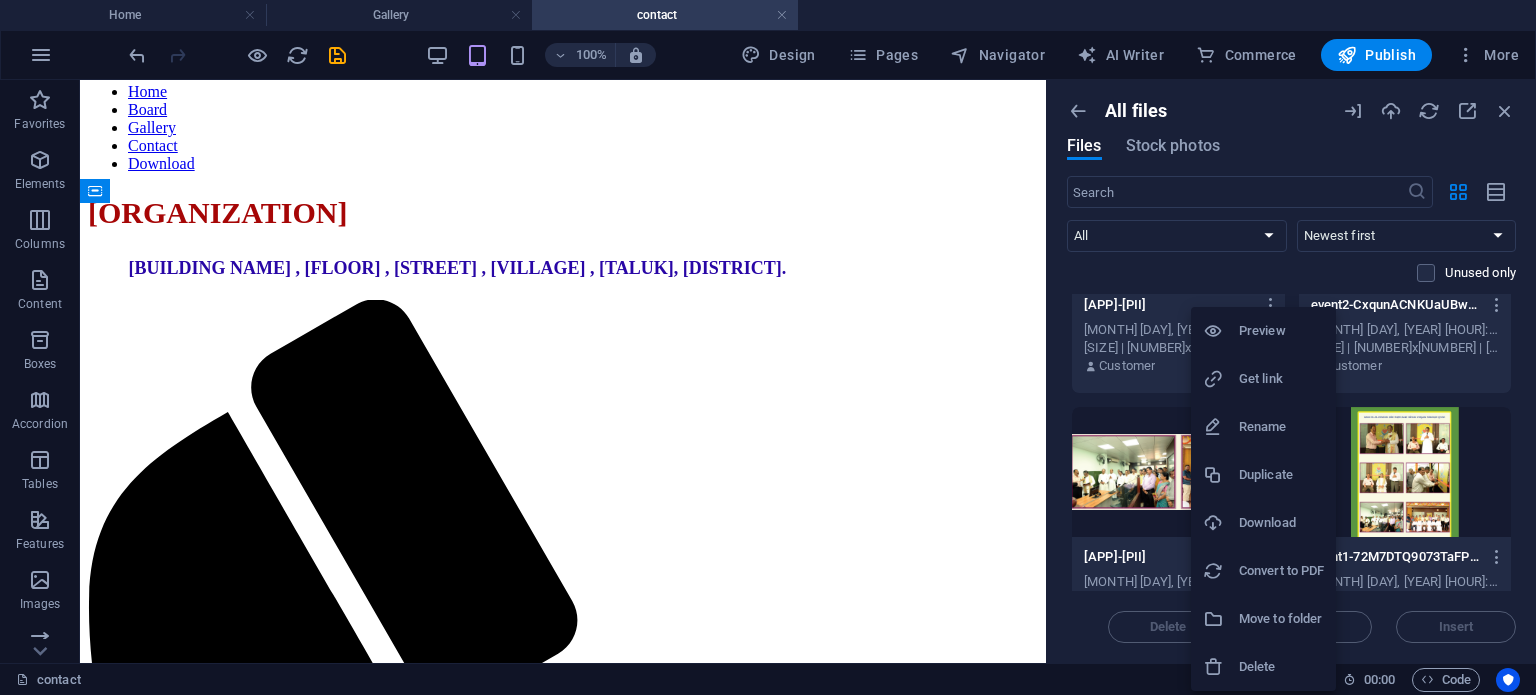 click at bounding box center (768, 347) 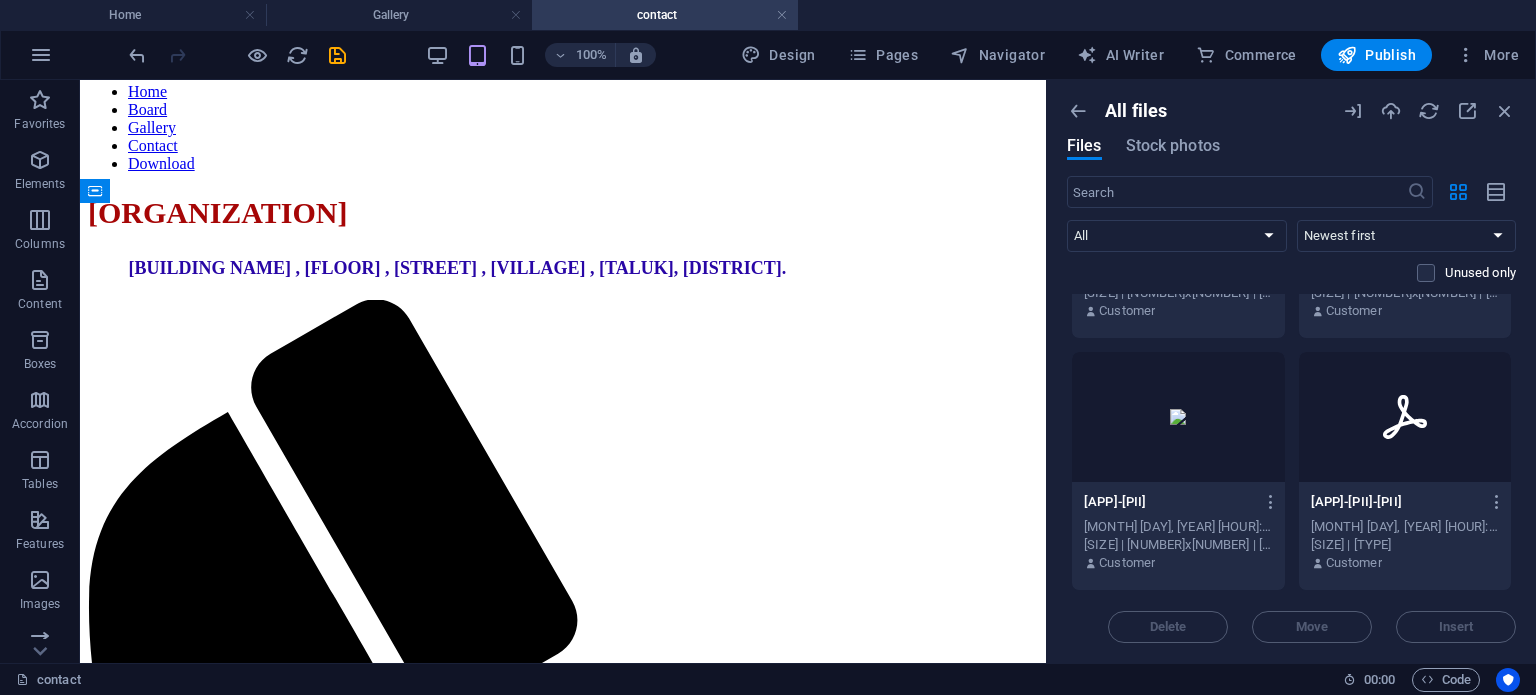 scroll, scrollTop: 0, scrollLeft: 0, axis: both 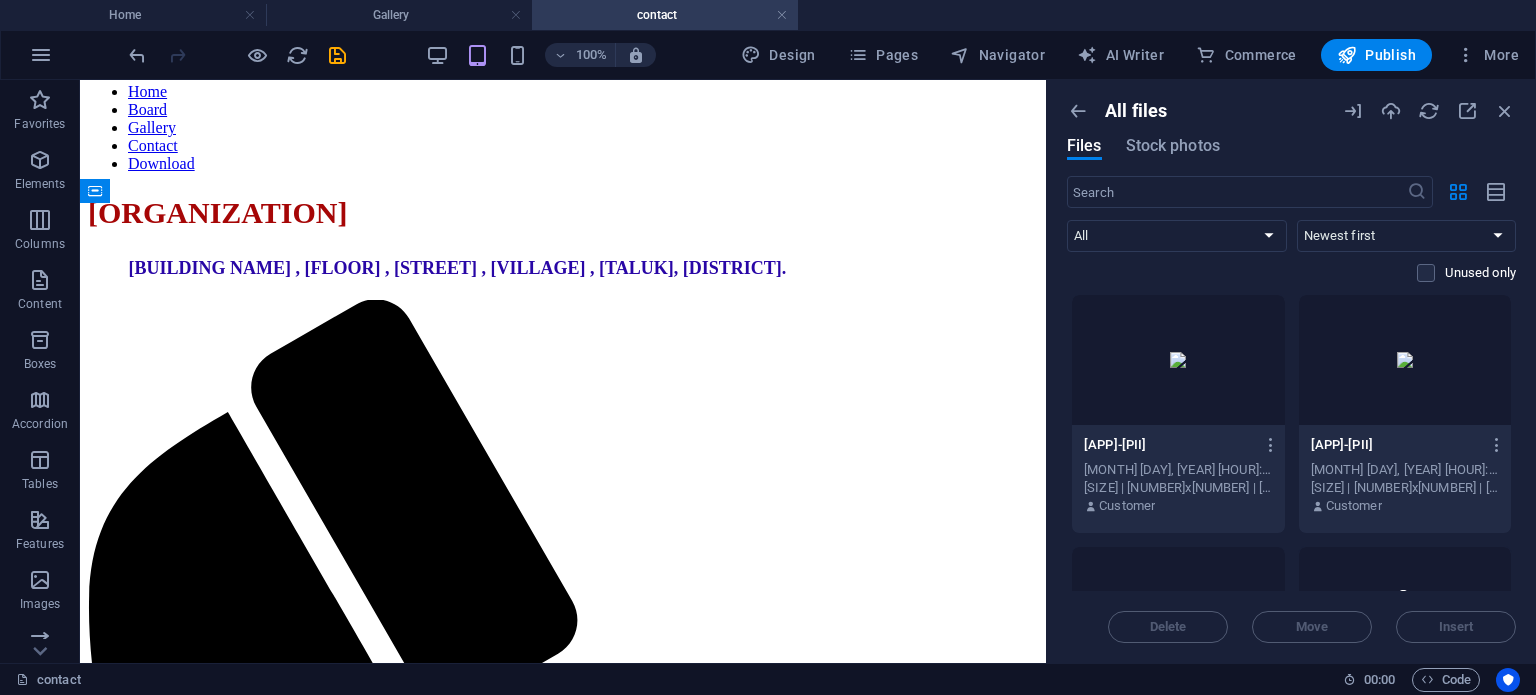 click at bounding box center (1178, 360) 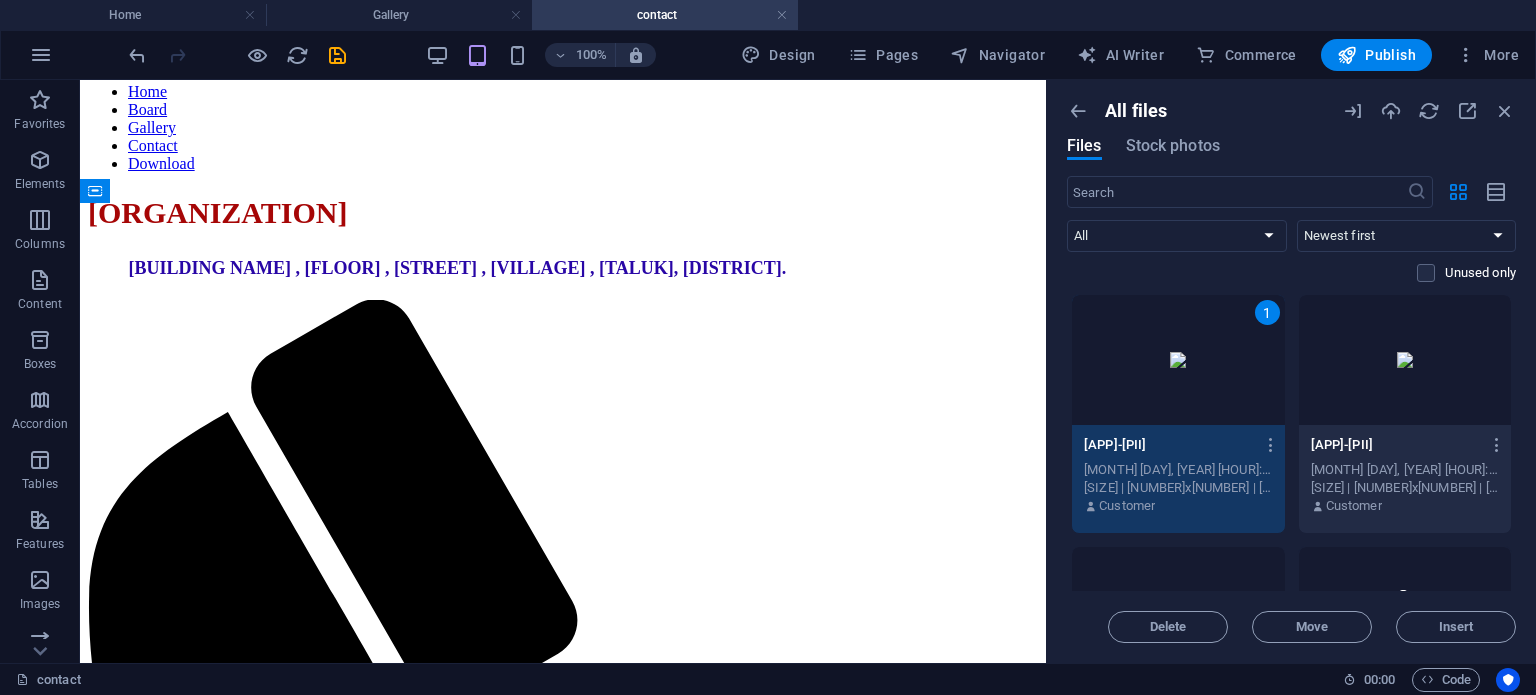click on "1" at bounding box center (1178, 360) 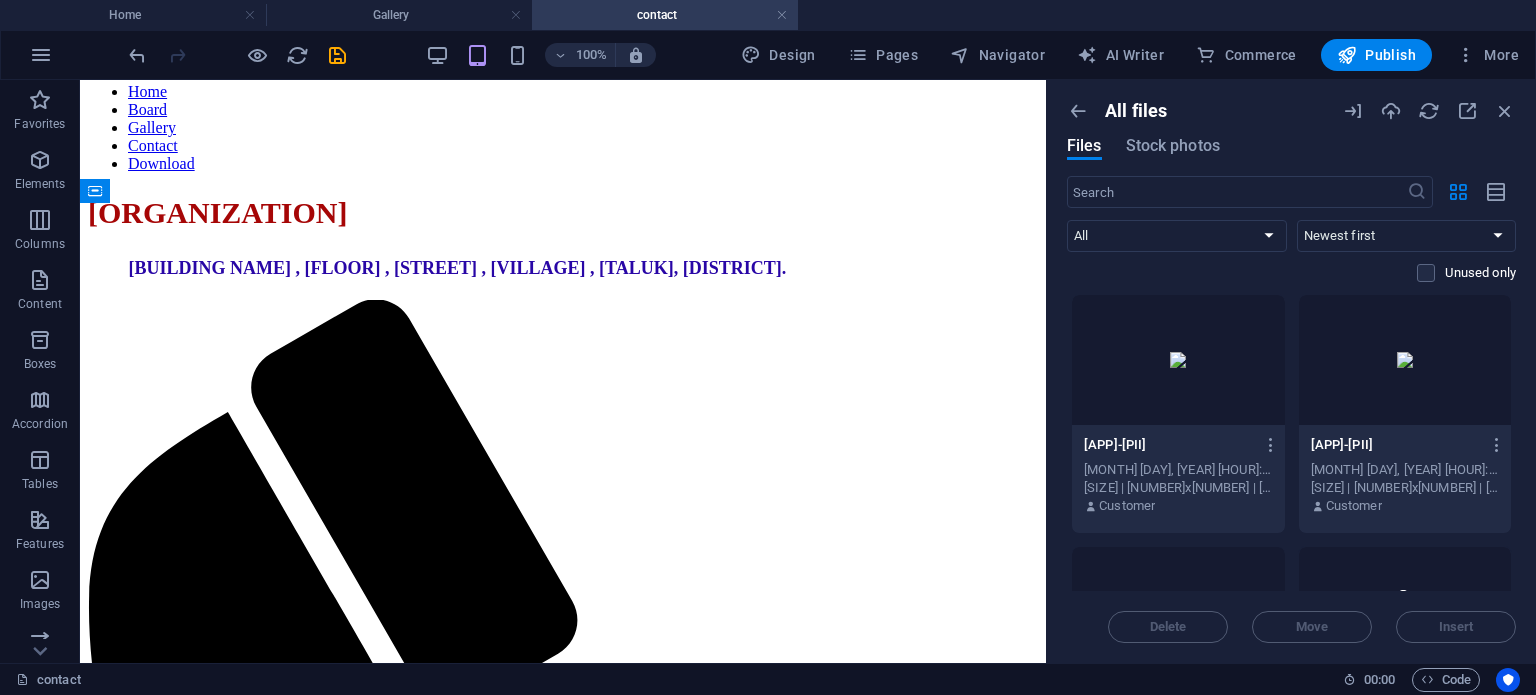 click at bounding box center [1178, 360] 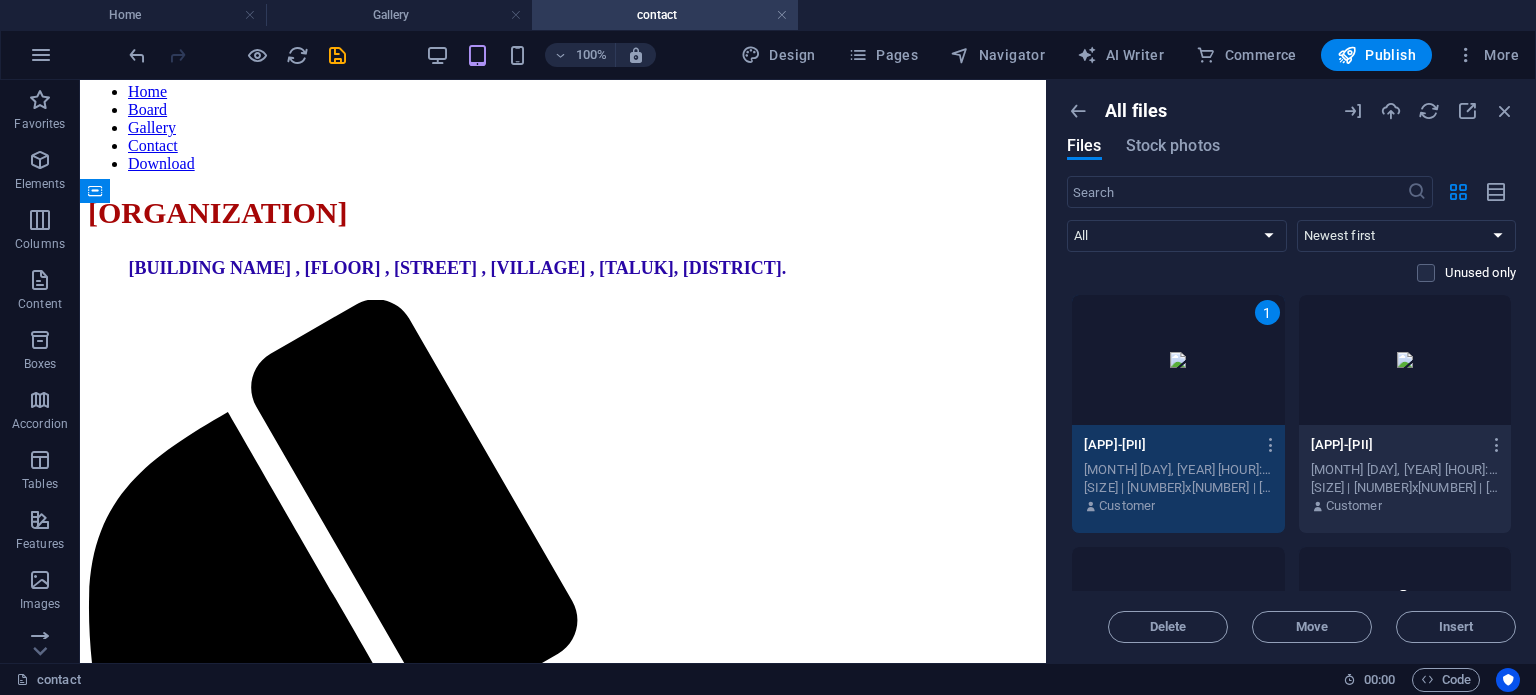 click on "1" at bounding box center [1267, 312] 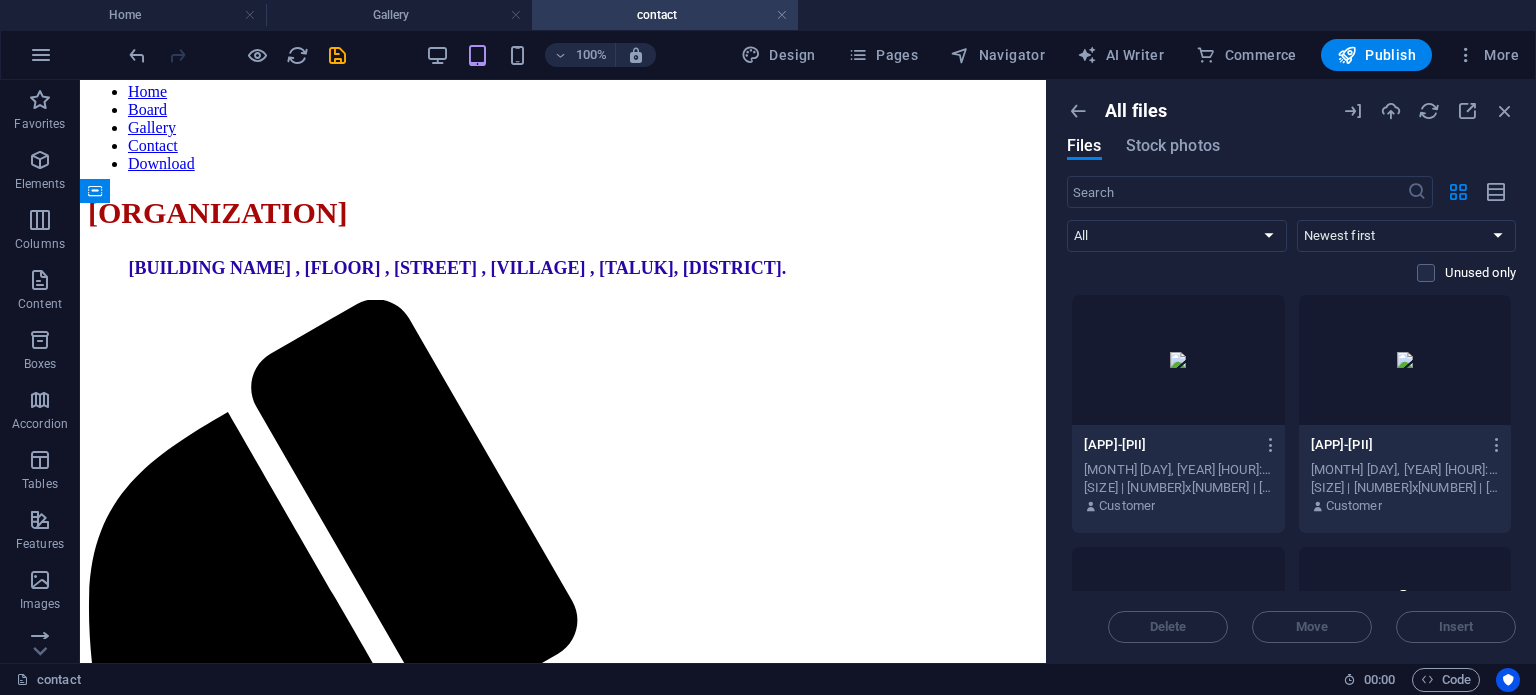 click at bounding box center [1178, 360] 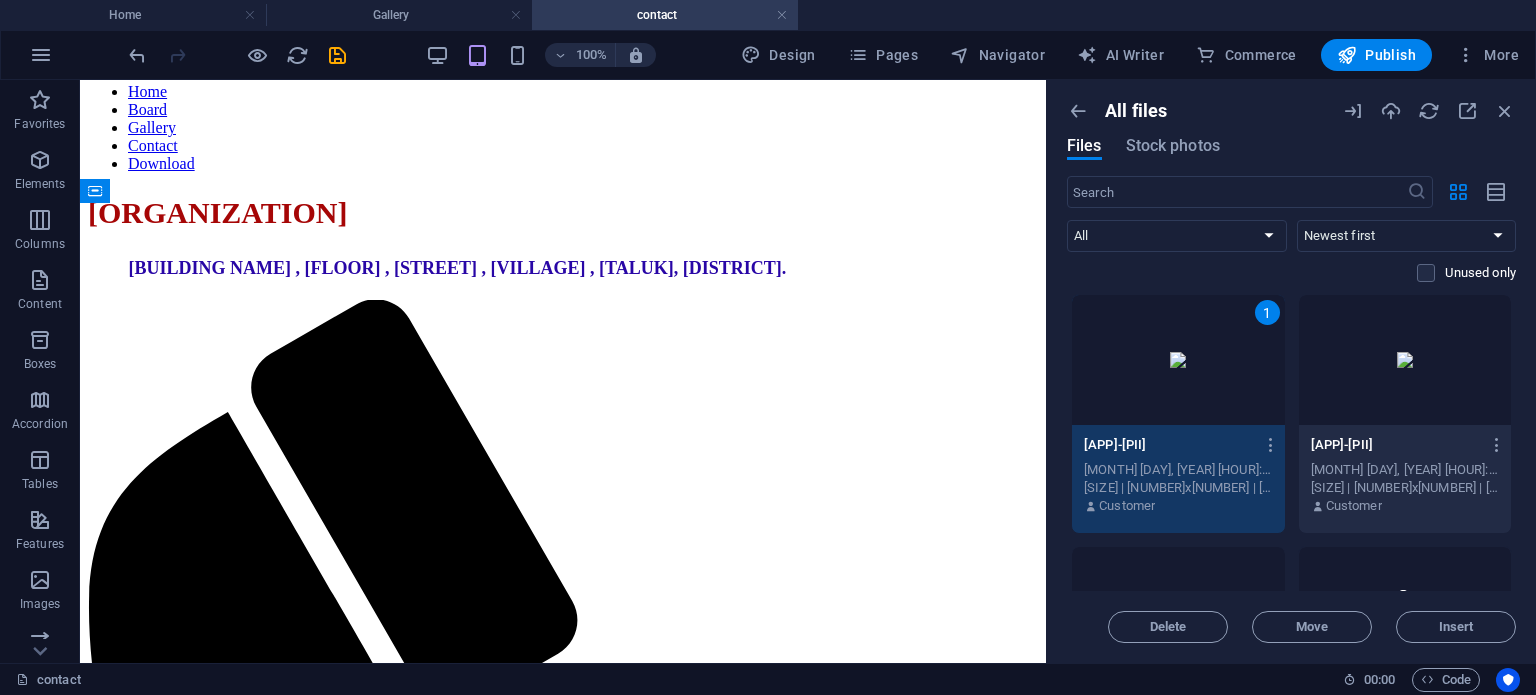 click on "1" at bounding box center (1178, 360) 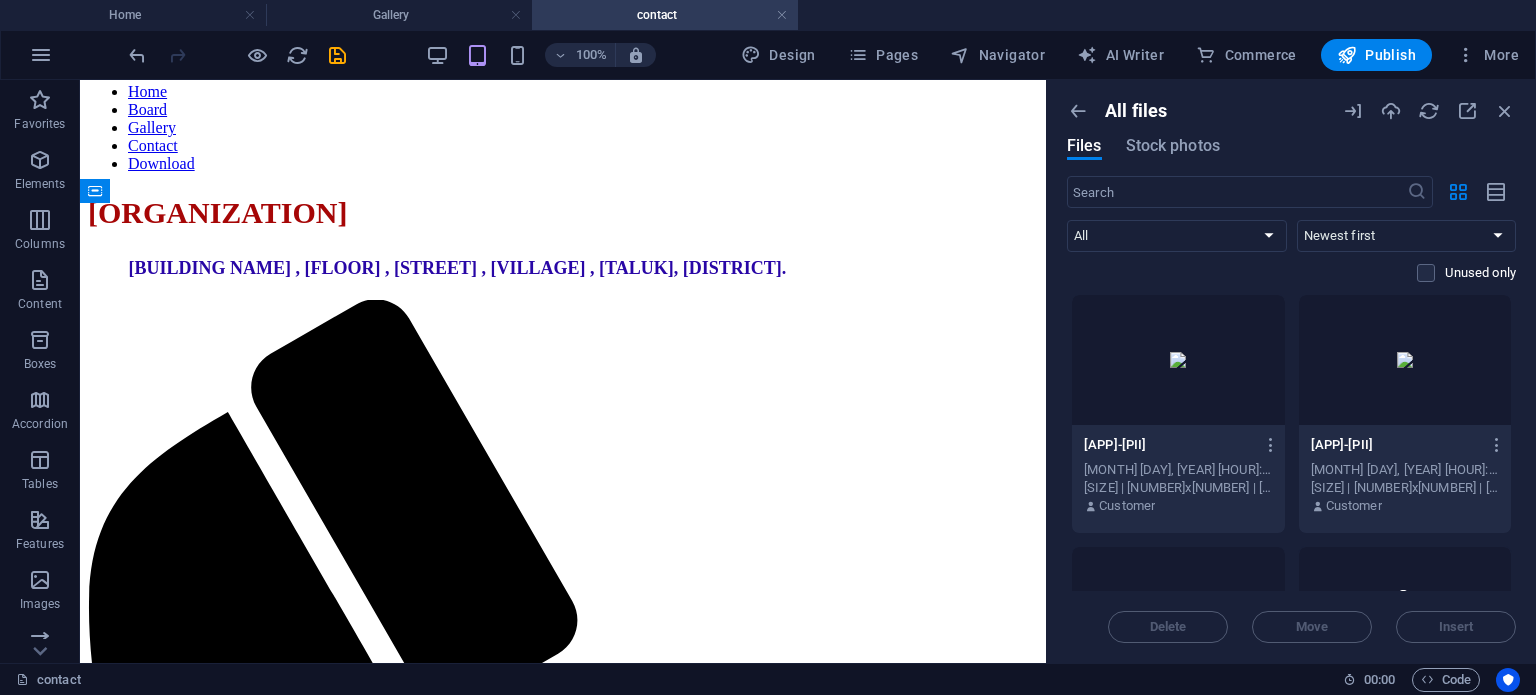 click at bounding box center (1178, 360) 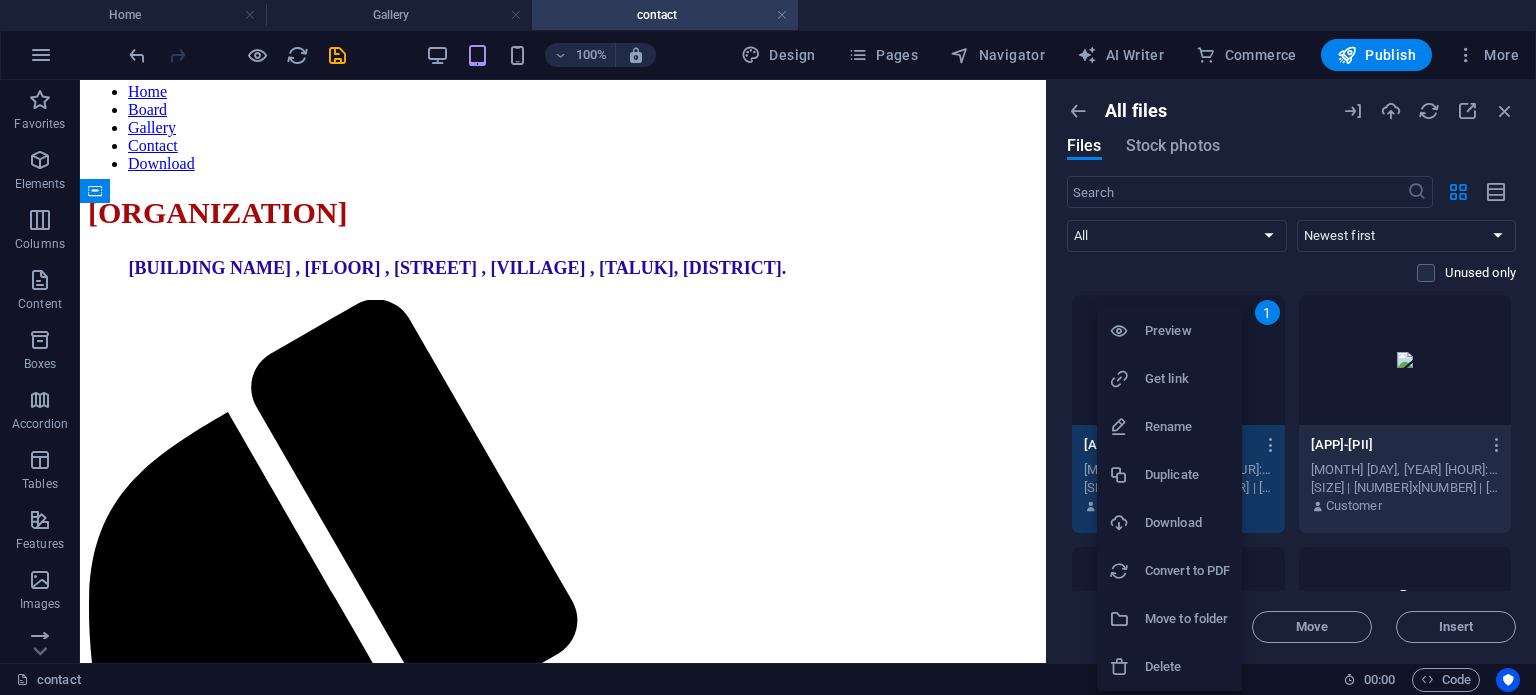 click on "Preview" at bounding box center [1187, 331] 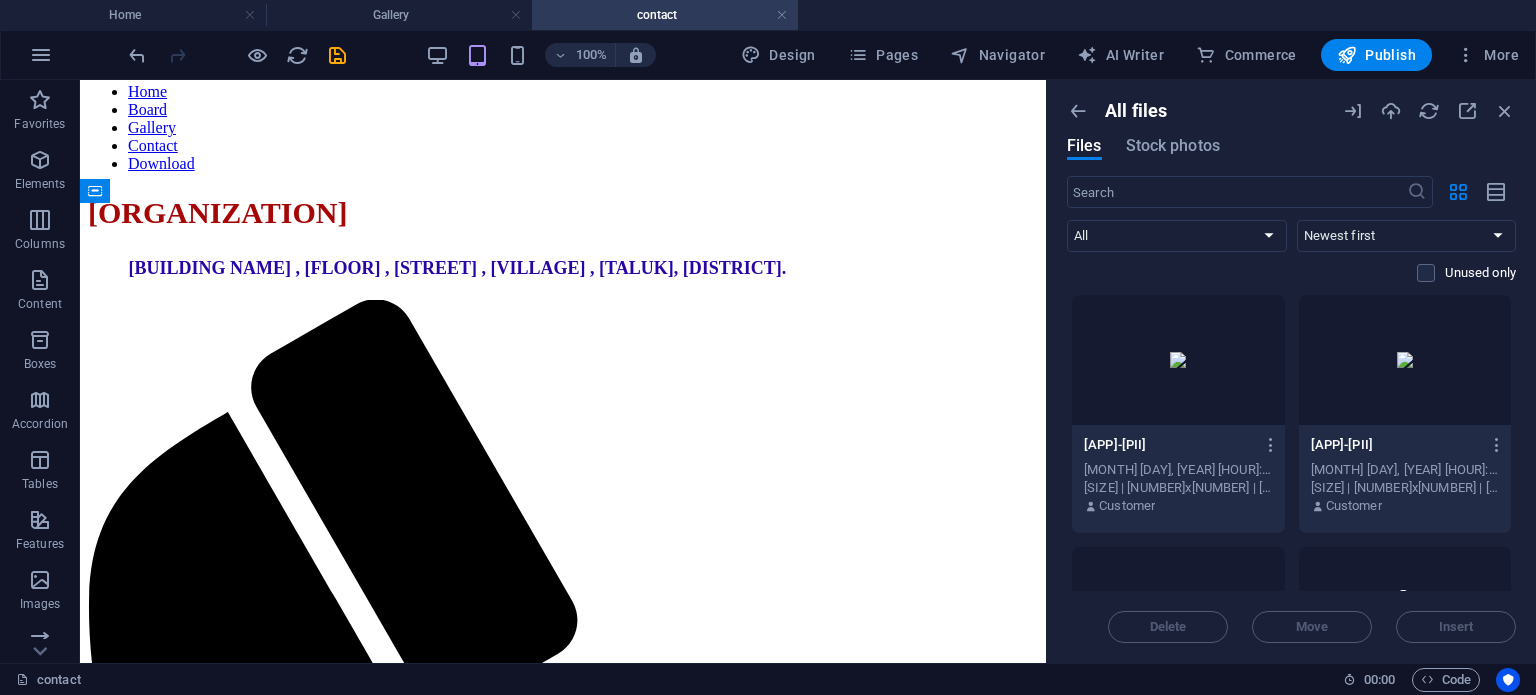 click at bounding box center [1178, 360] 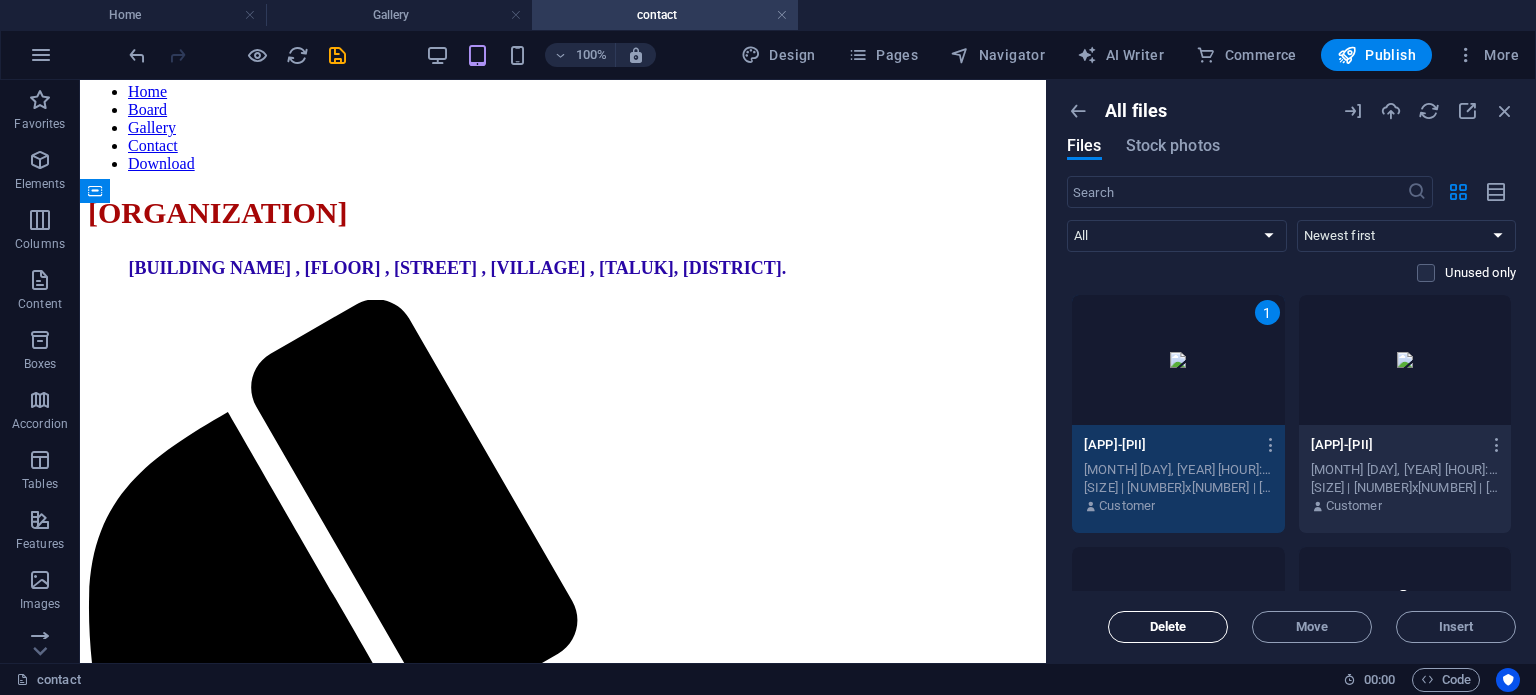 click on "Delete" at bounding box center [1168, 627] 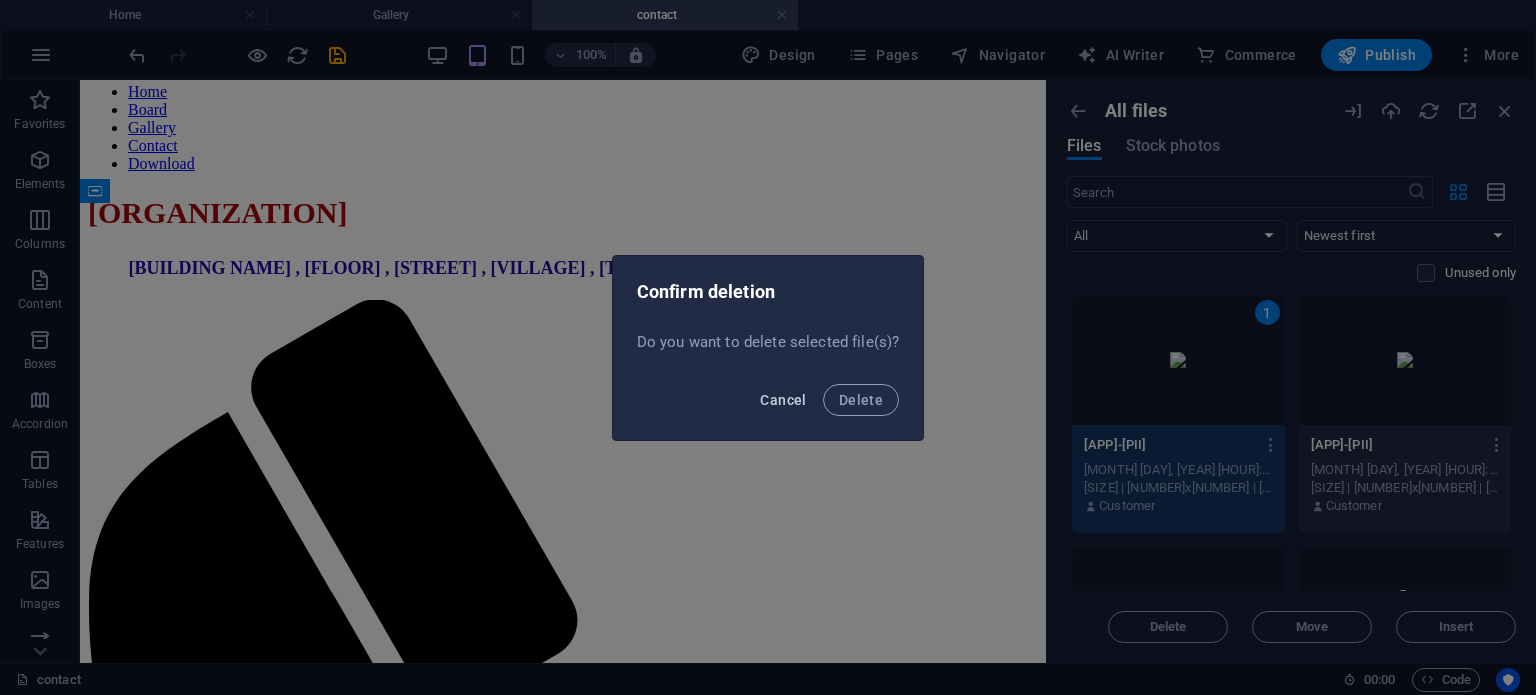 click on "Cancel" at bounding box center (783, 400) 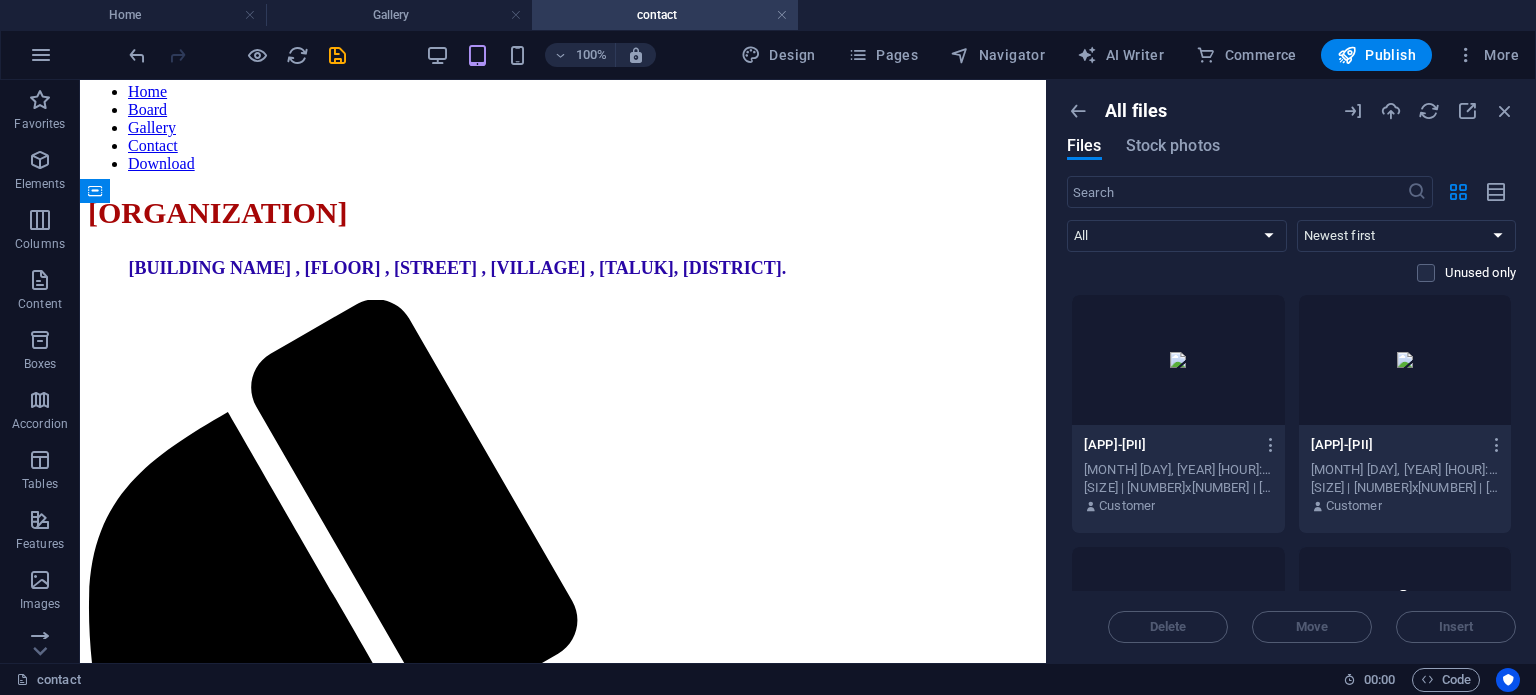 click at bounding box center (1405, 360) 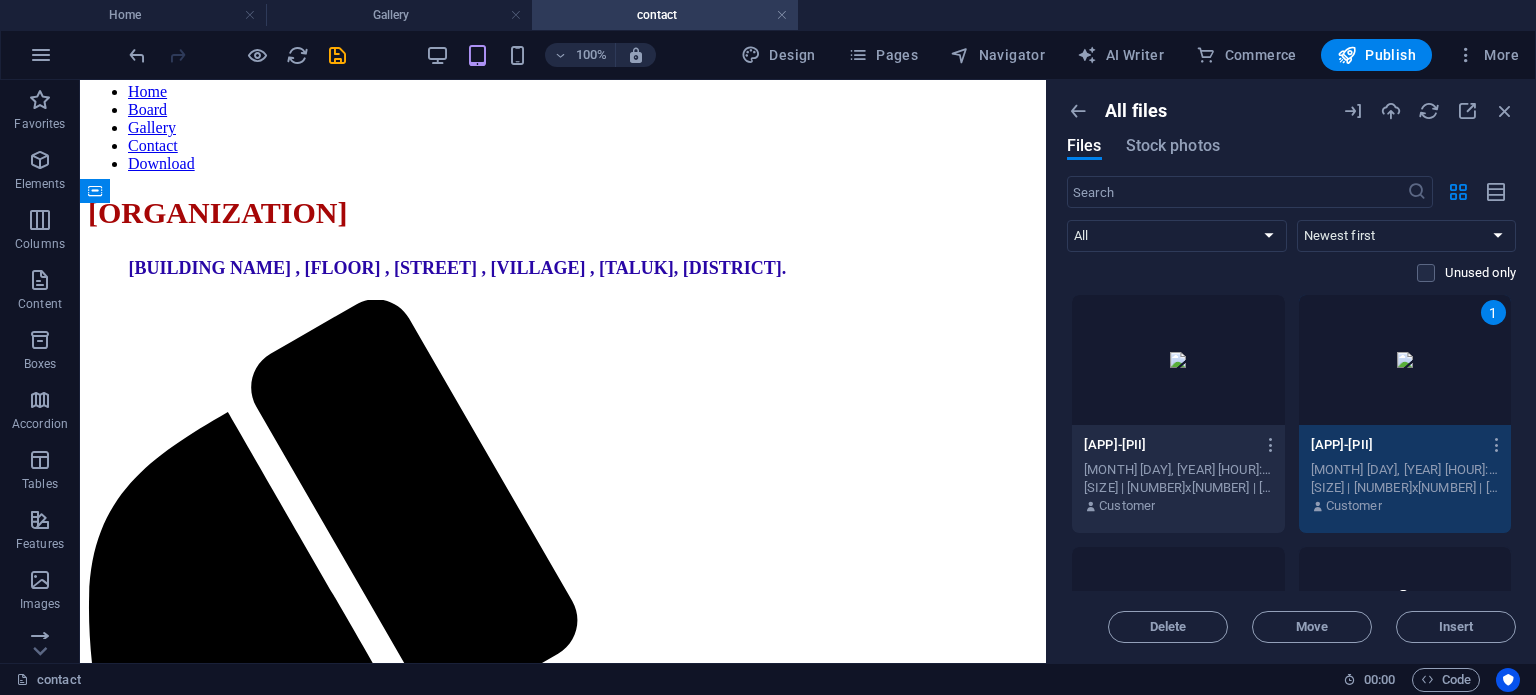 click at bounding box center [1178, 360] 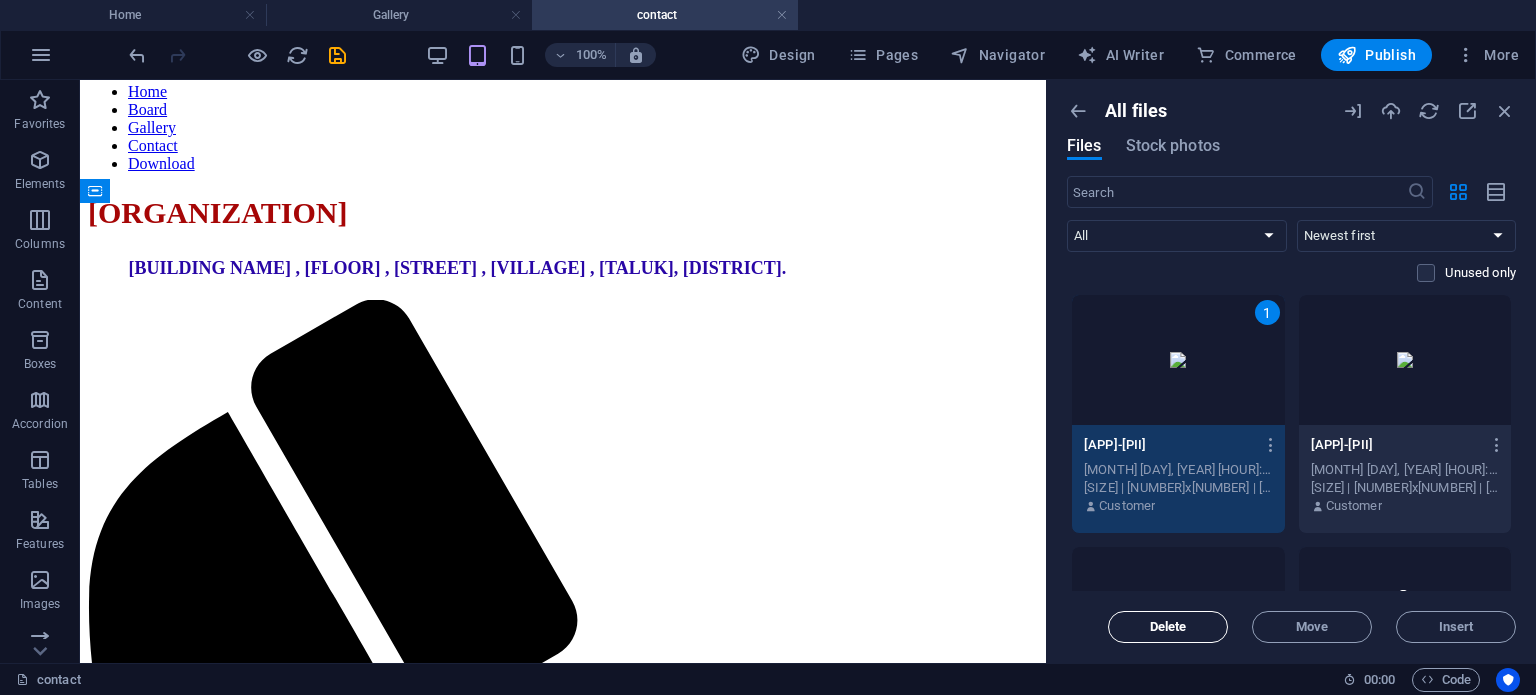 click on "Delete" at bounding box center (1168, 627) 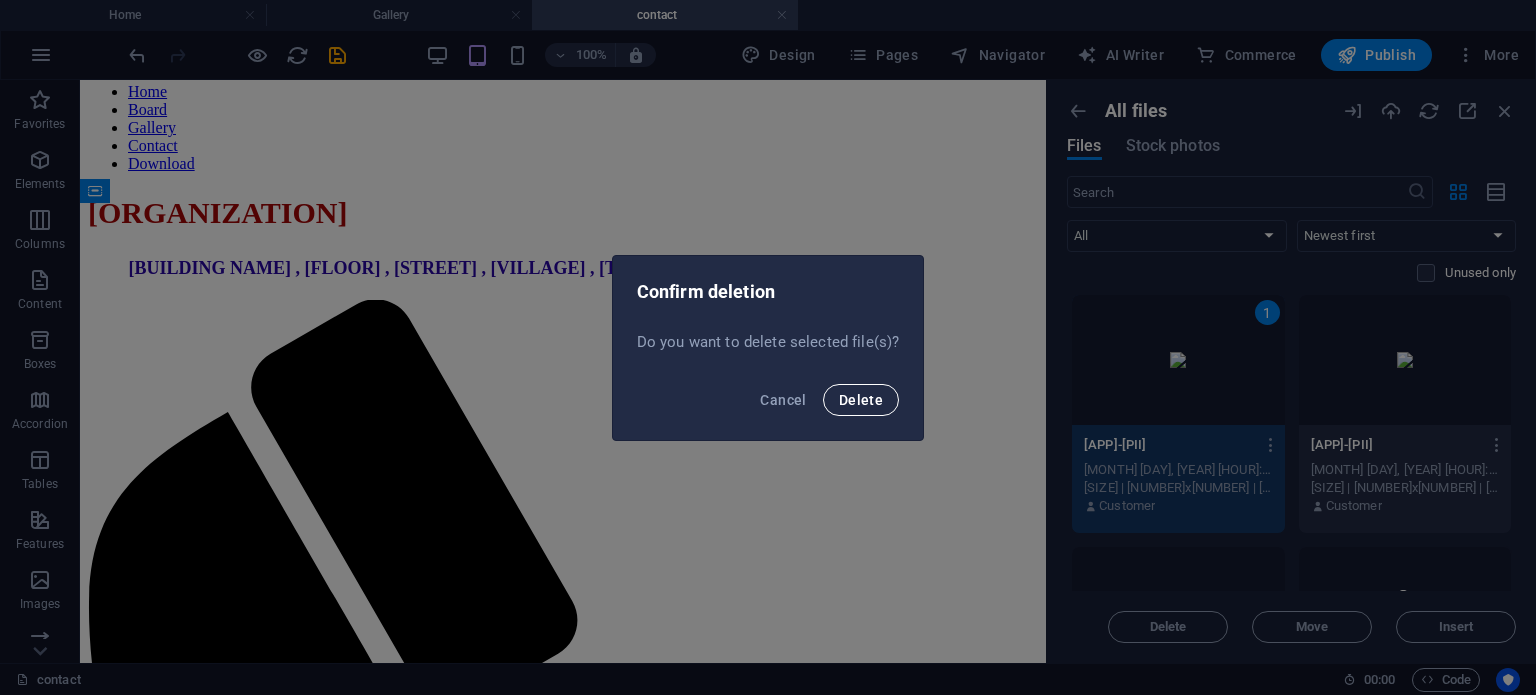 click on "Delete" at bounding box center [861, 400] 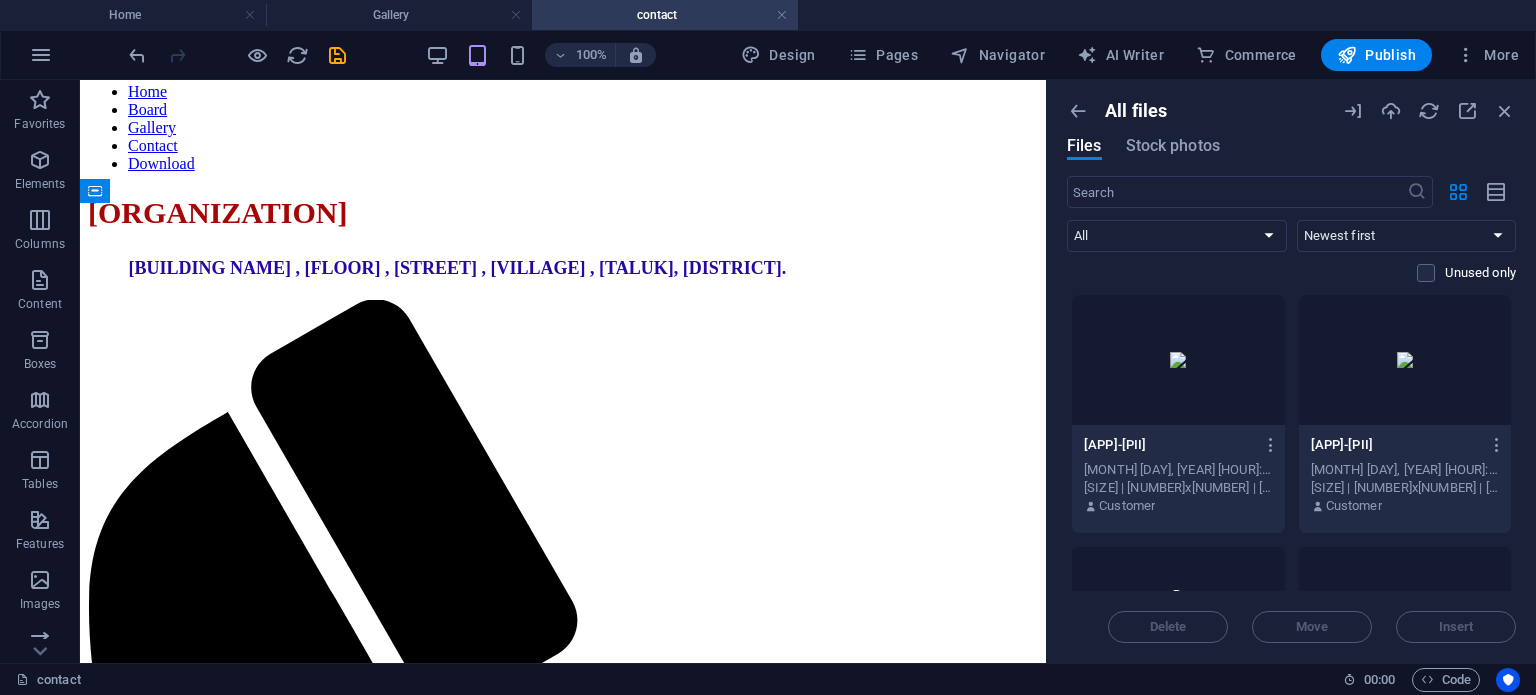 click at bounding box center [1178, 360] 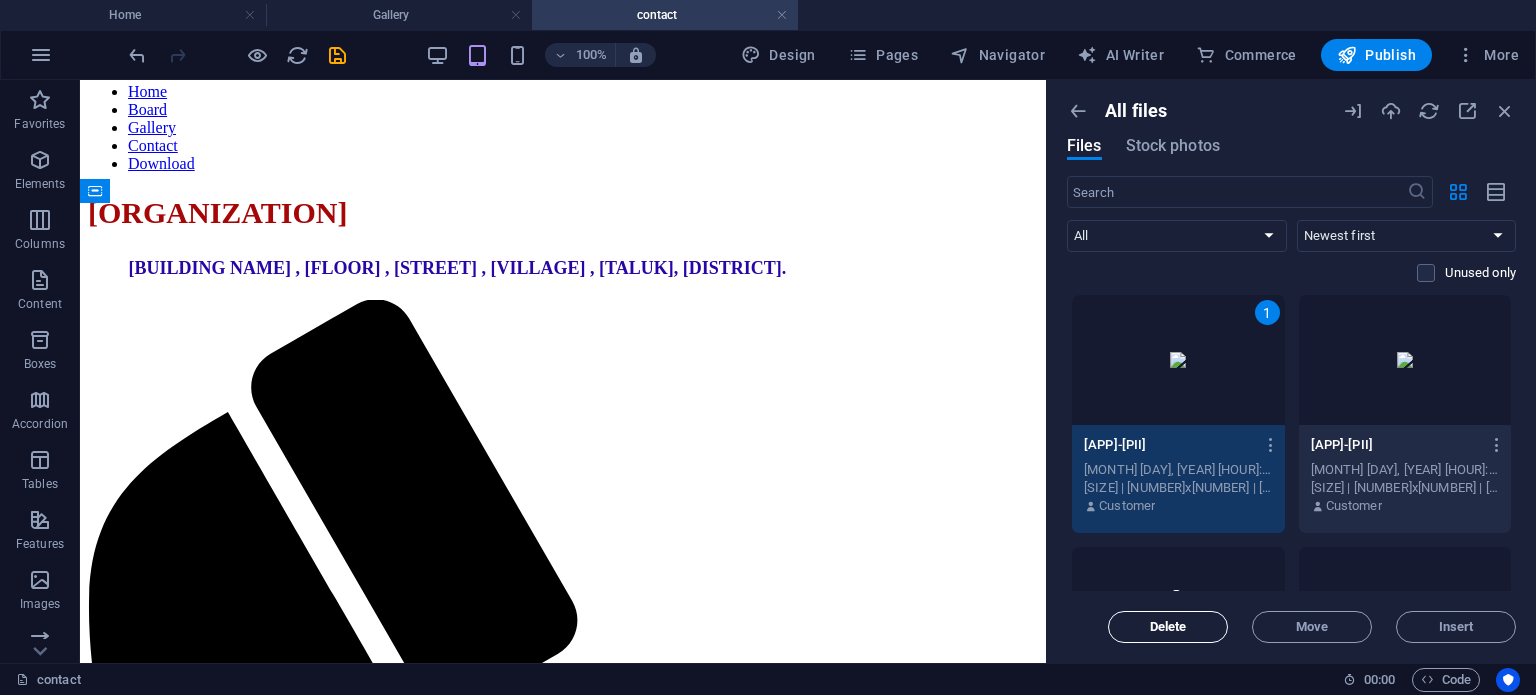 click on "Delete" at bounding box center [1168, 627] 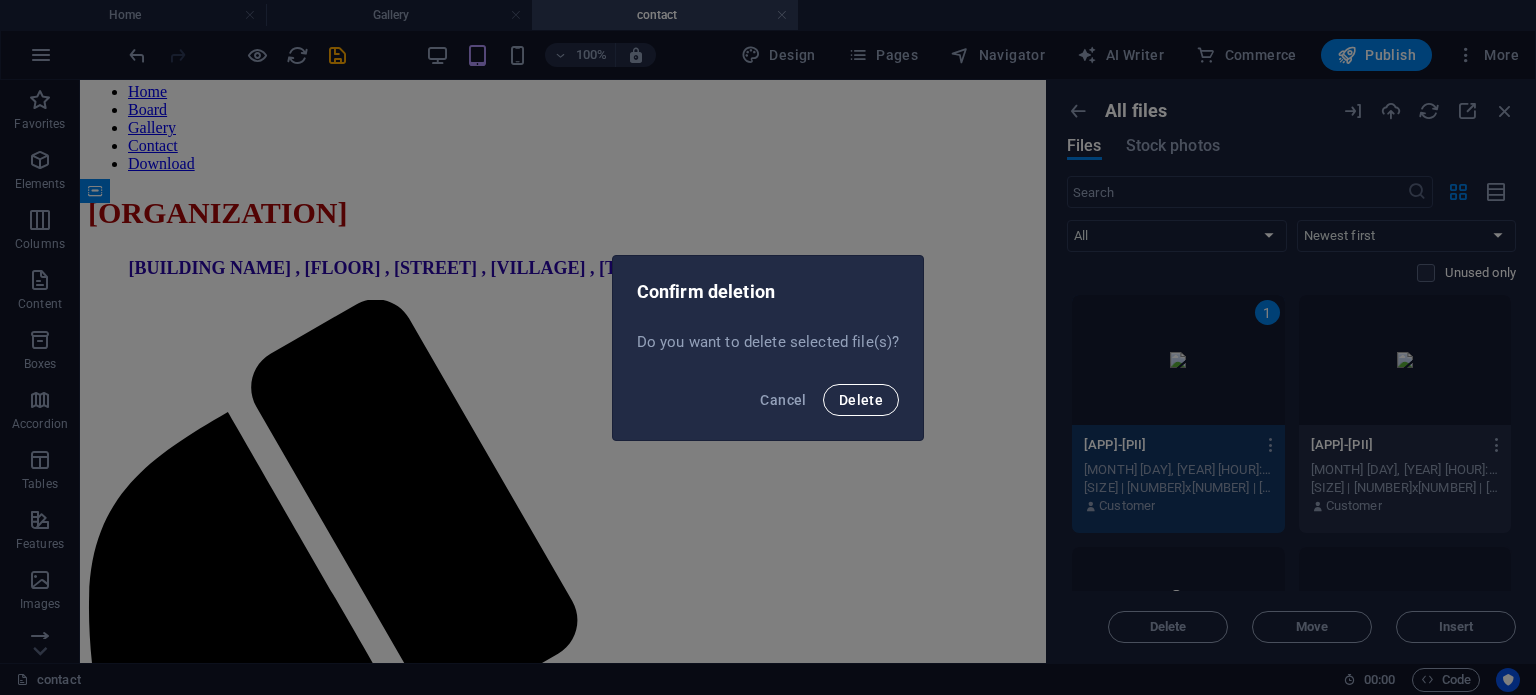 click on "Delete" at bounding box center (861, 400) 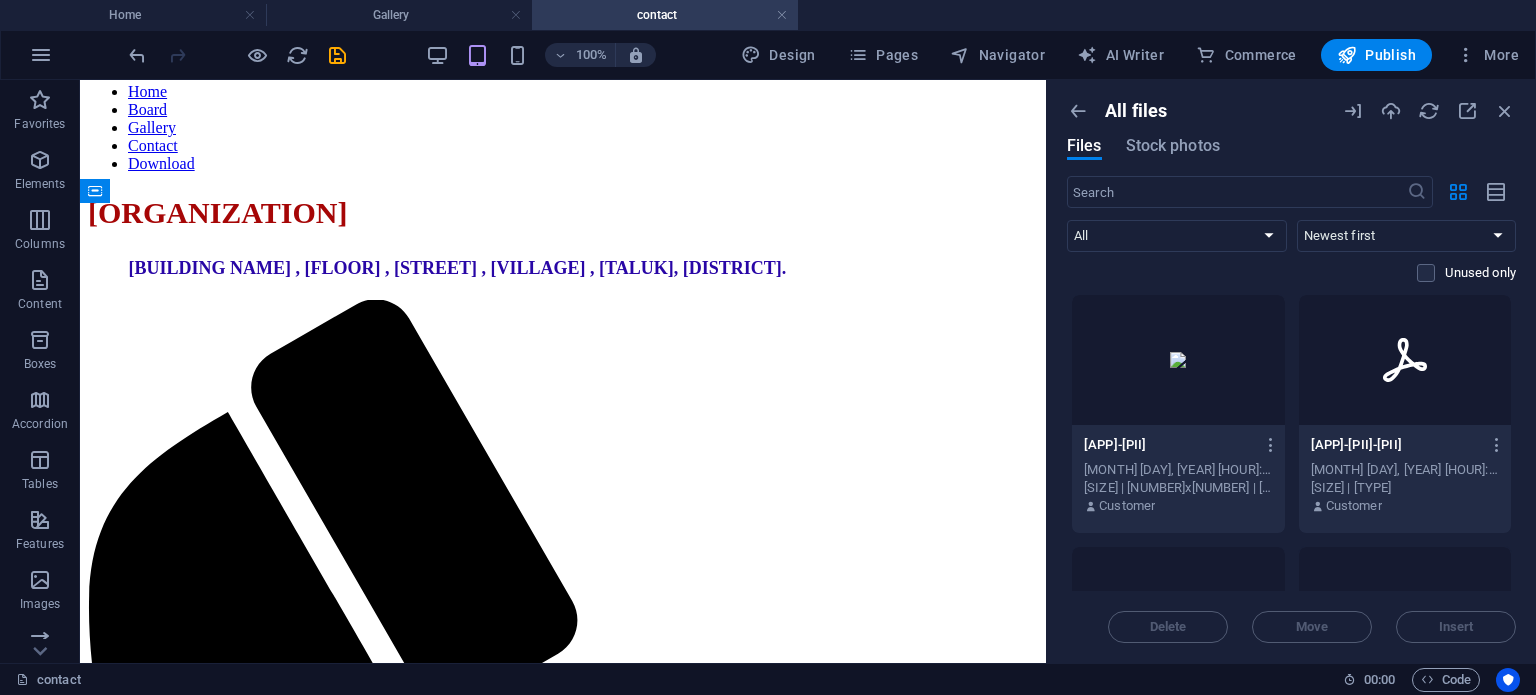 click at bounding box center (1178, 360) 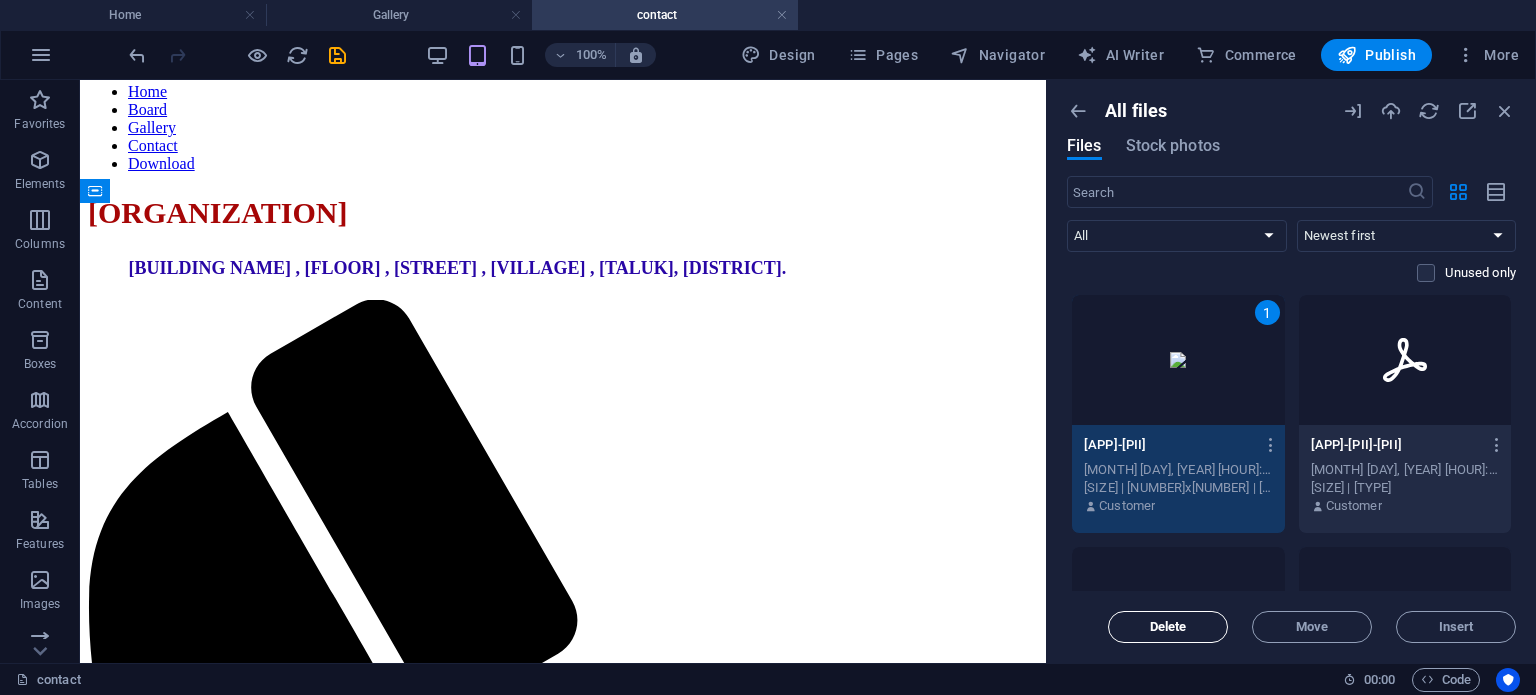 click on "Delete" at bounding box center [1168, 627] 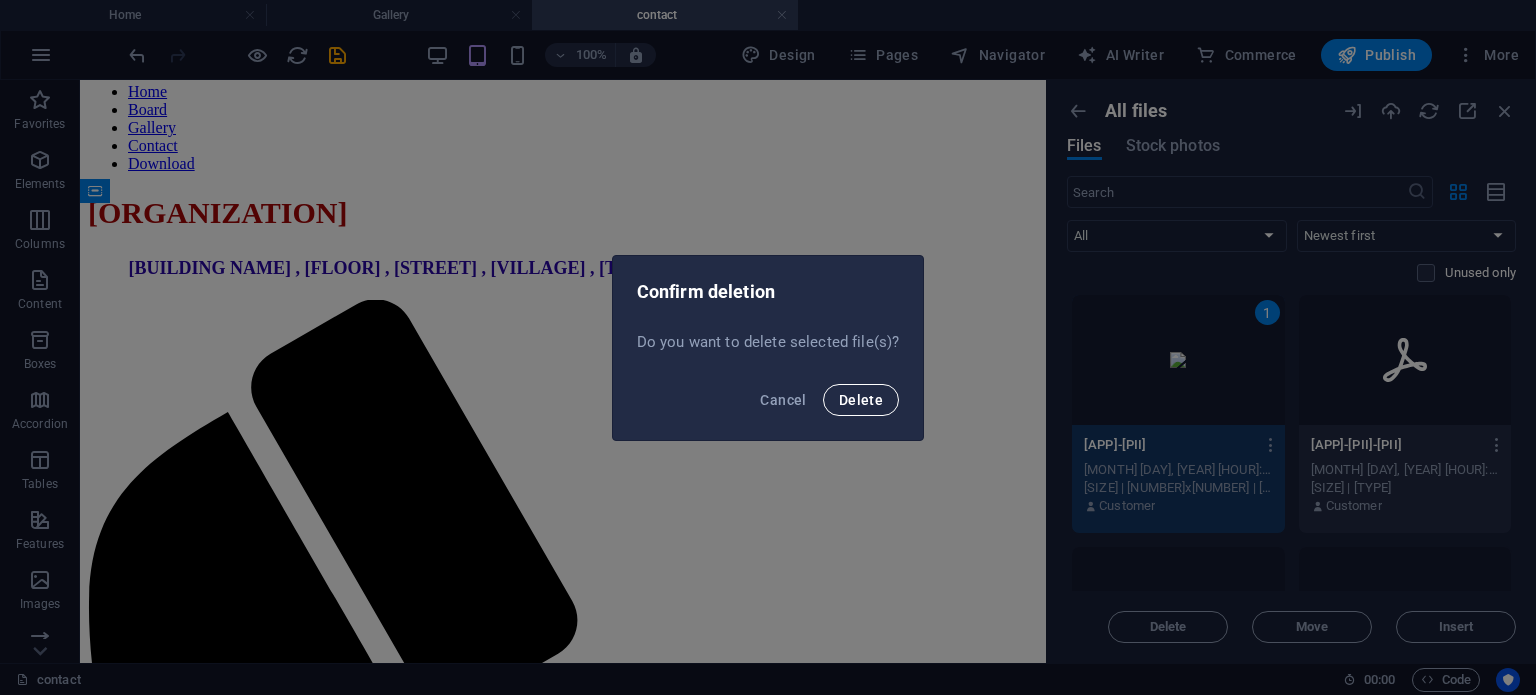 click on "Delete" at bounding box center [861, 400] 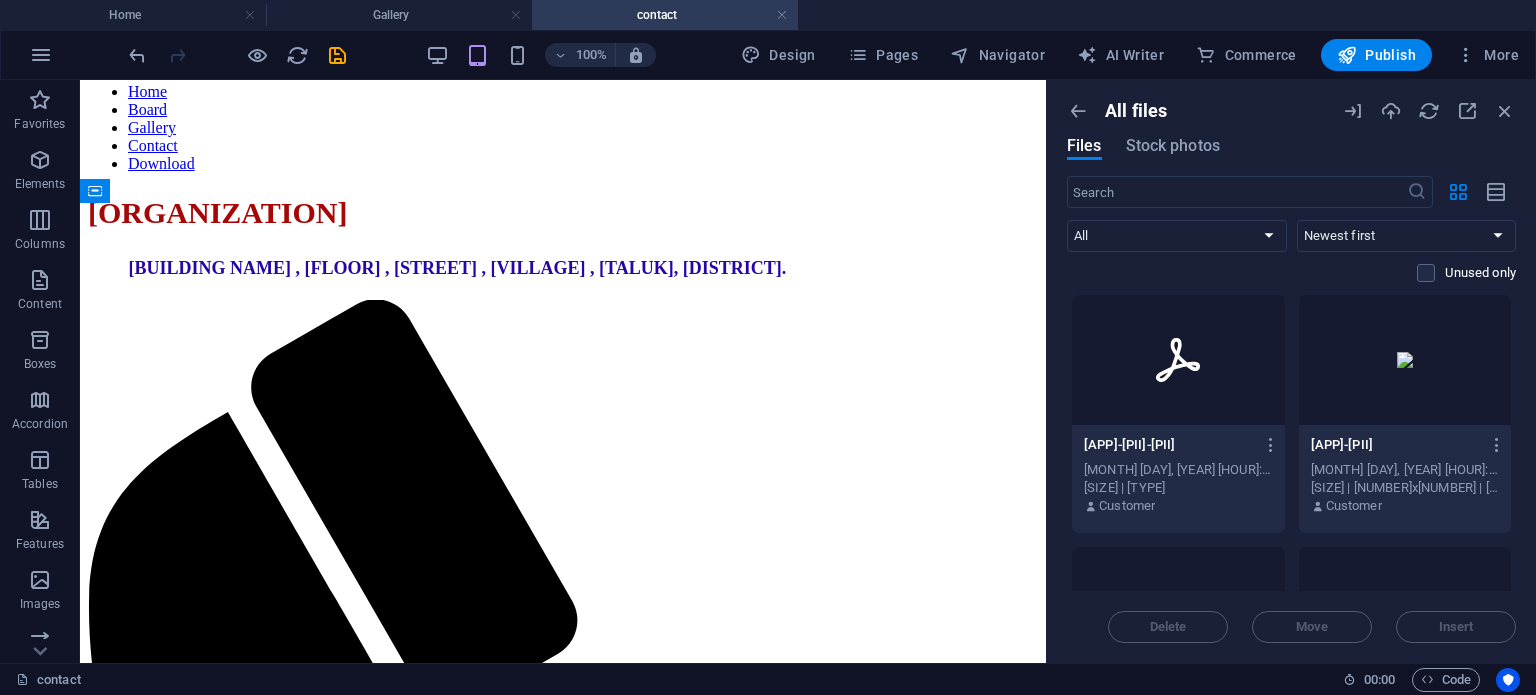 click at bounding box center (1178, 360) 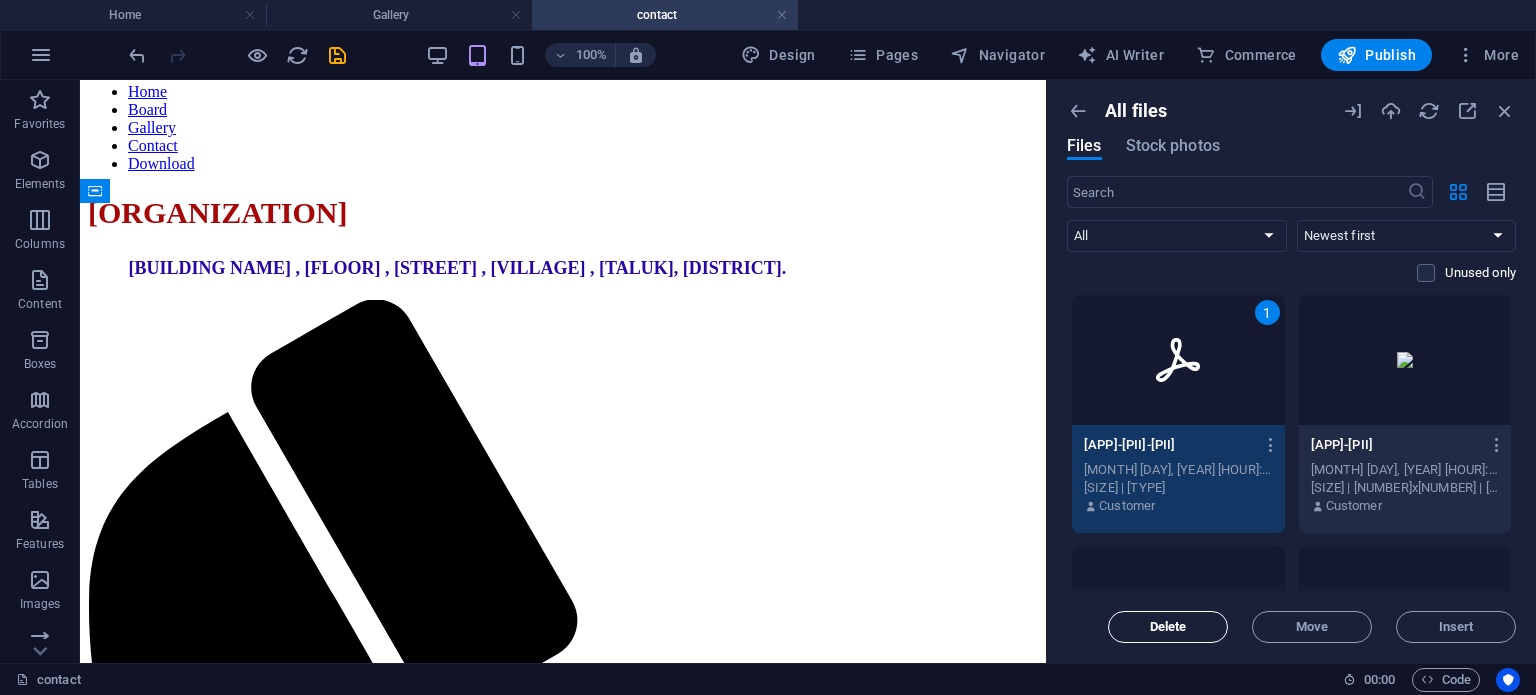 click on "Delete" at bounding box center [1168, 627] 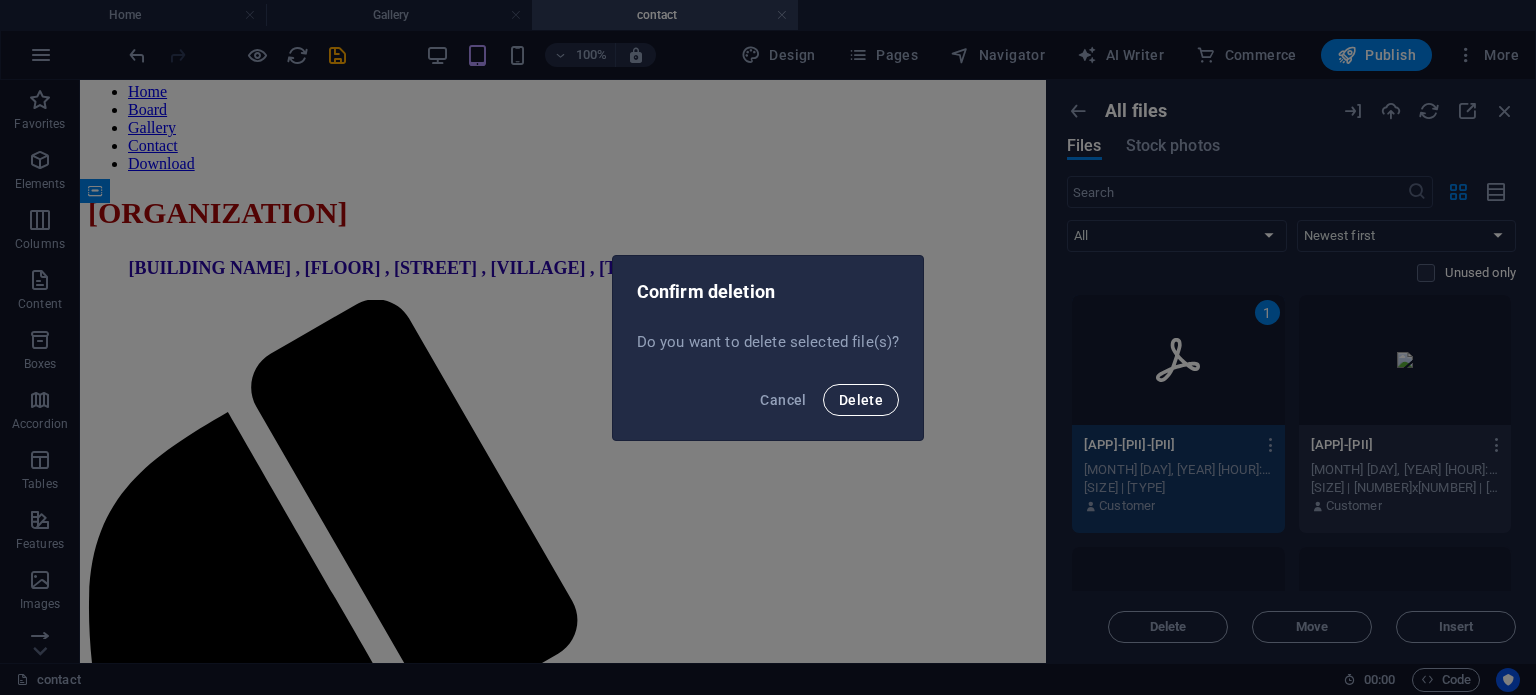 click on "Delete" at bounding box center (861, 400) 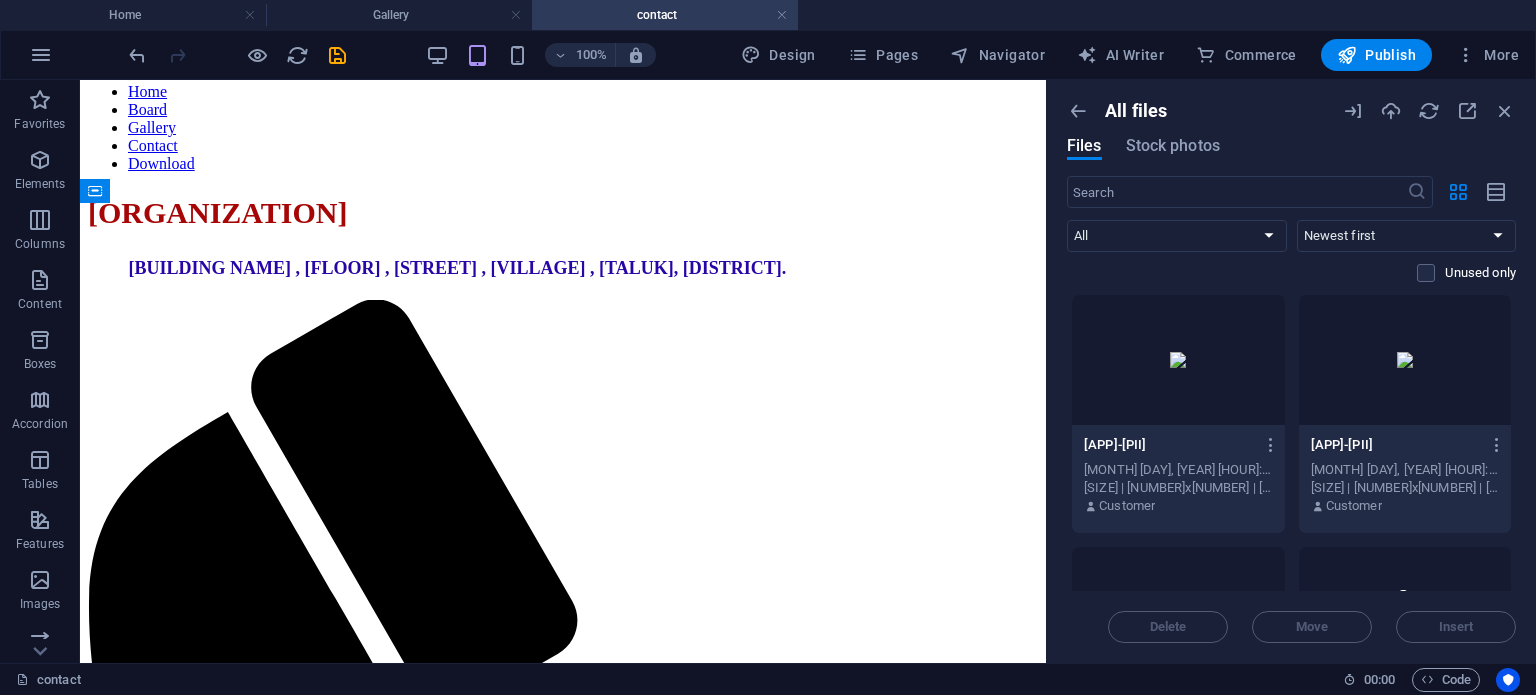 click at bounding box center (1178, 360) 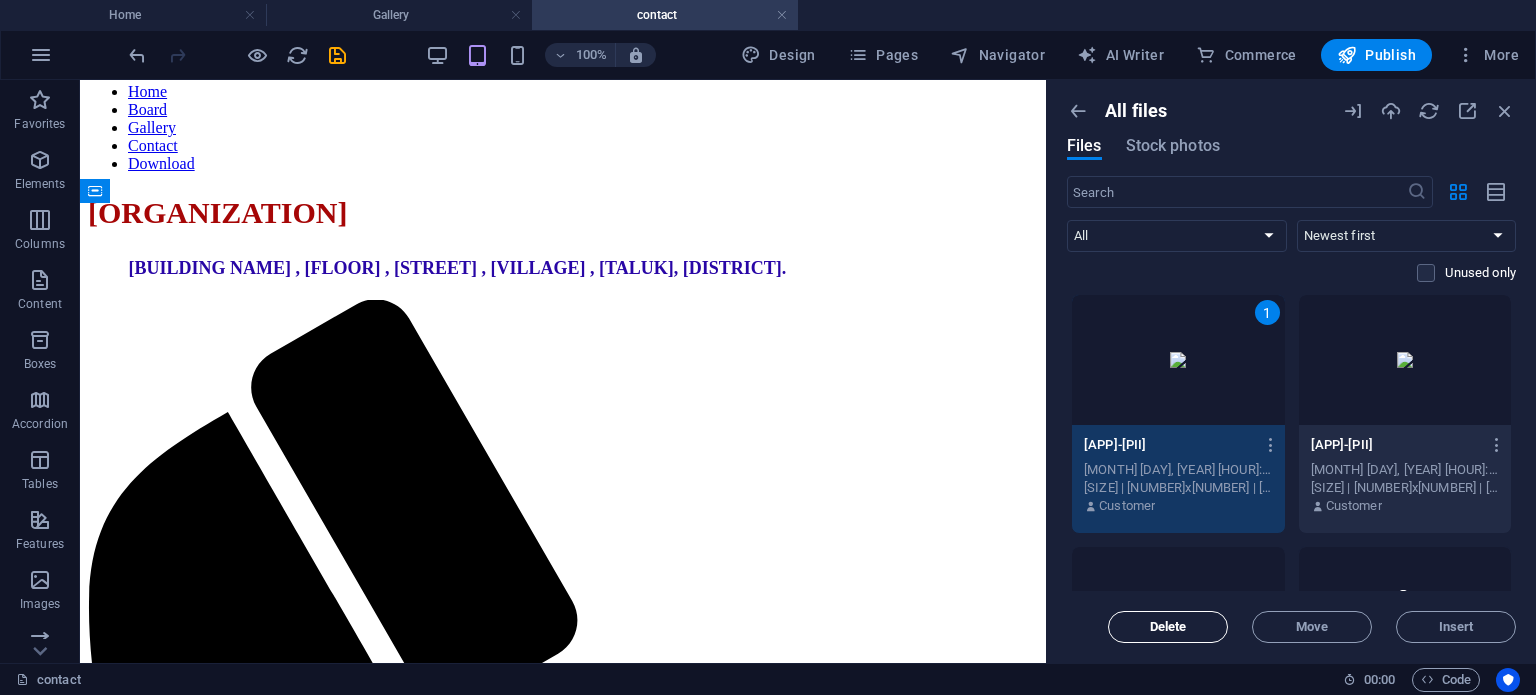click on "Delete" at bounding box center (1168, 627) 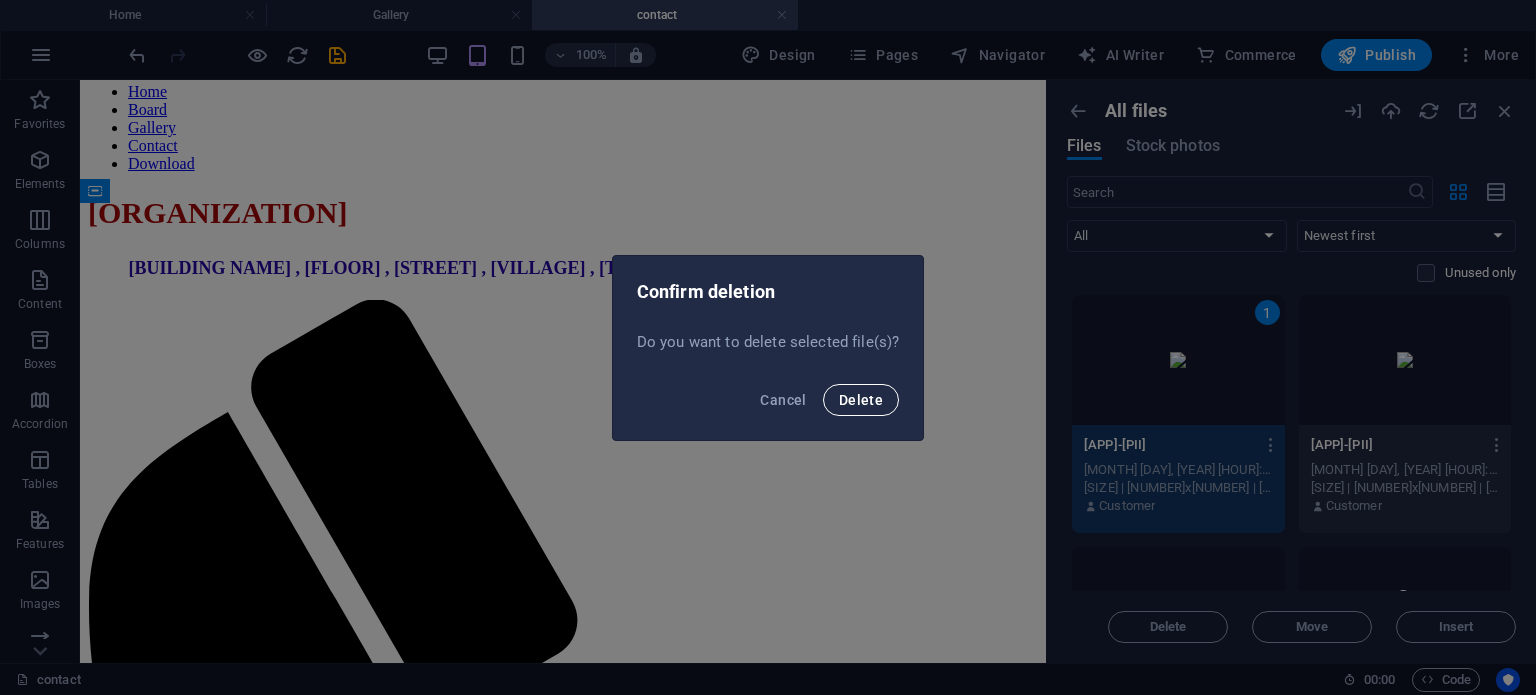 click on "Delete" at bounding box center (861, 400) 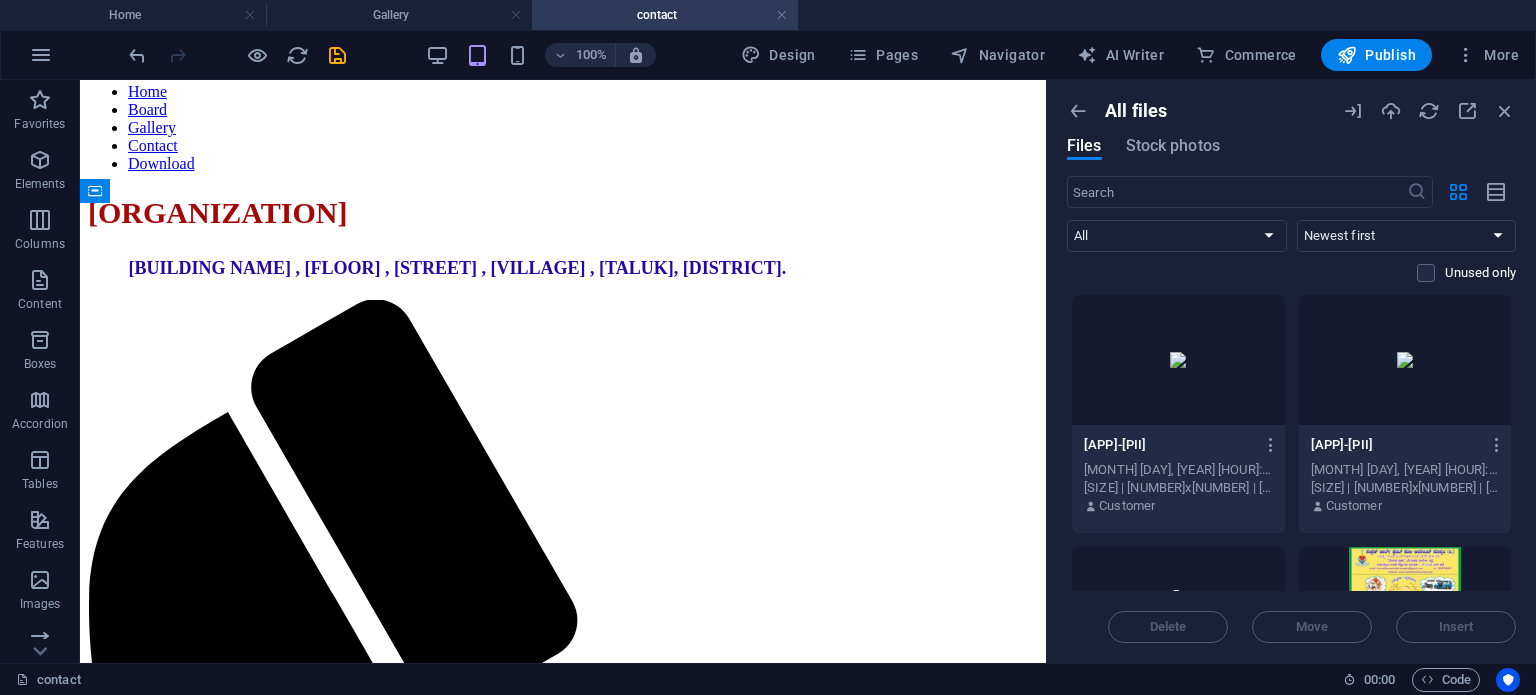 drag, startPoint x: 1219, startPoint y: 383, endPoint x: 1196, endPoint y: 413, distance: 37.802116 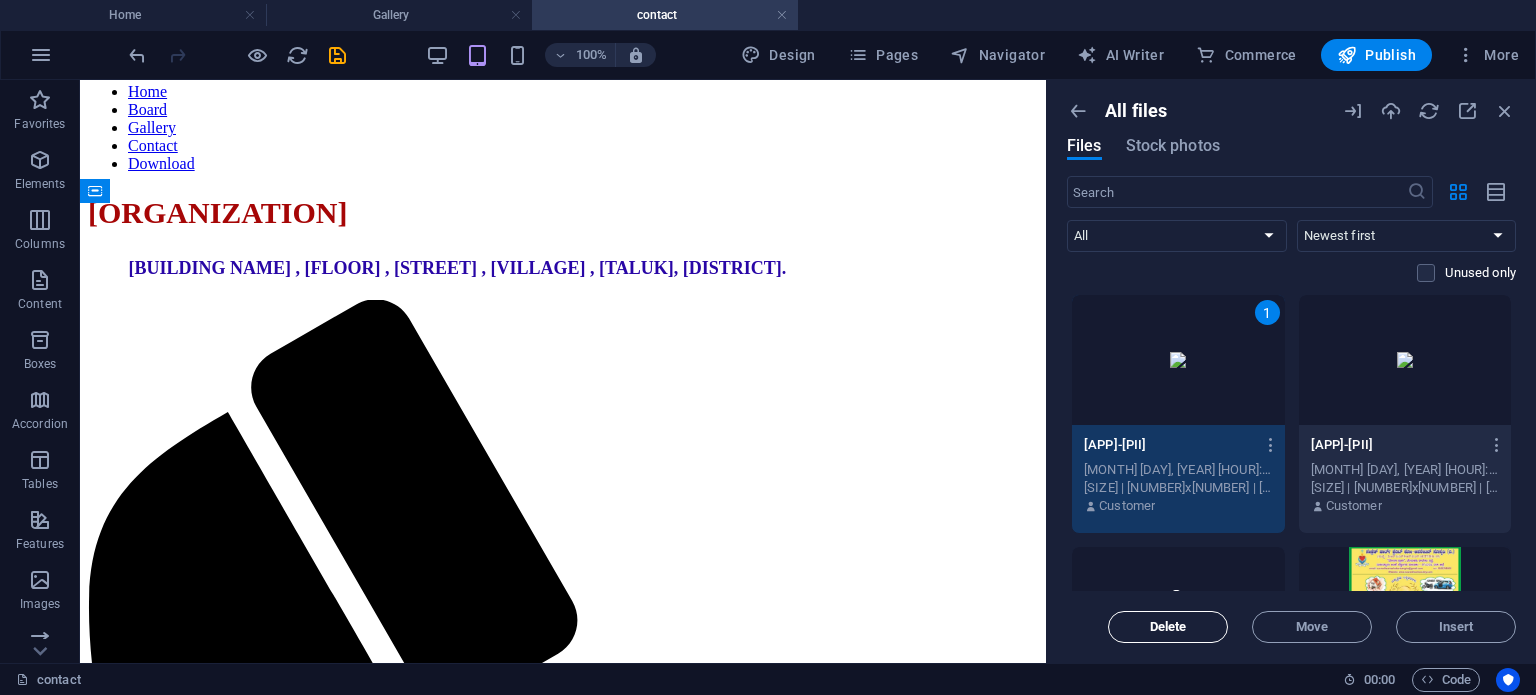 click on "Delete" at bounding box center (1168, 627) 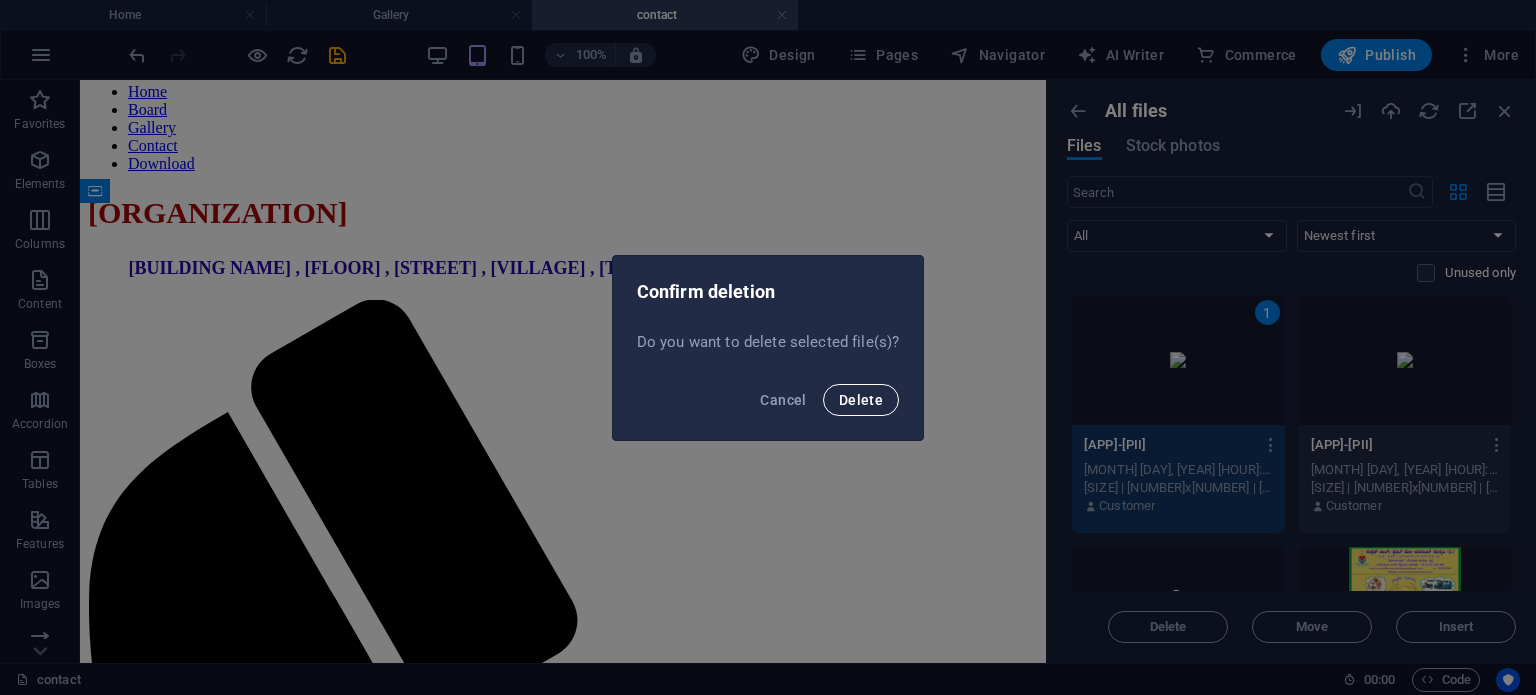 click on "Delete" at bounding box center [861, 400] 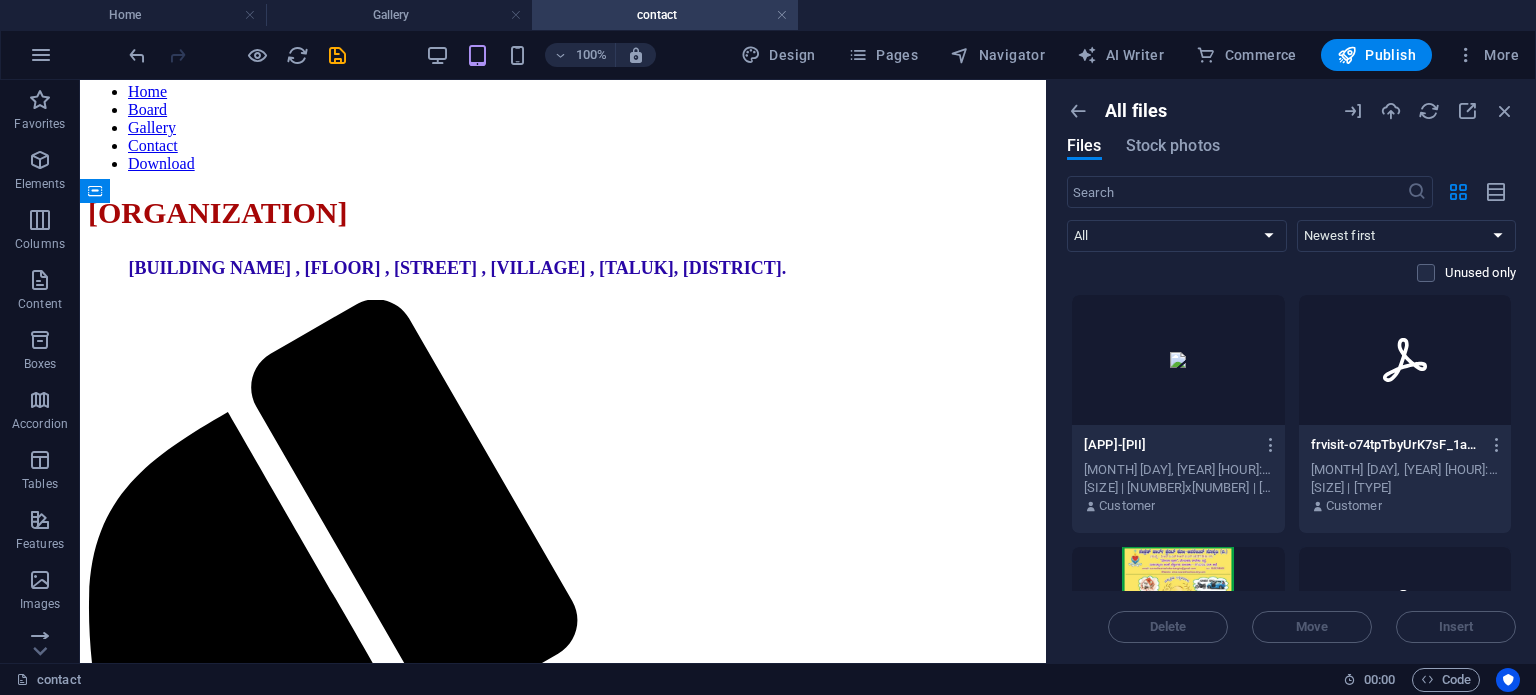 click at bounding box center (1178, 360) 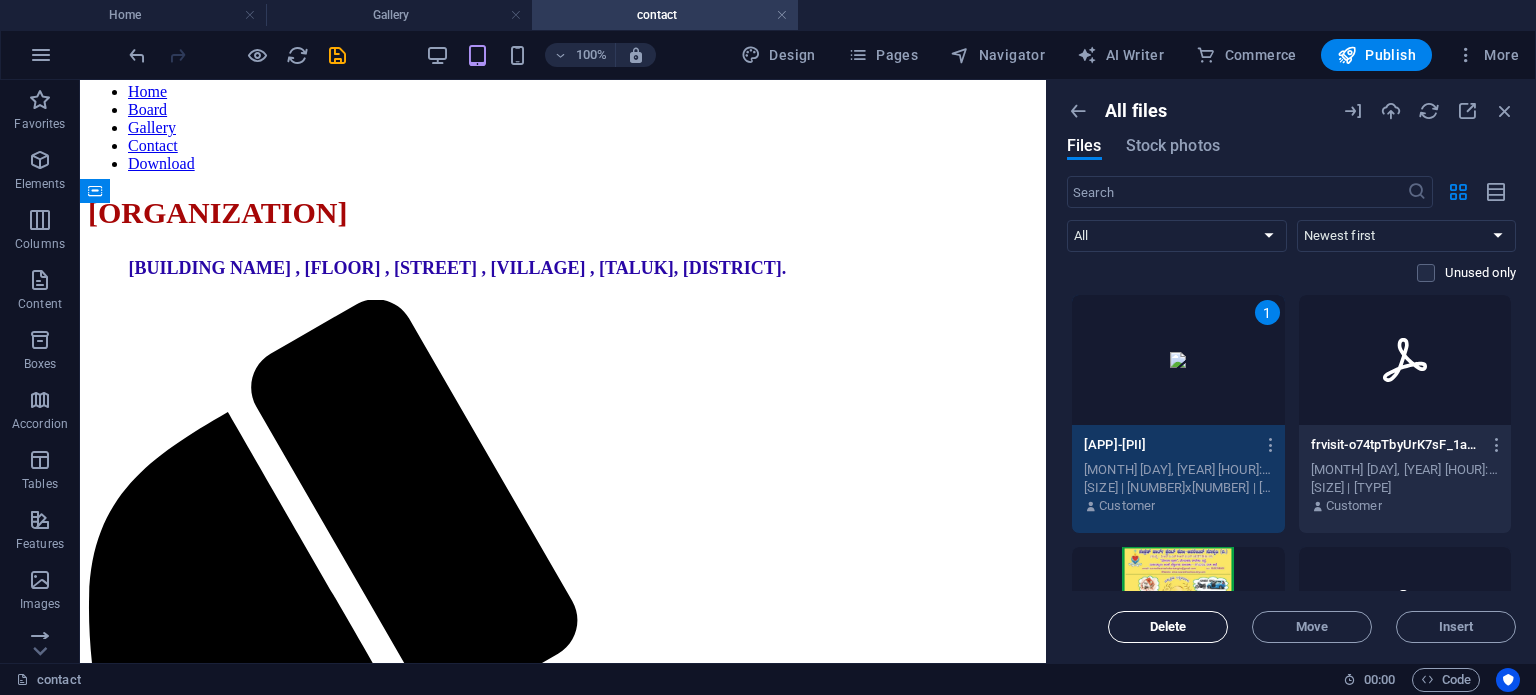 click on "Delete" at bounding box center [1168, 627] 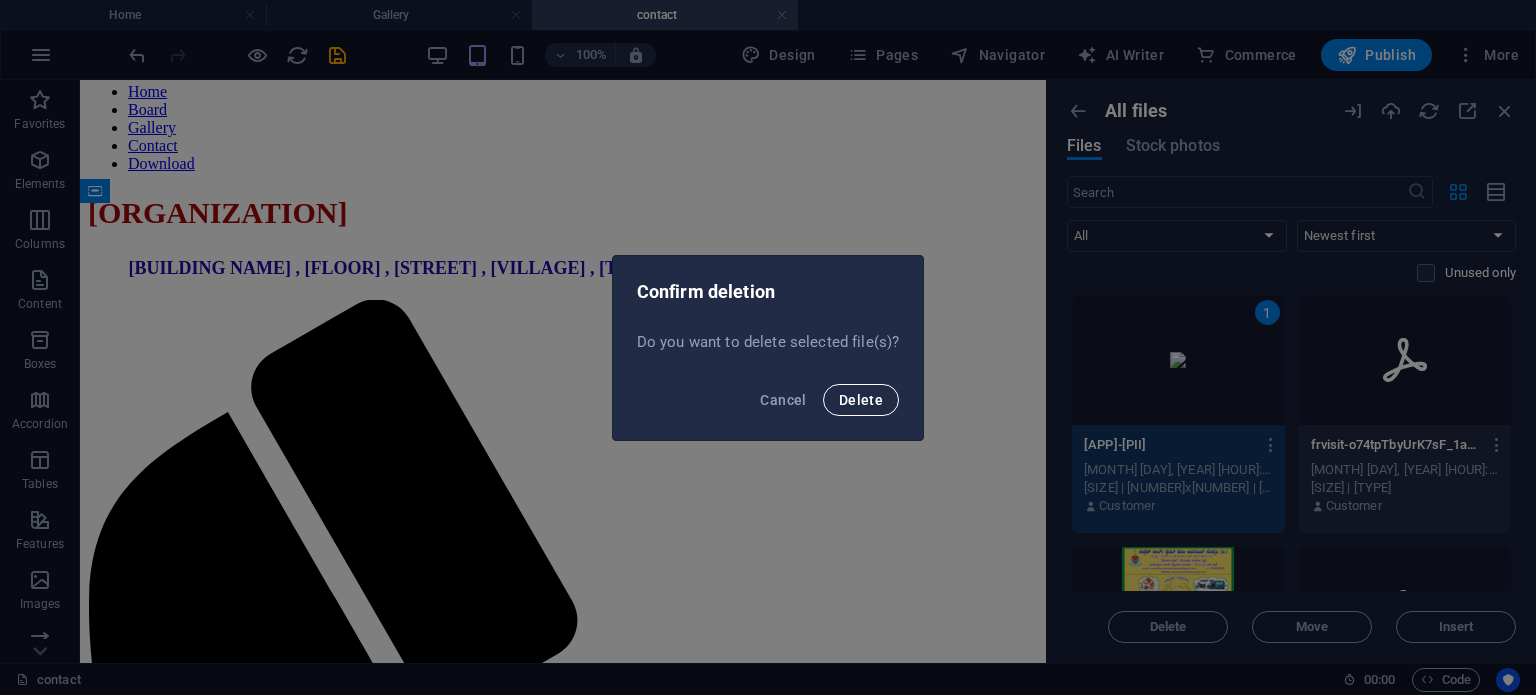 click on "Delete" at bounding box center [861, 400] 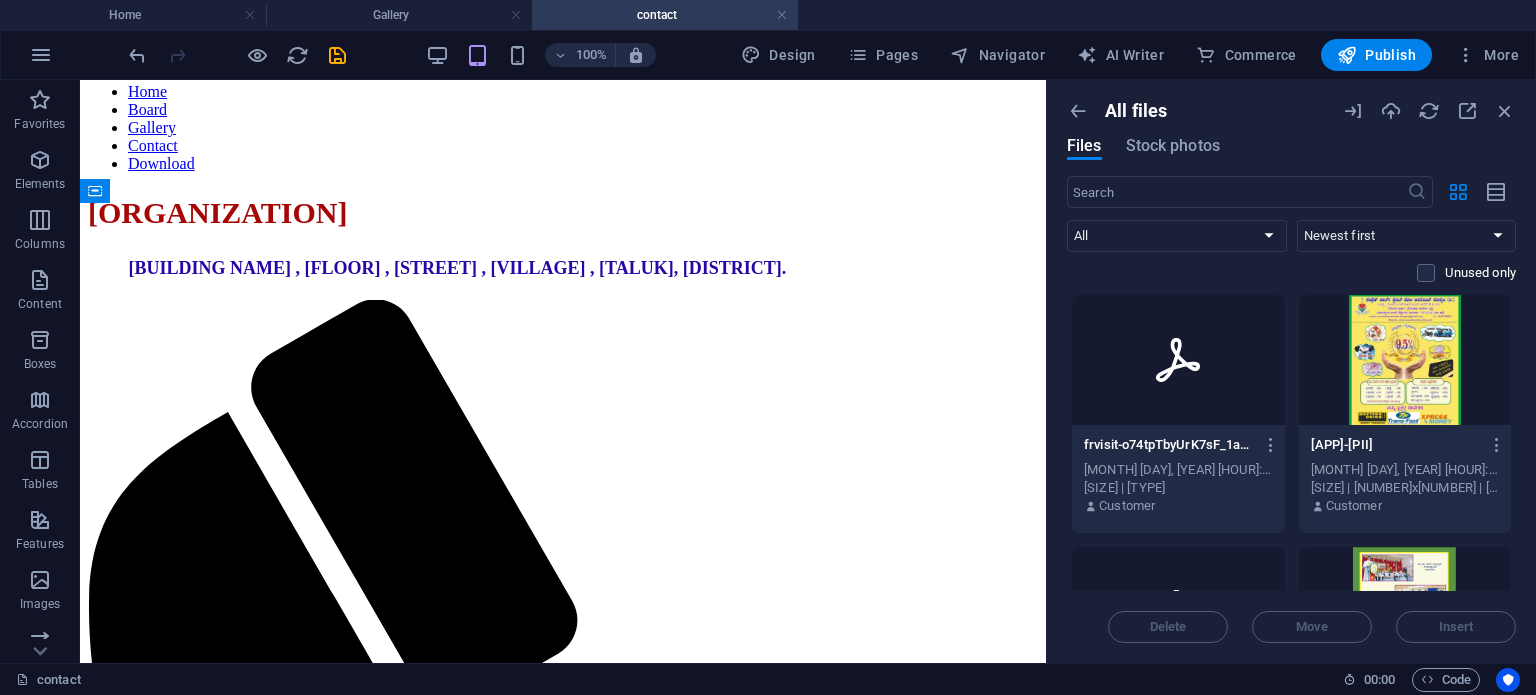 click 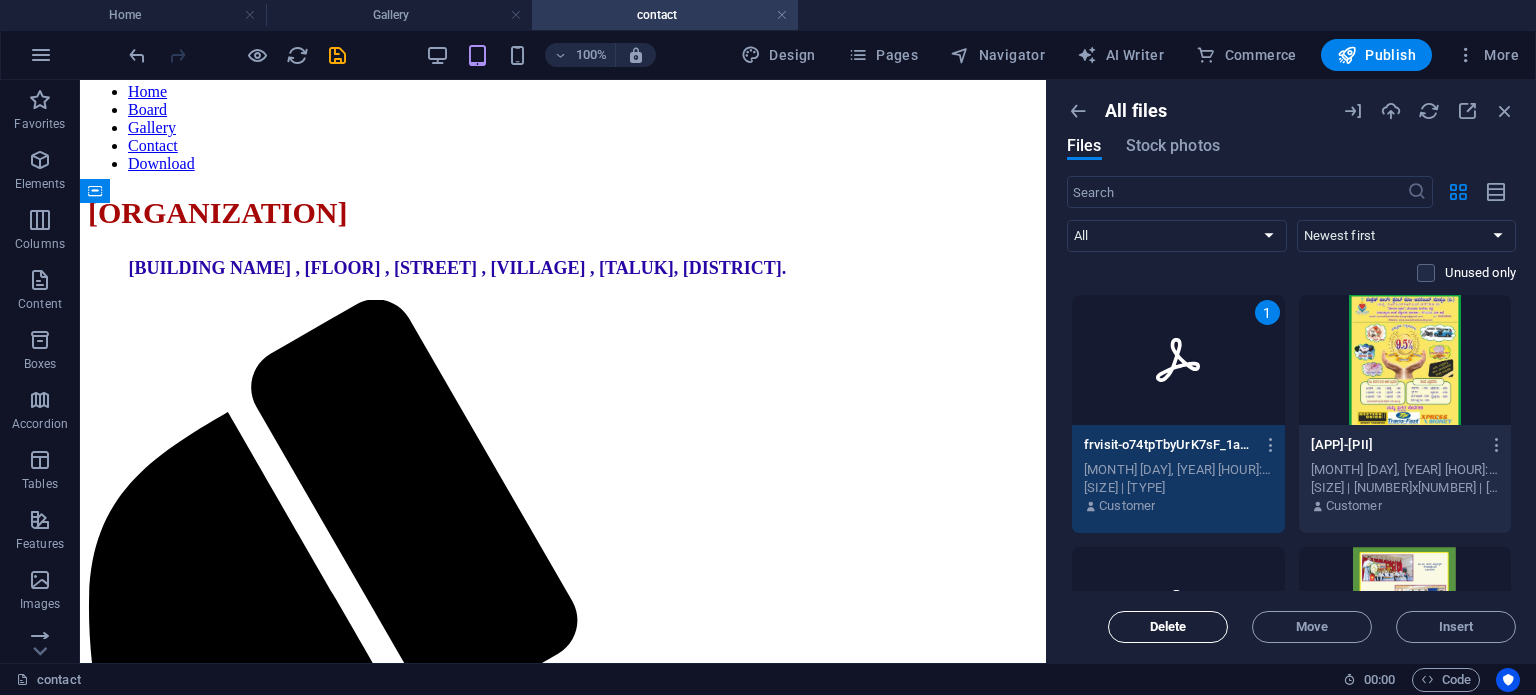 click on "Delete" at bounding box center (1168, 627) 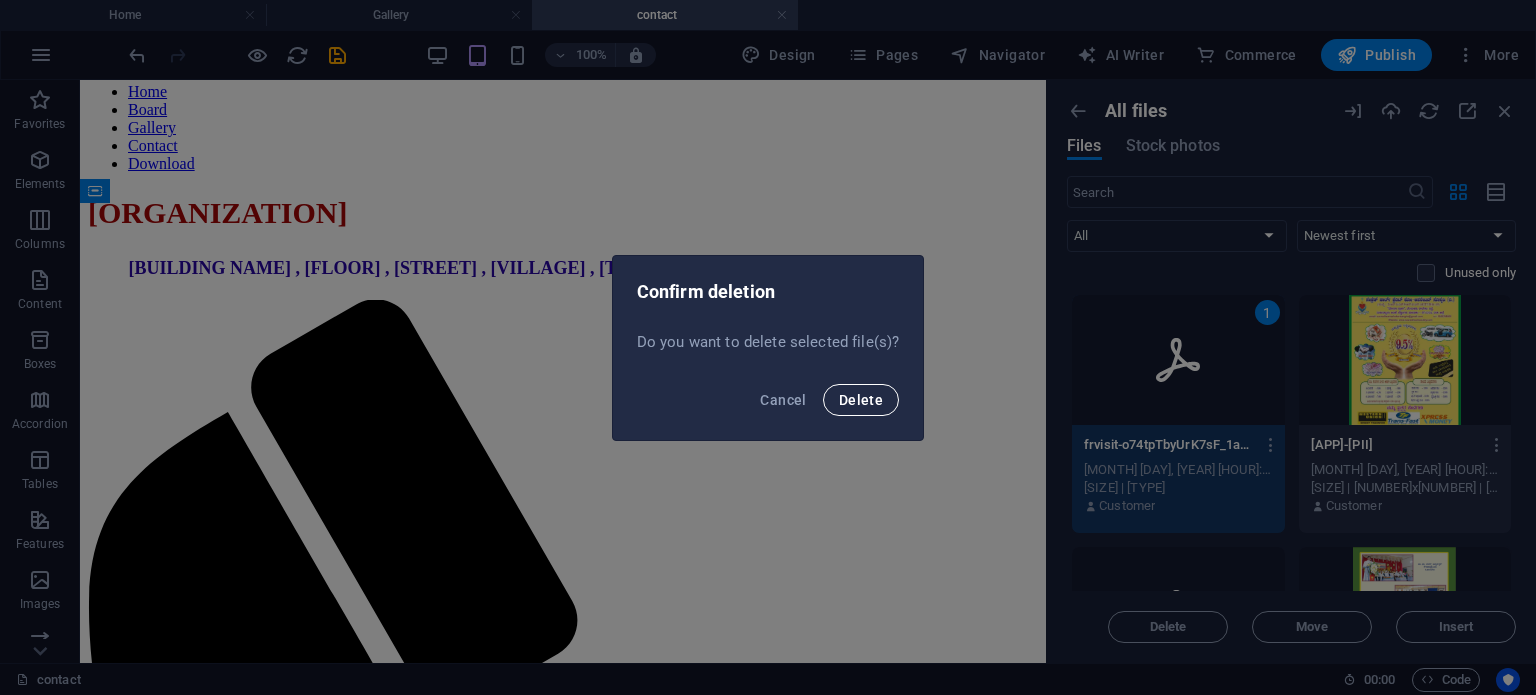click on "Delete" at bounding box center (861, 400) 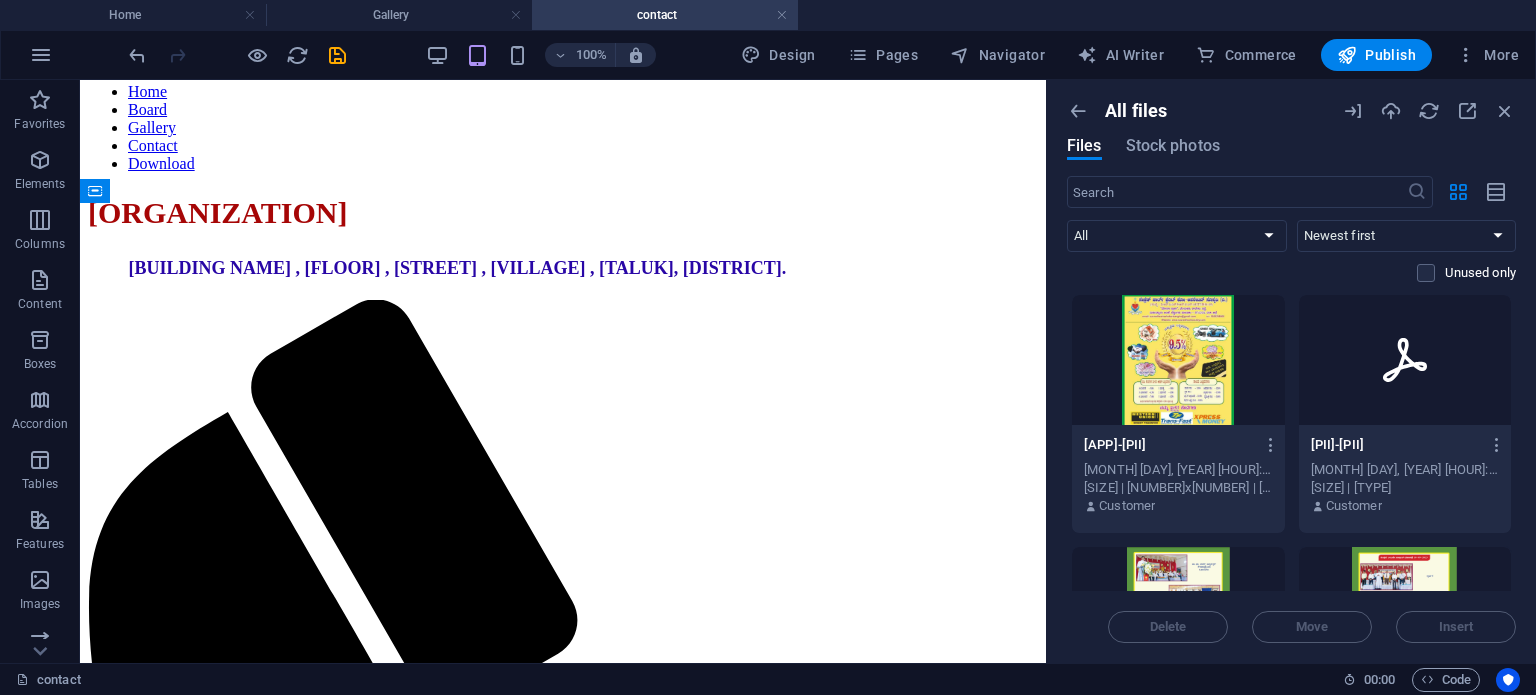 click at bounding box center [1178, 360] 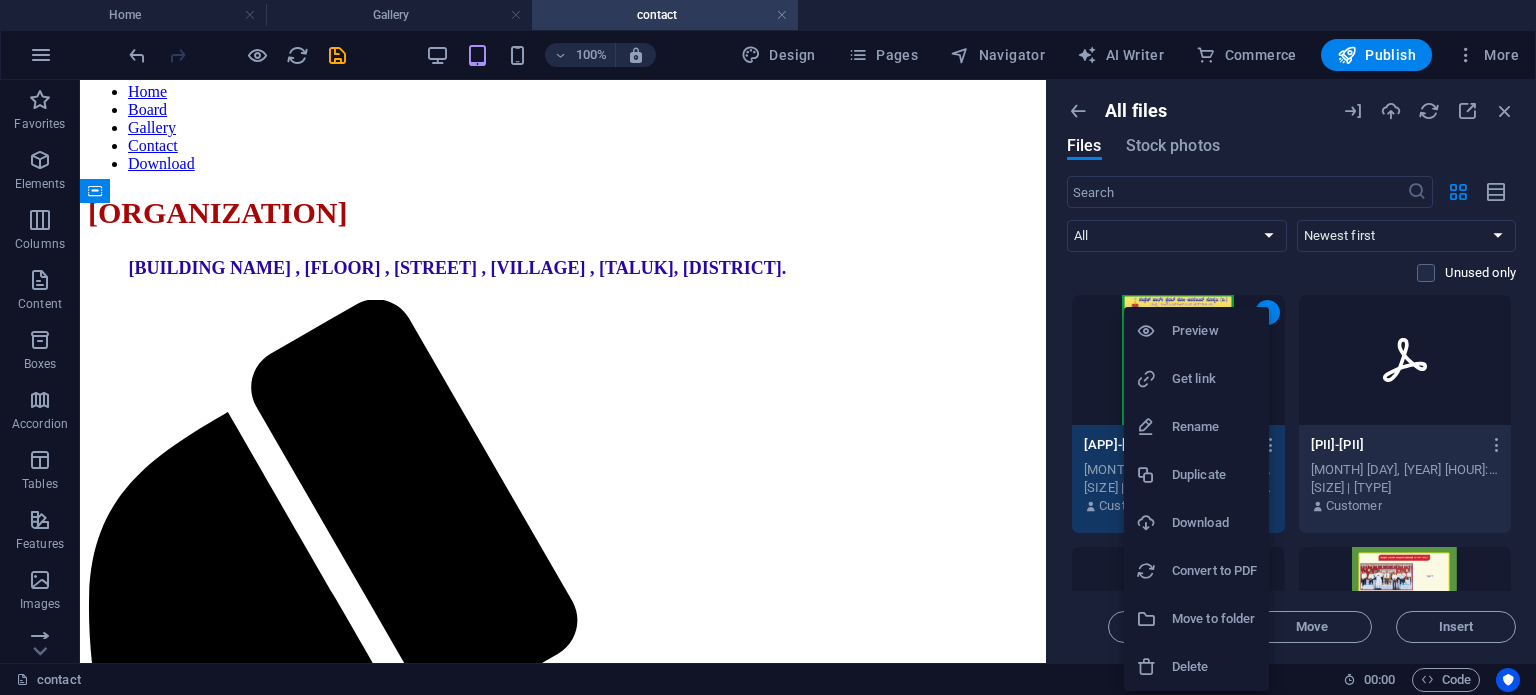 click on "Preview" at bounding box center [1214, 331] 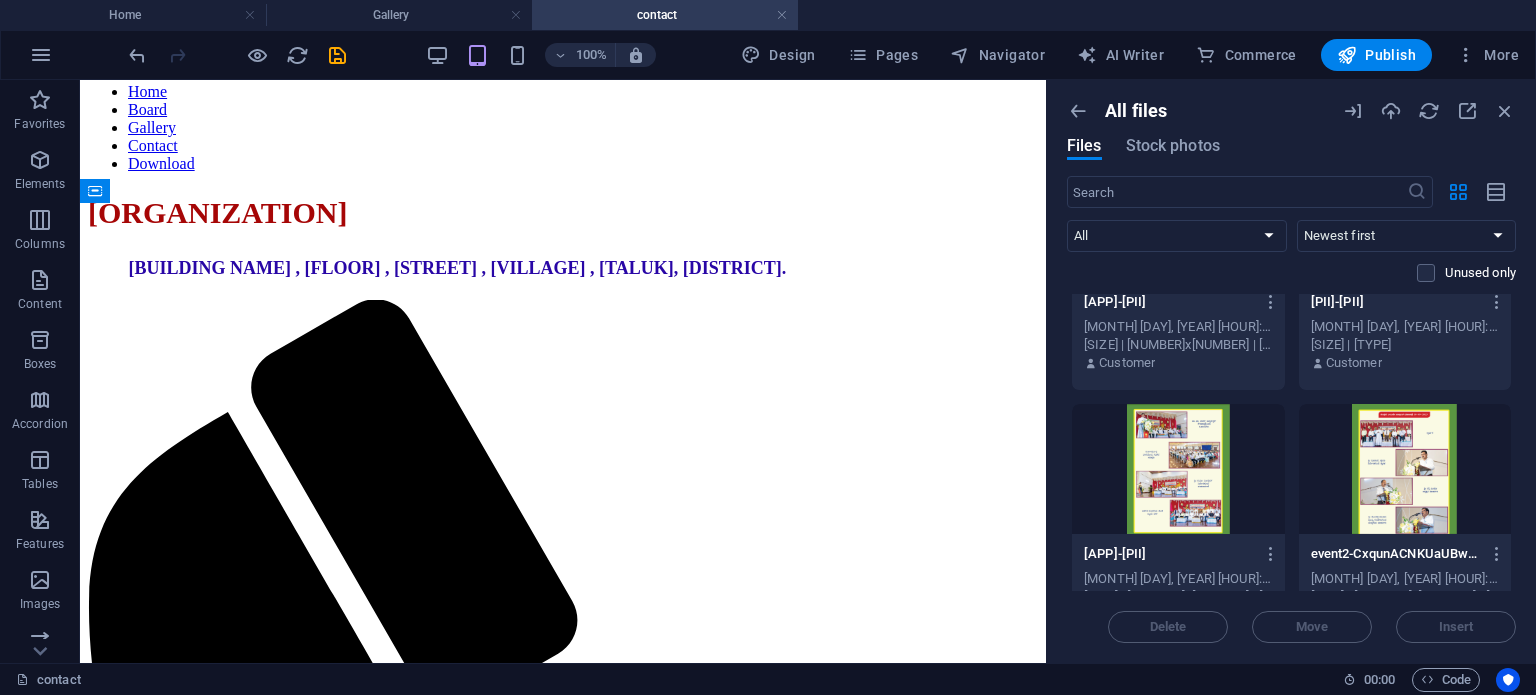 scroll, scrollTop: 0, scrollLeft: 0, axis: both 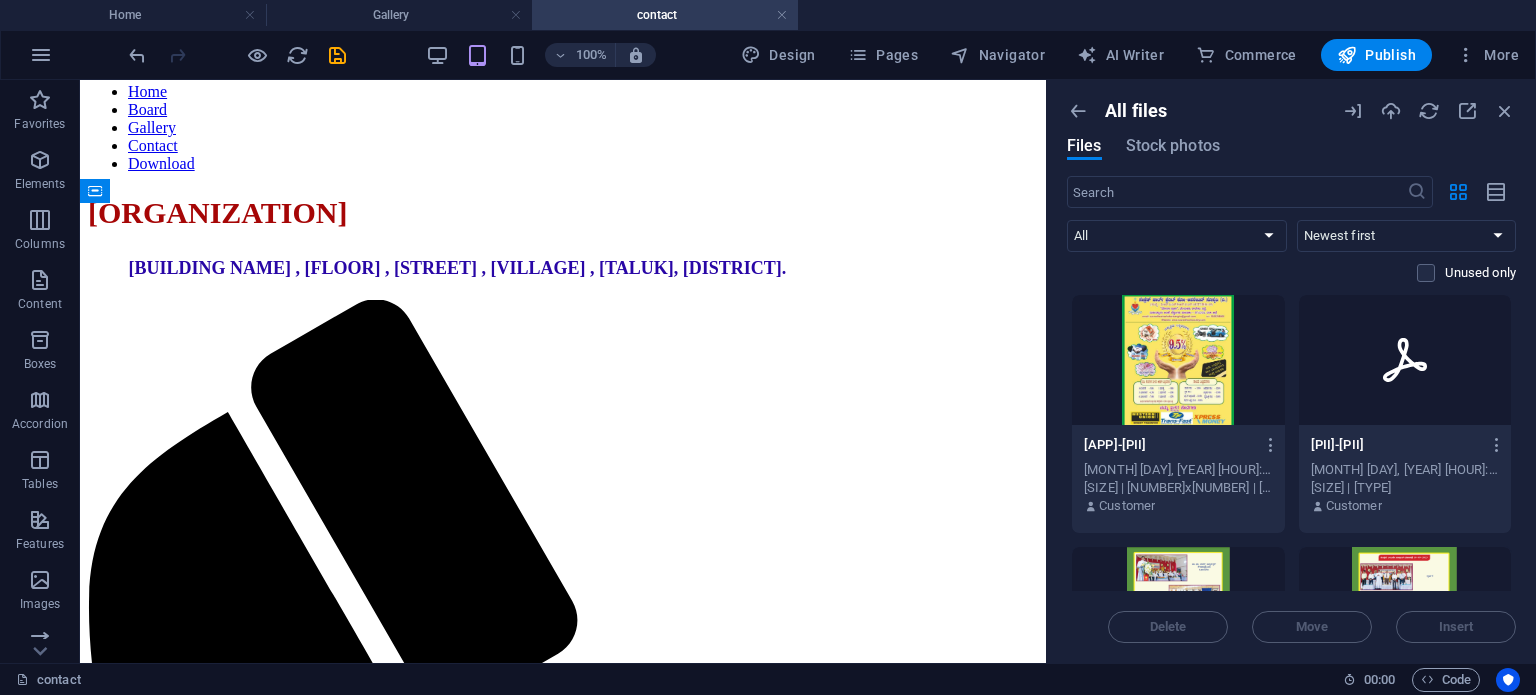 click at bounding box center [1178, 360] 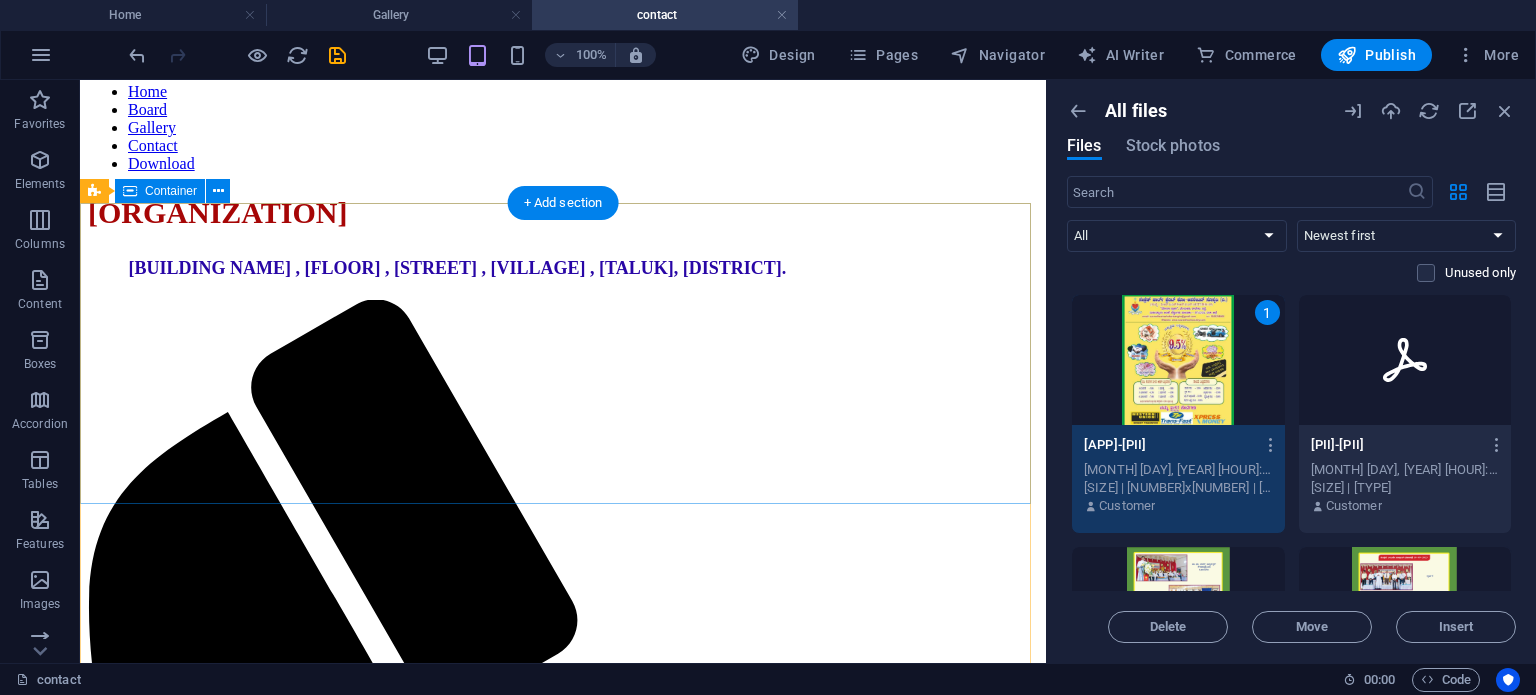 click on "Add elements" at bounding box center [504, 2238] 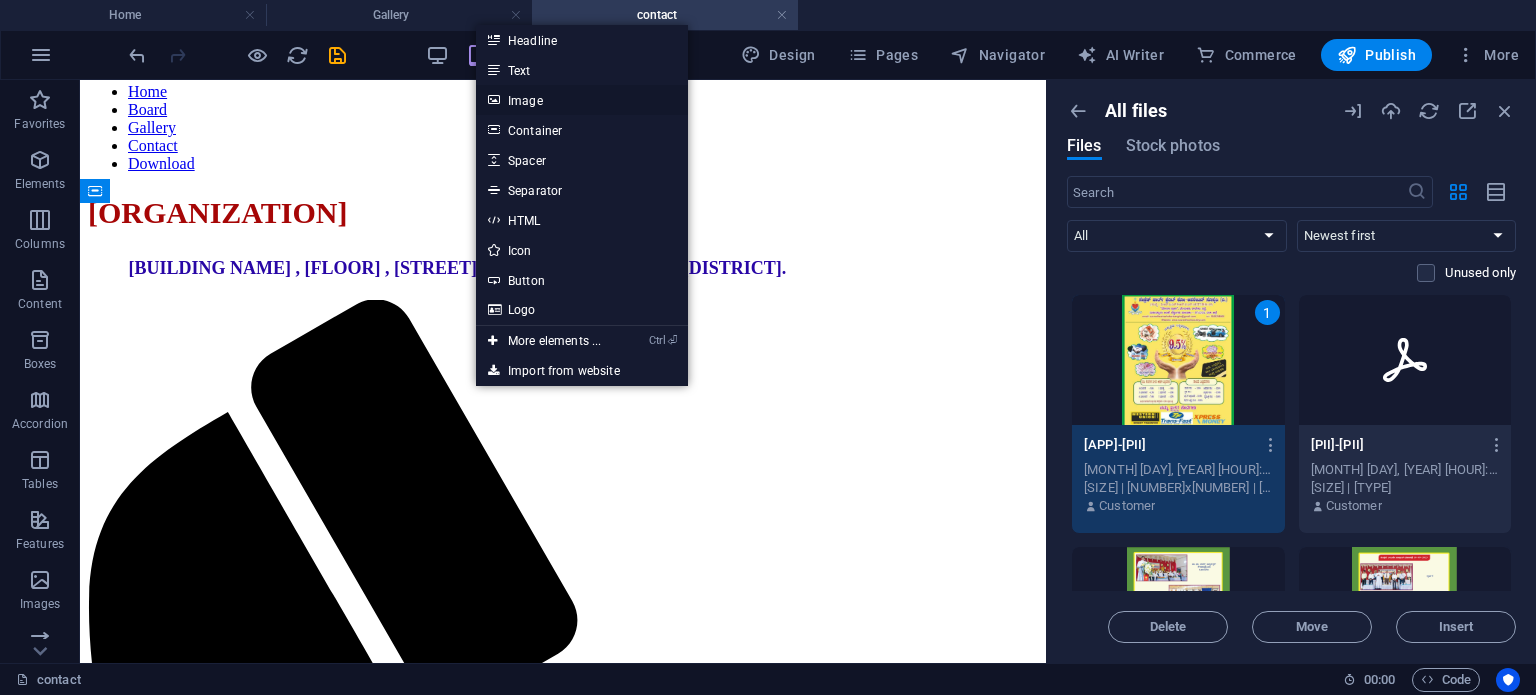 click on "Image" at bounding box center [582, 100] 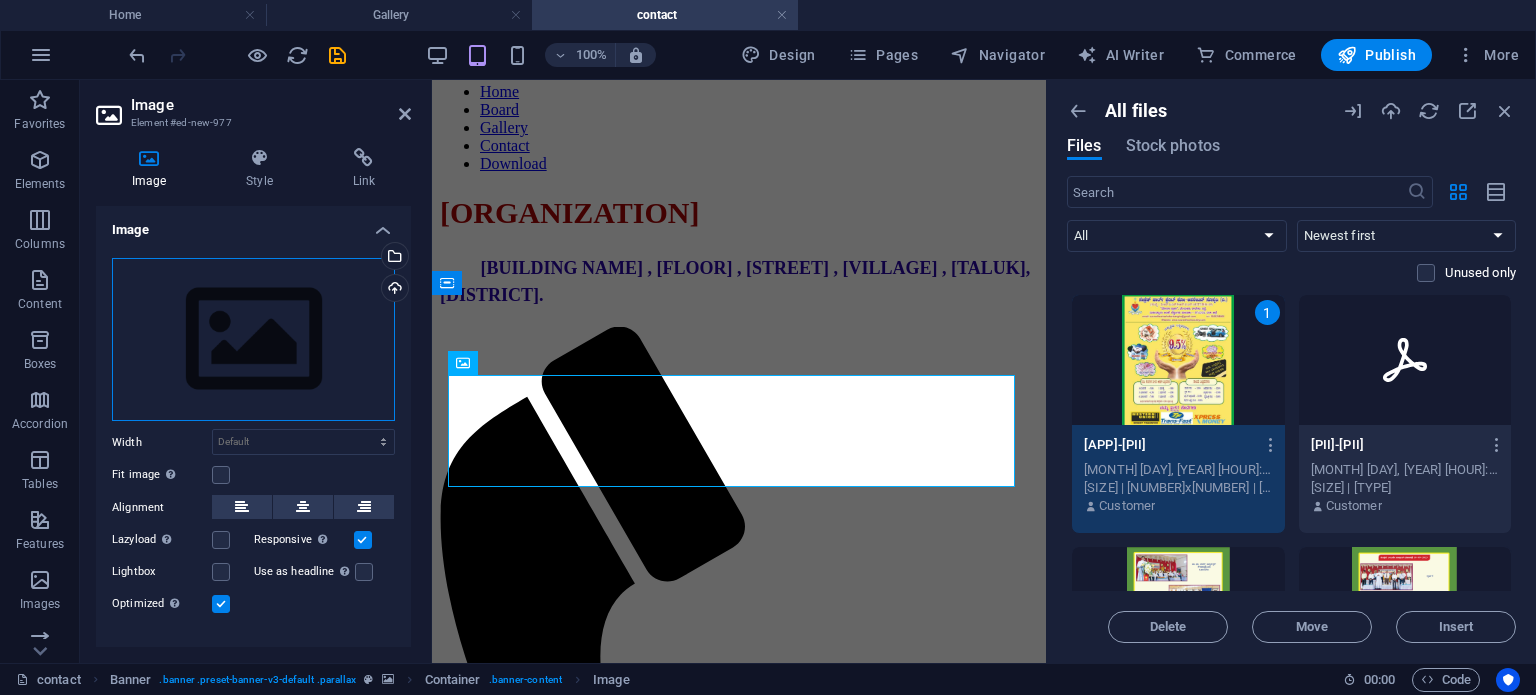 click on "Drag files here, click to choose files or select files from Files or our free stock photos & videos" at bounding box center [253, 340] 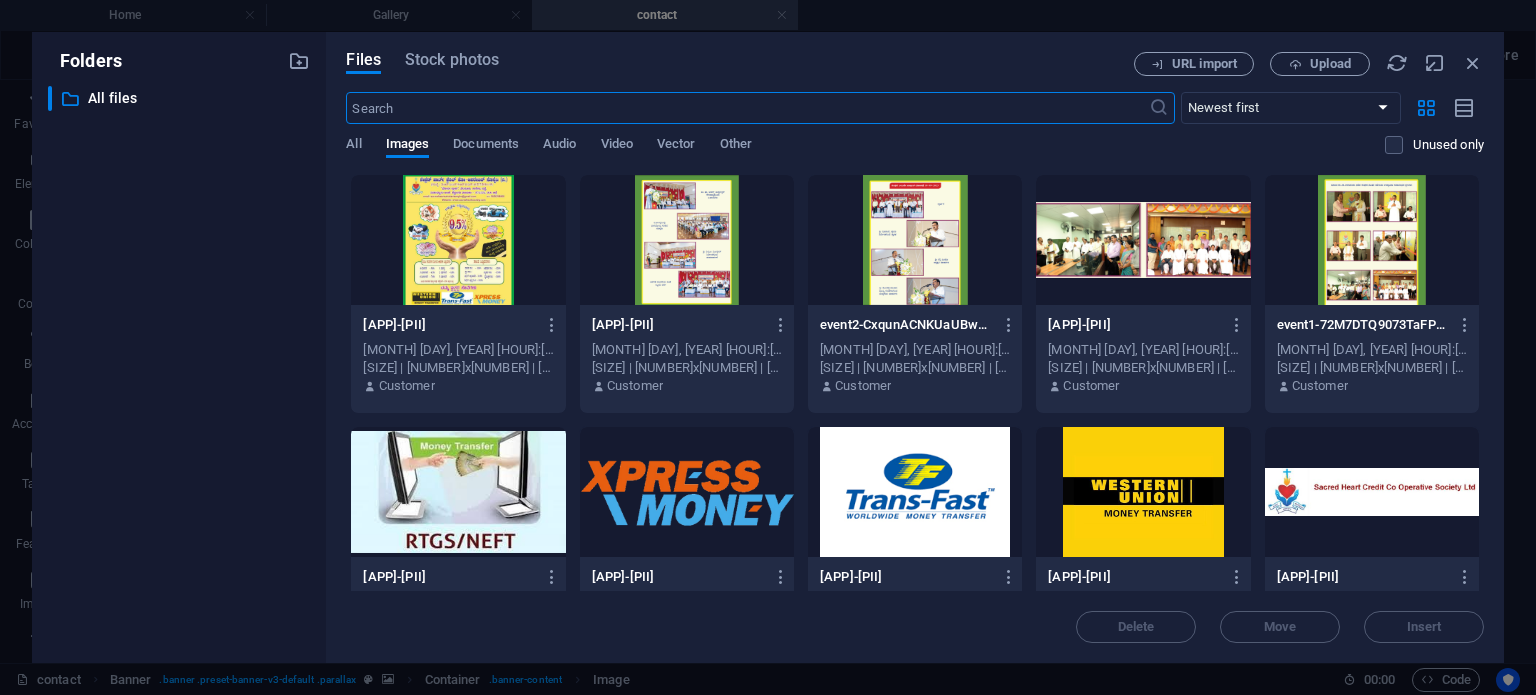 click at bounding box center [458, 240] 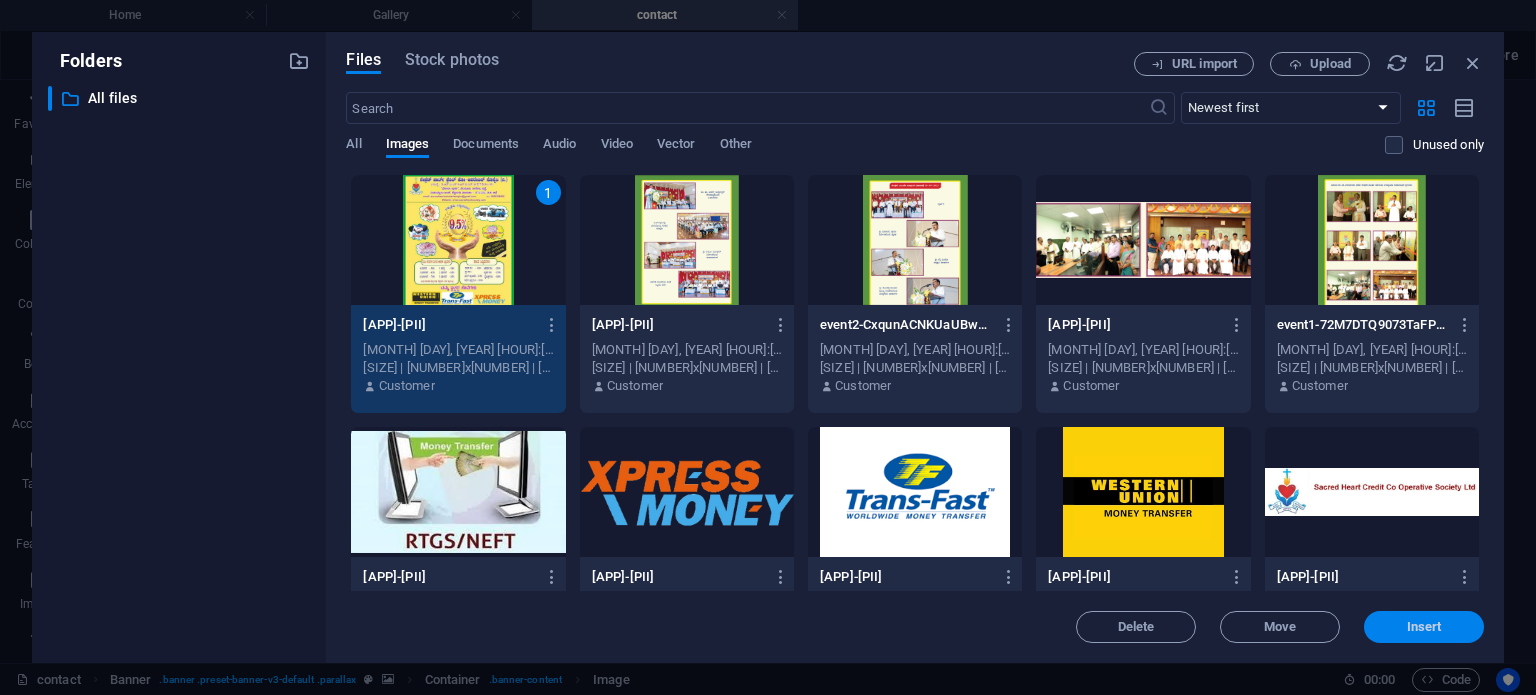drag, startPoint x: 1436, startPoint y: 627, endPoint x: 999, endPoint y: 523, distance: 449.20486 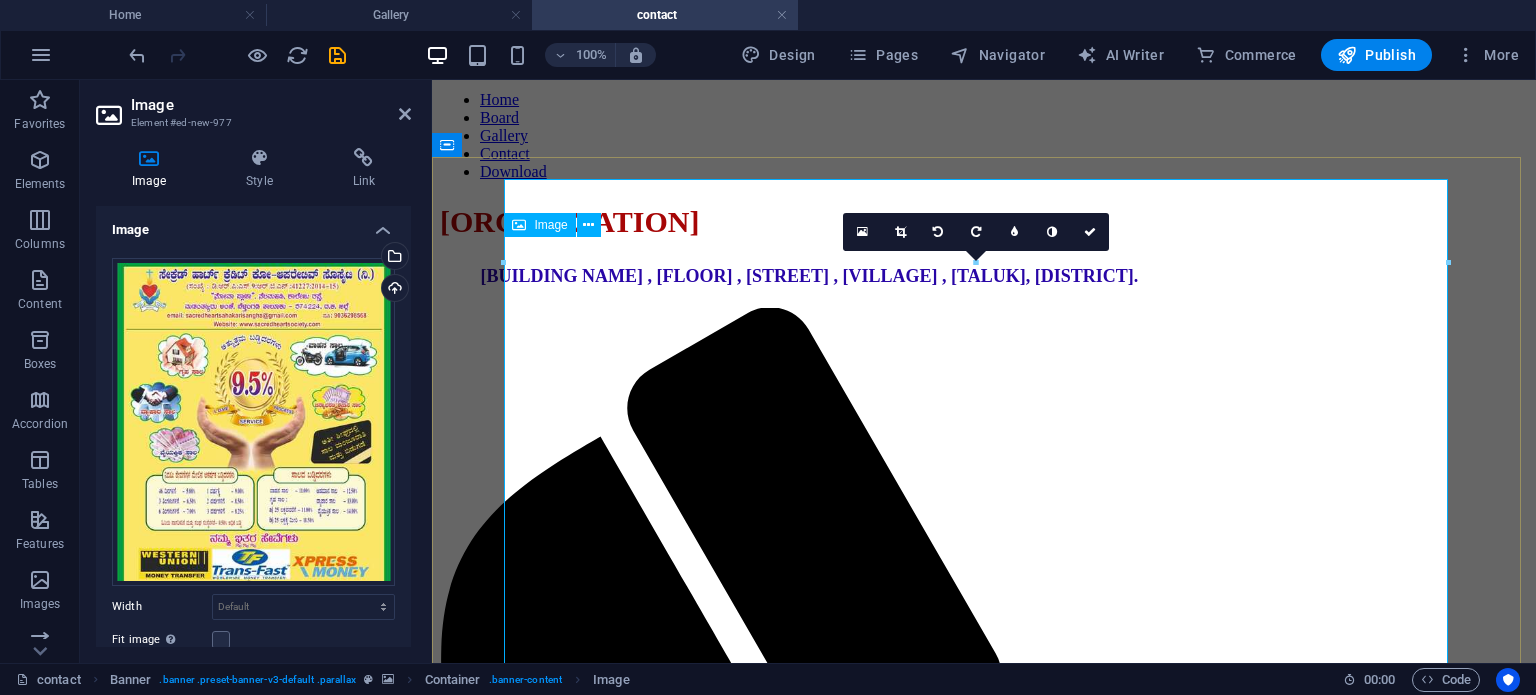scroll, scrollTop: 254, scrollLeft: 0, axis: vertical 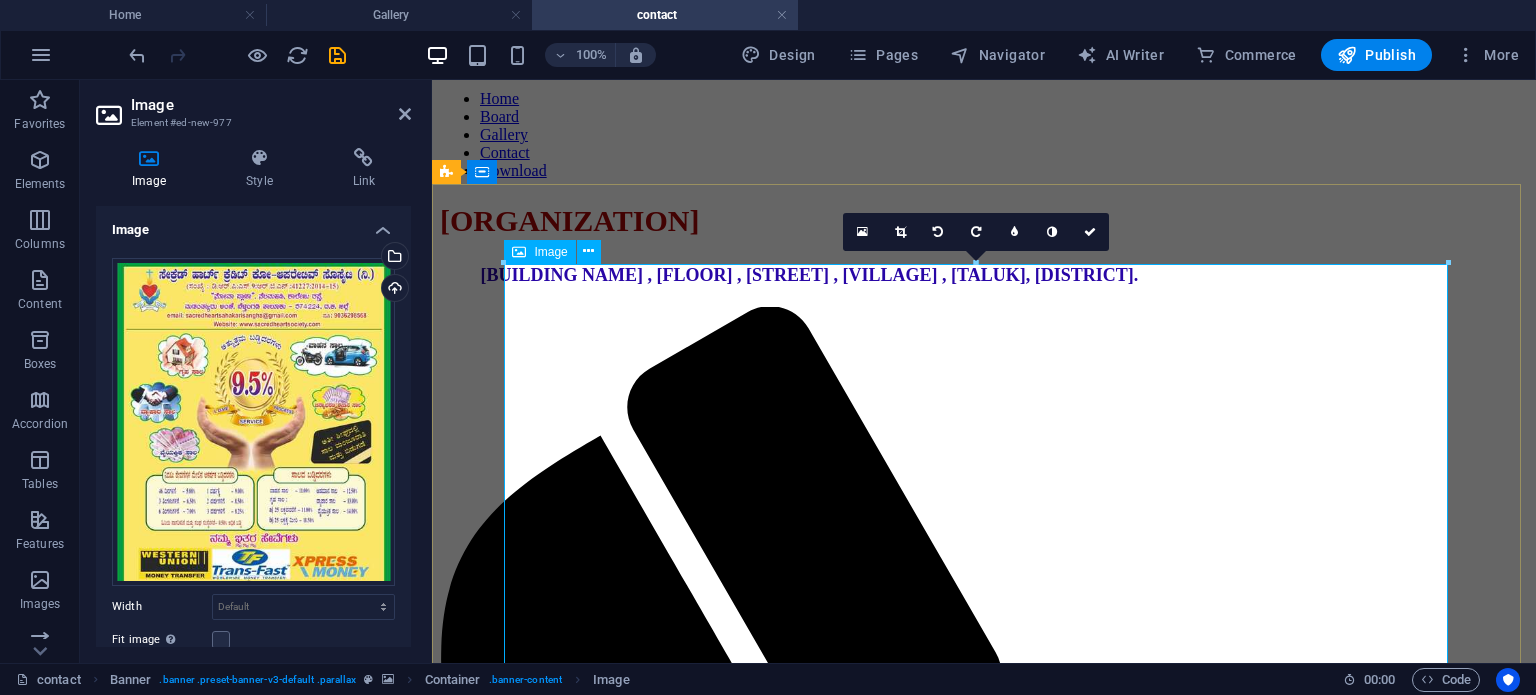 click at bounding box center [984, 3496] 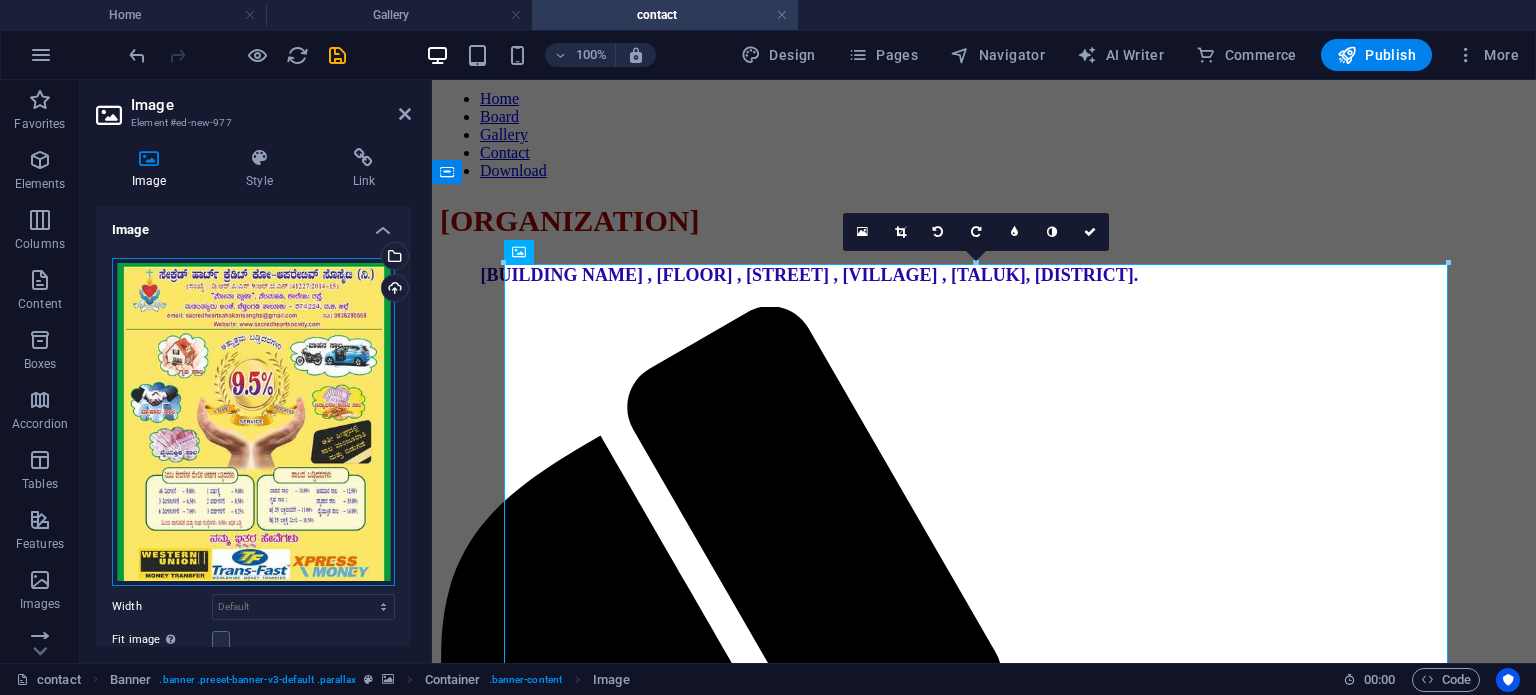 click on "Drag files here, click to choose files or select files from Files or our free stock photos & videos" at bounding box center (253, 422) 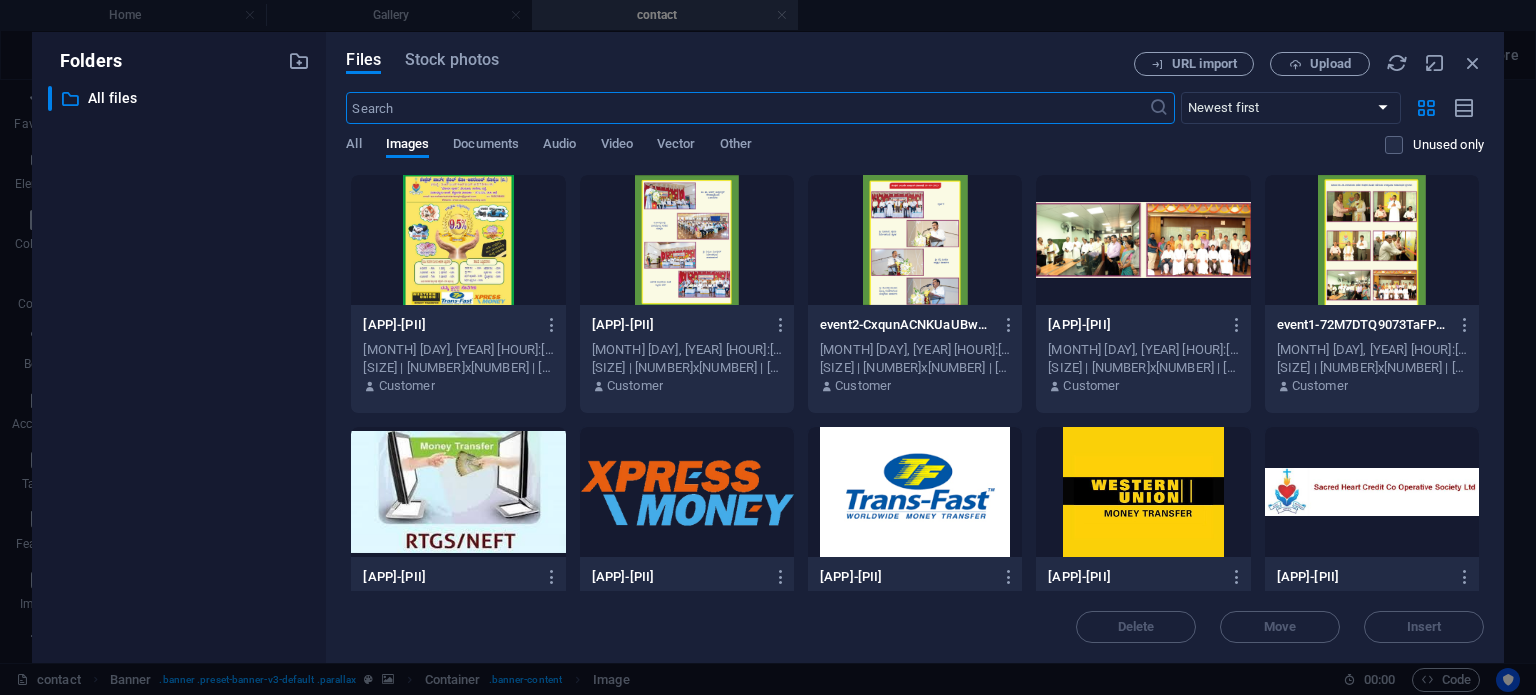 scroll, scrollTop: 233, scrollLeft: 0, axis: vertical 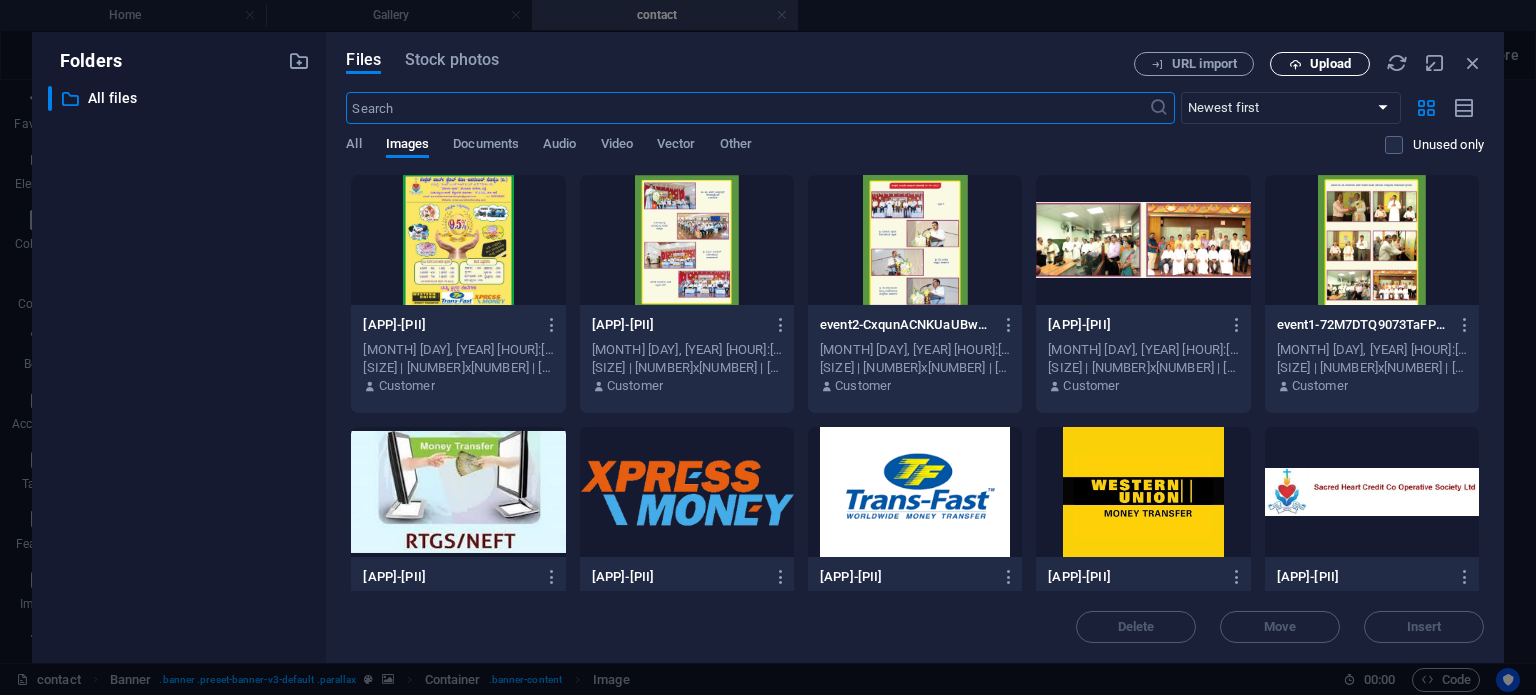 click on "Upload" at bounding box center (1320, 64) 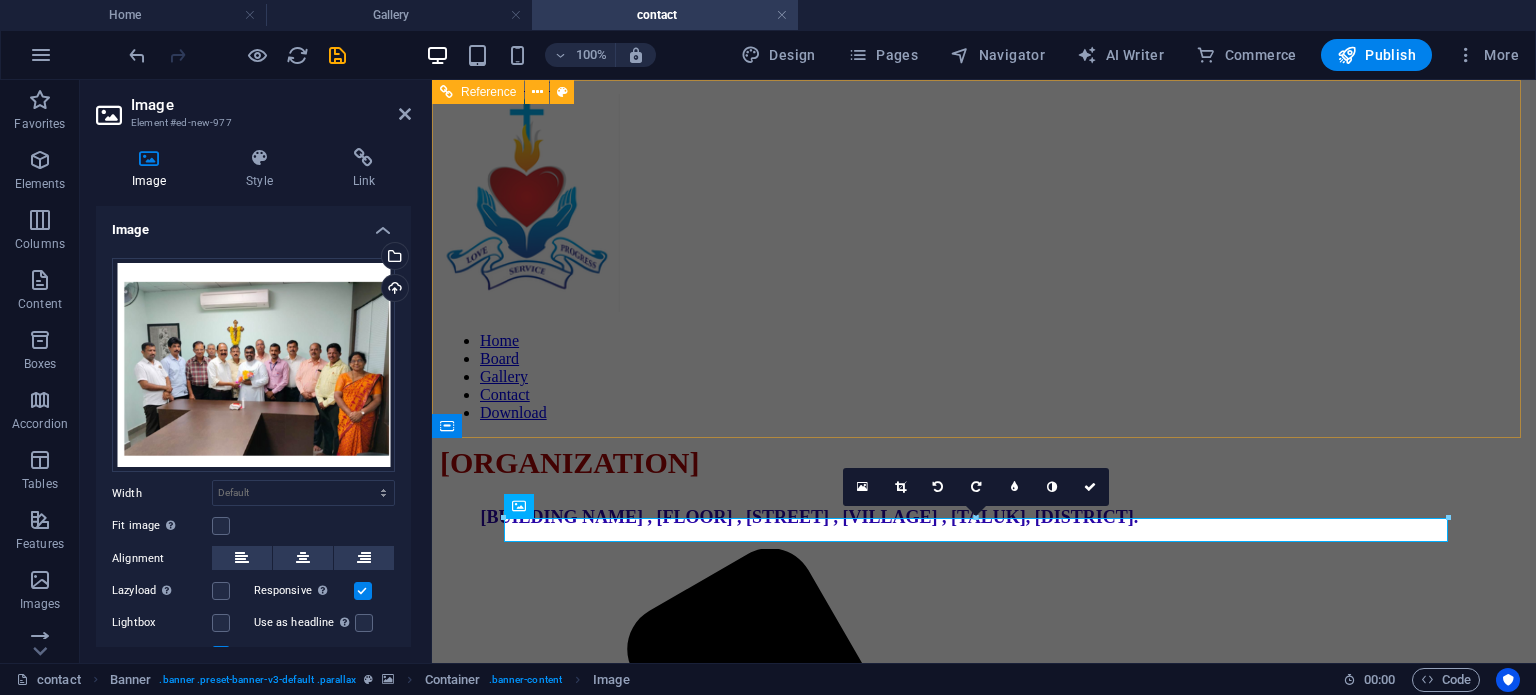 scroll, scrollTop: 0, scrollLeft: 0, axis: both 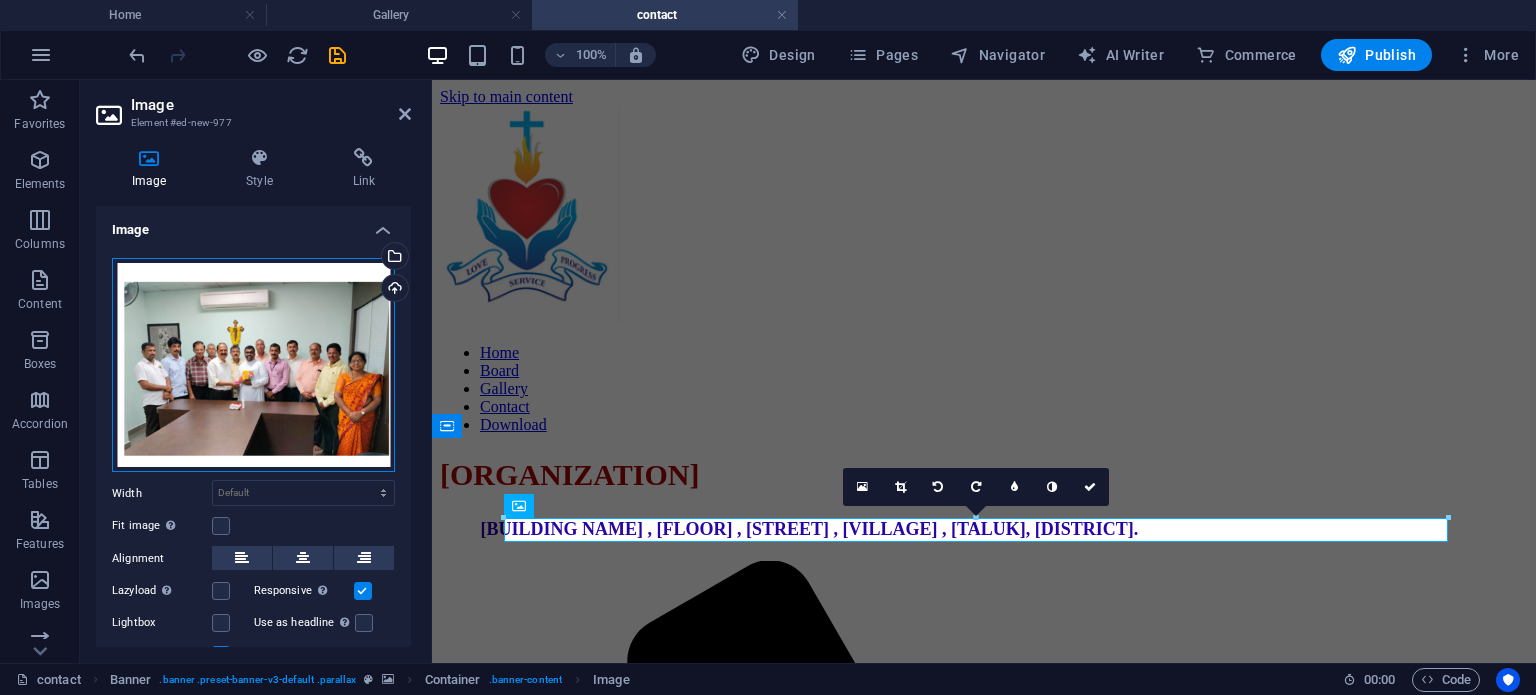 click on "Drag files here, click to choose files or select files from Files or our free stock photos & videos" at bounding box center [253, 365] 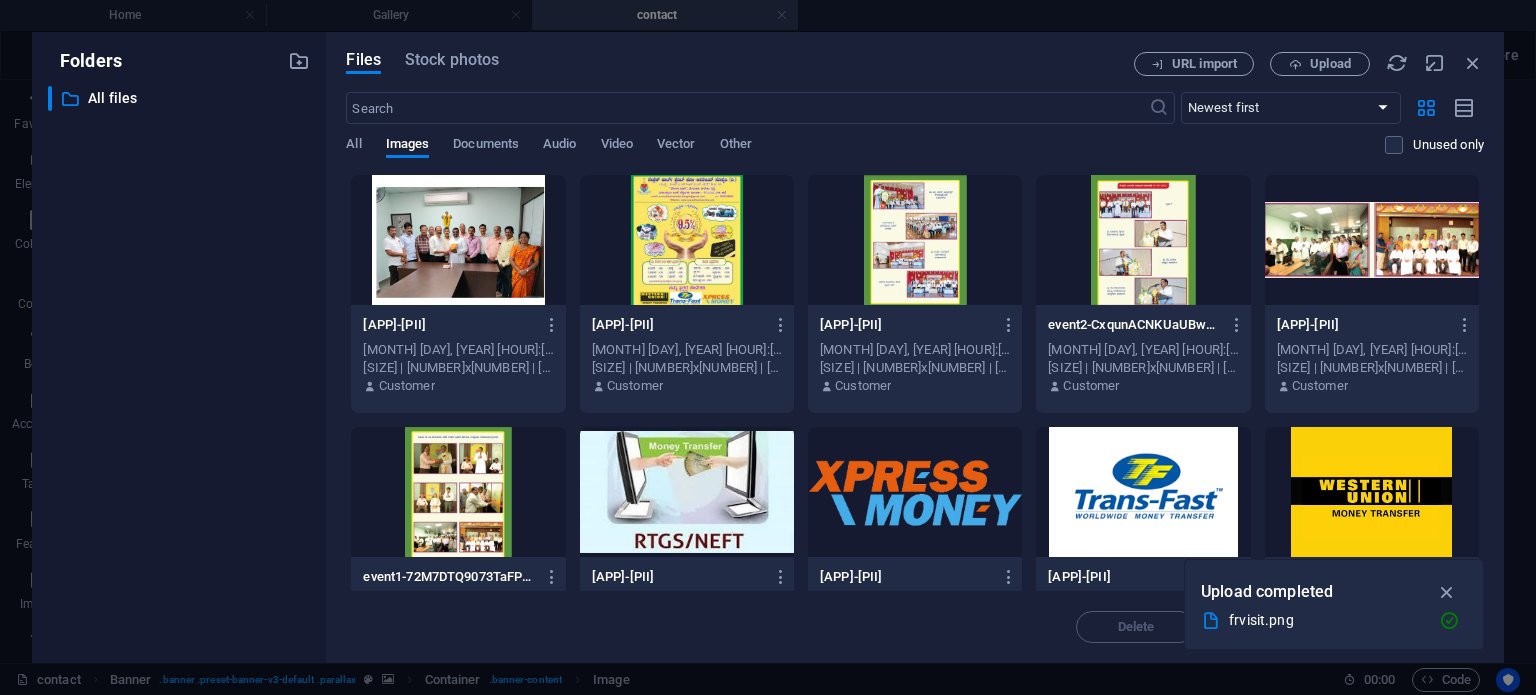click at bounding box center (458, 240) 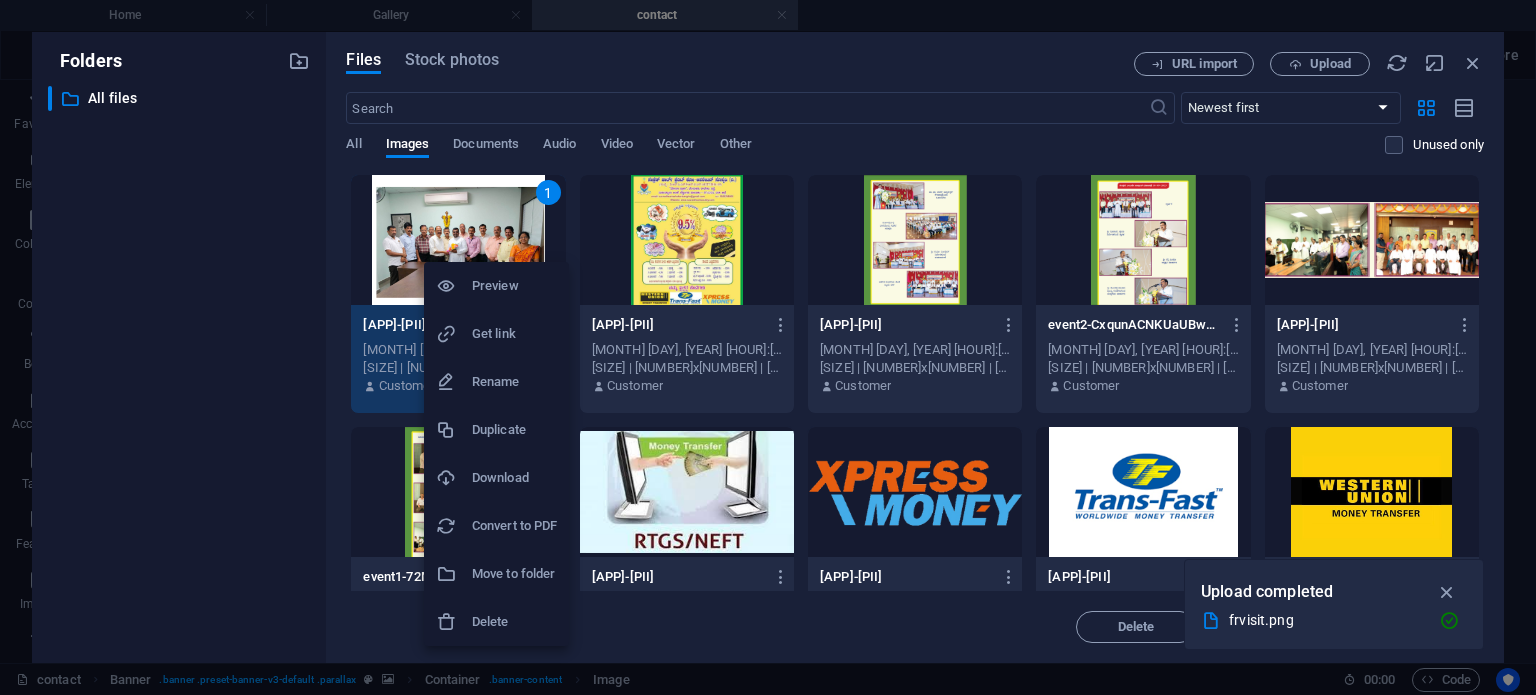 click on "Preview" at bounding box center [514, 286] 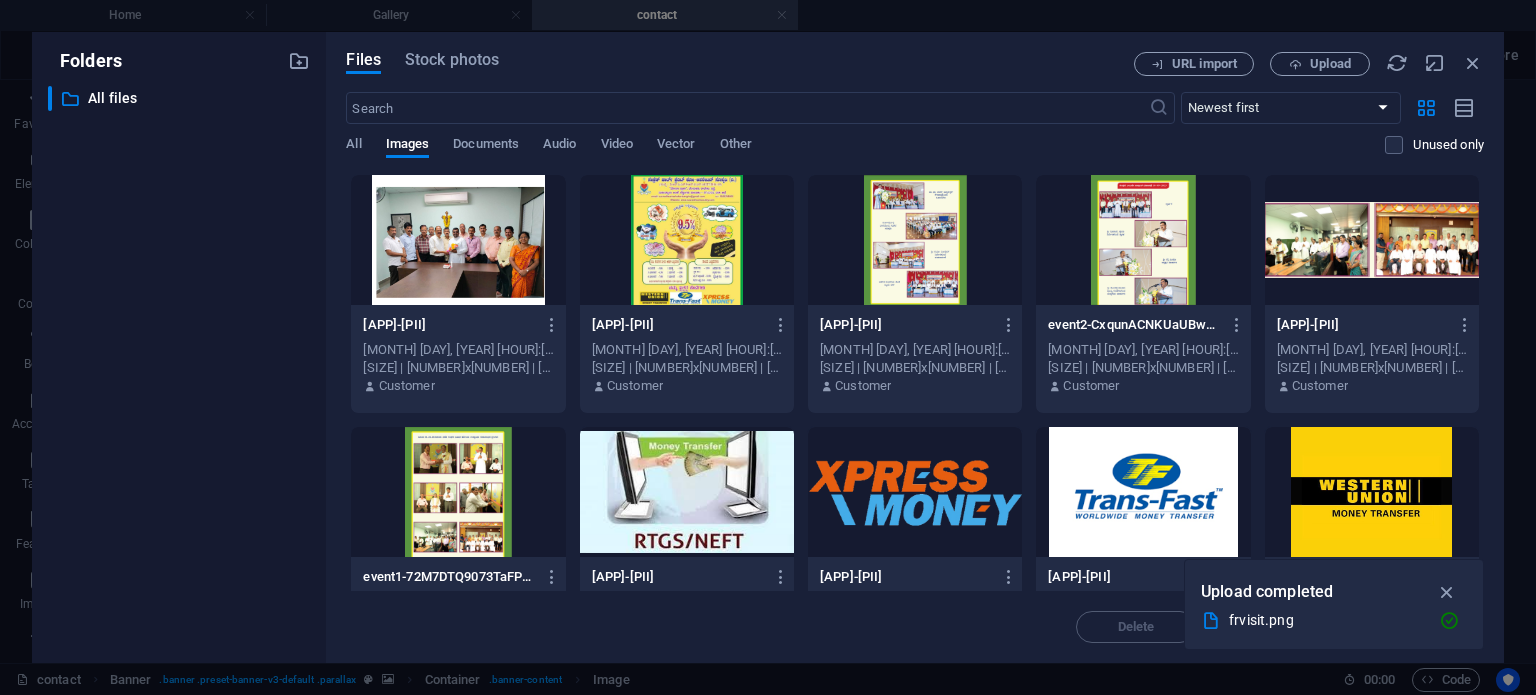 click at bounding box center [458, 240] 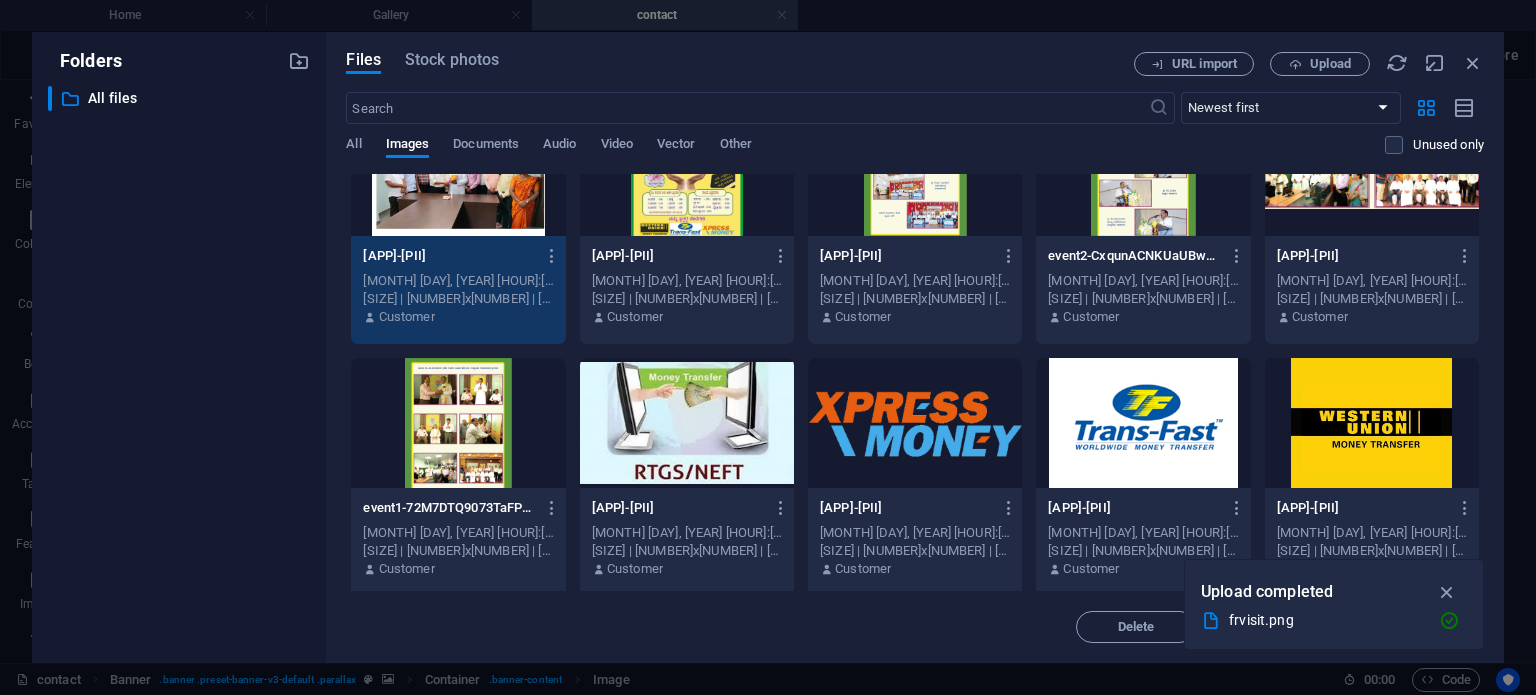 scroll, scrollTop: 100, scrollLeft: 0, axis: vertical 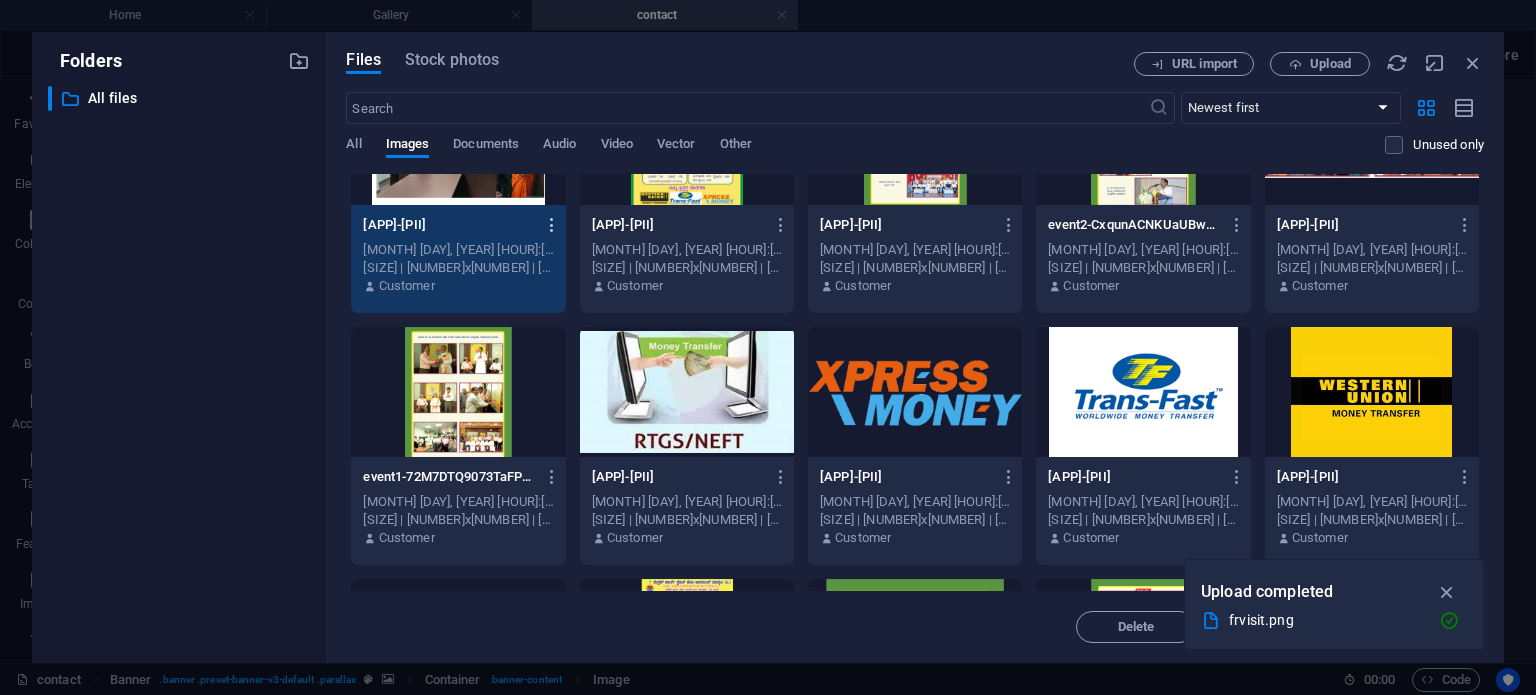 click at bounding box center [552, 225] 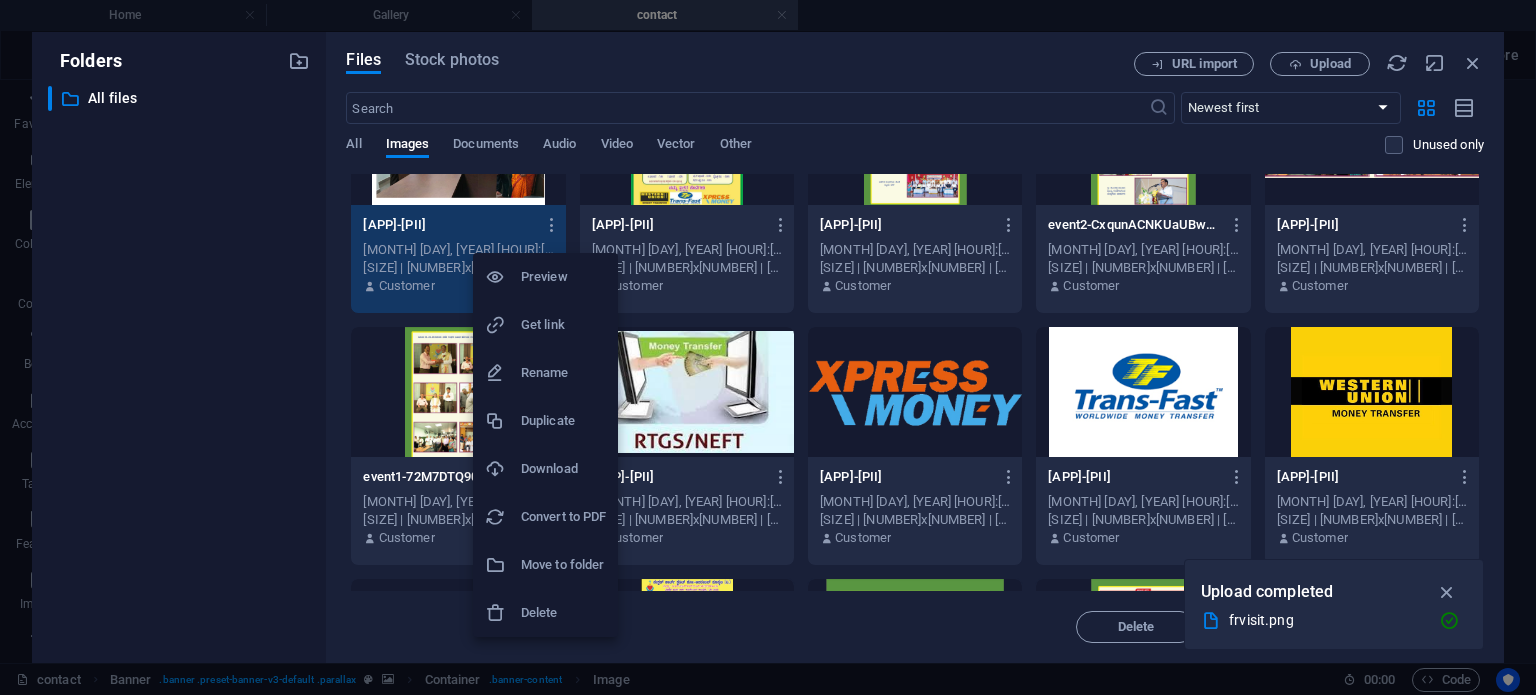 click on "Download" at bounding box center [563, 469] 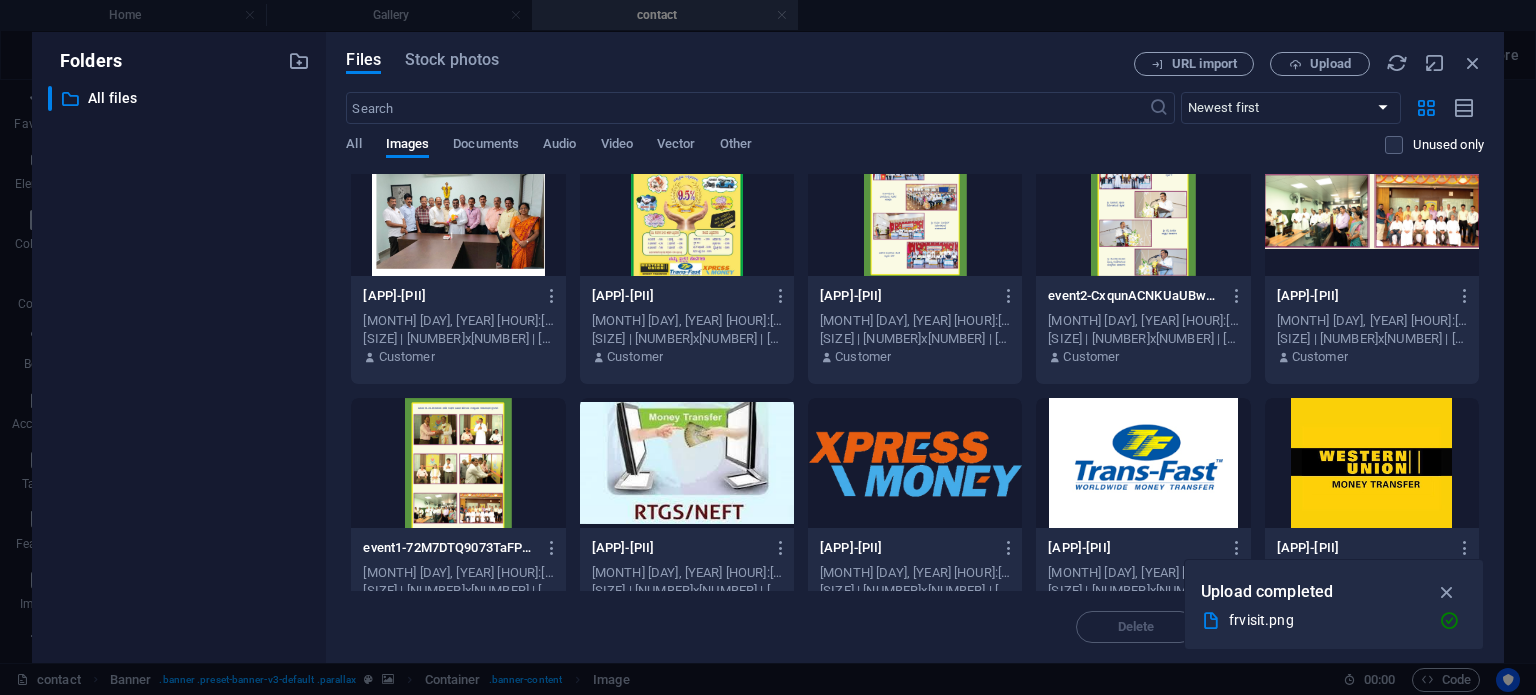 scroll, scrollTop: 0, scrollLeft: 0, axis: both 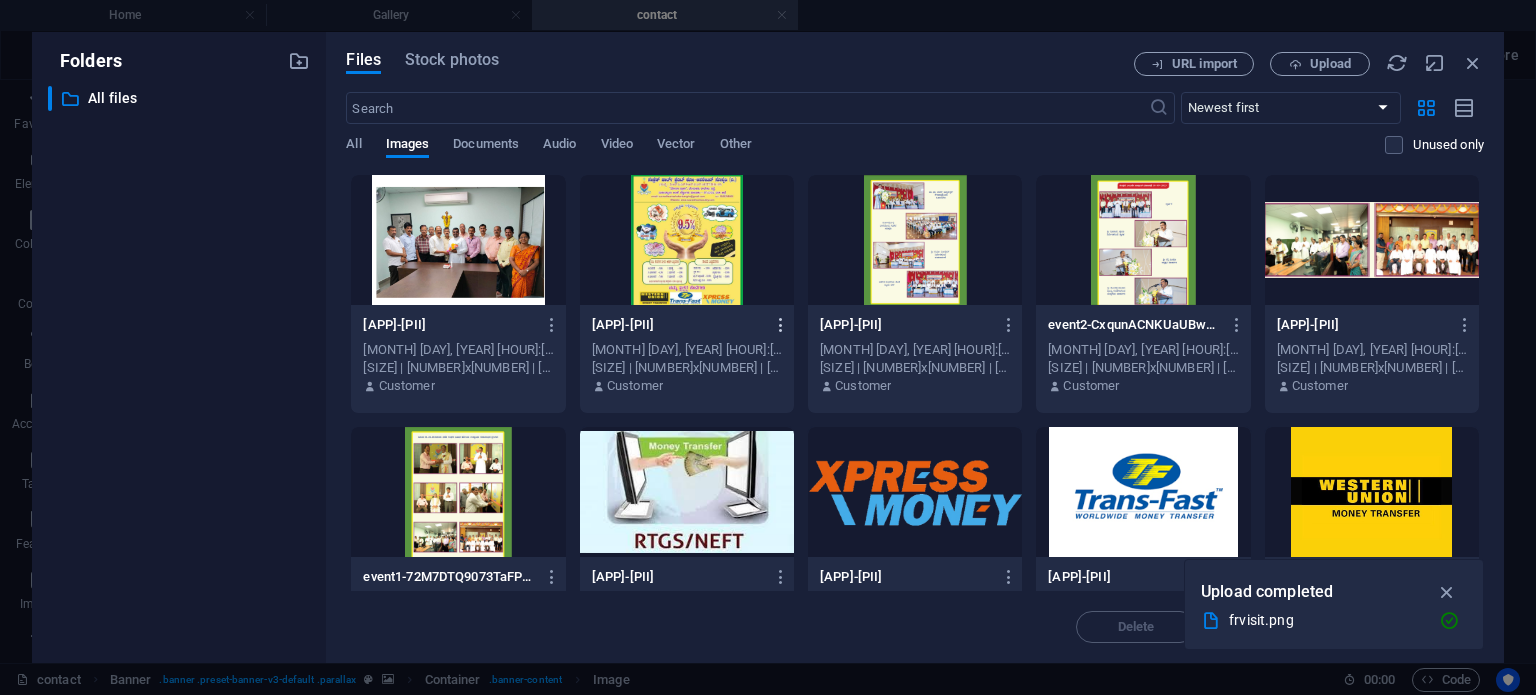 click at bounding box center (781, 325) 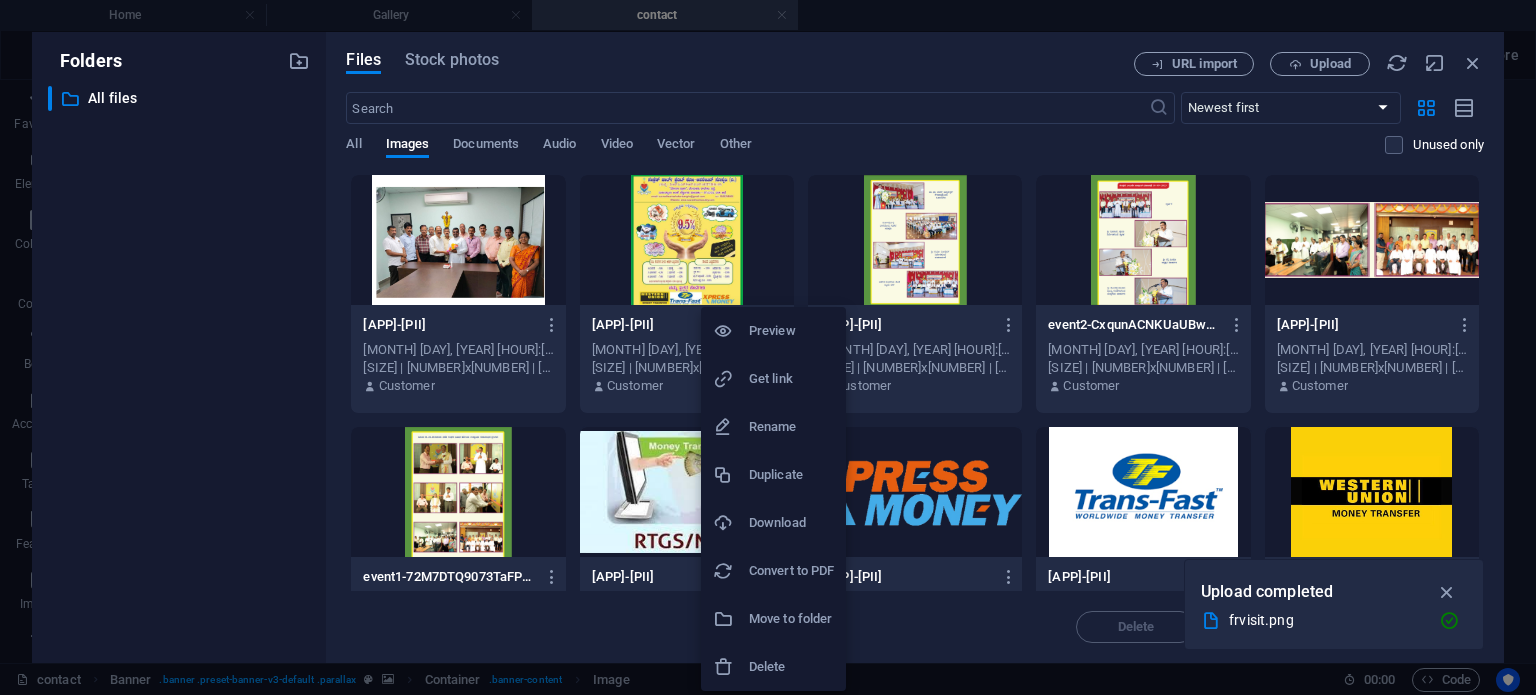 click at bounding box center (768, 347) 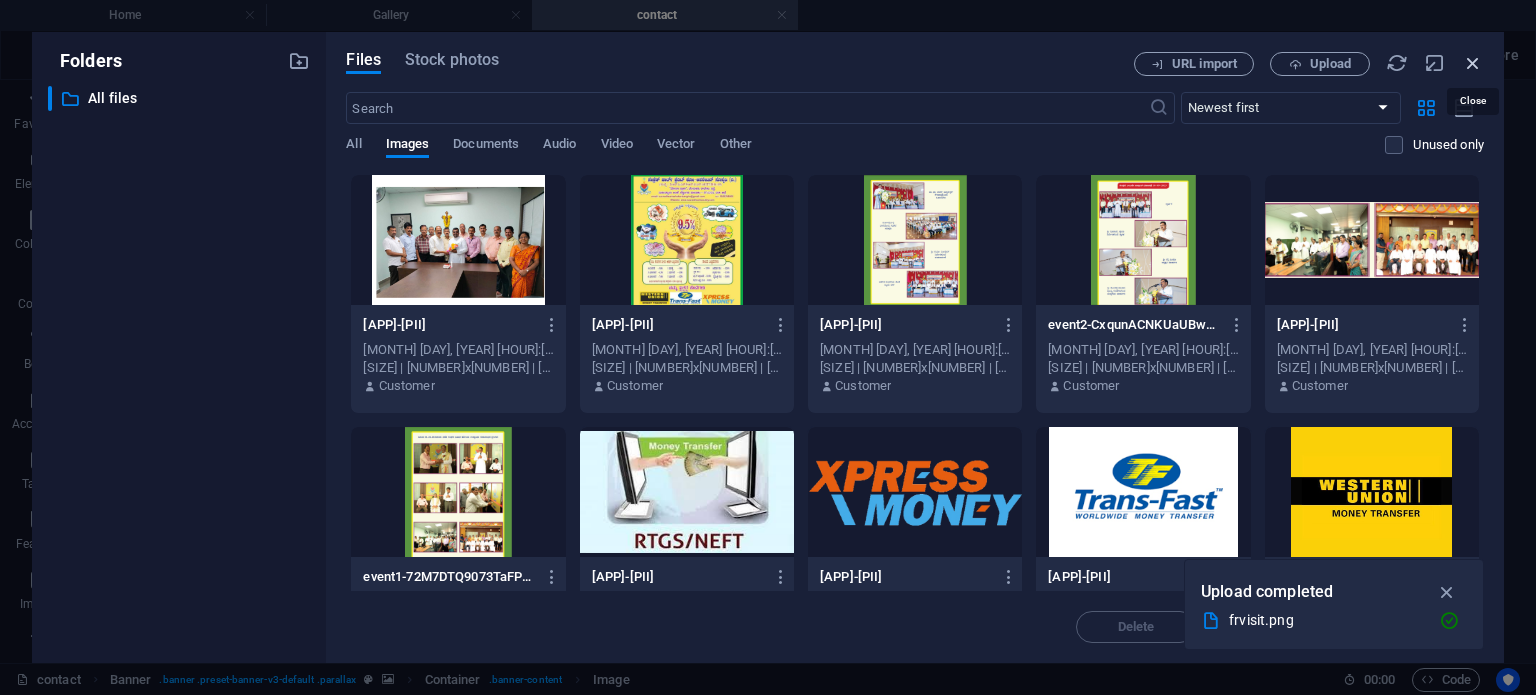 click at bounding box center [1473, 63] 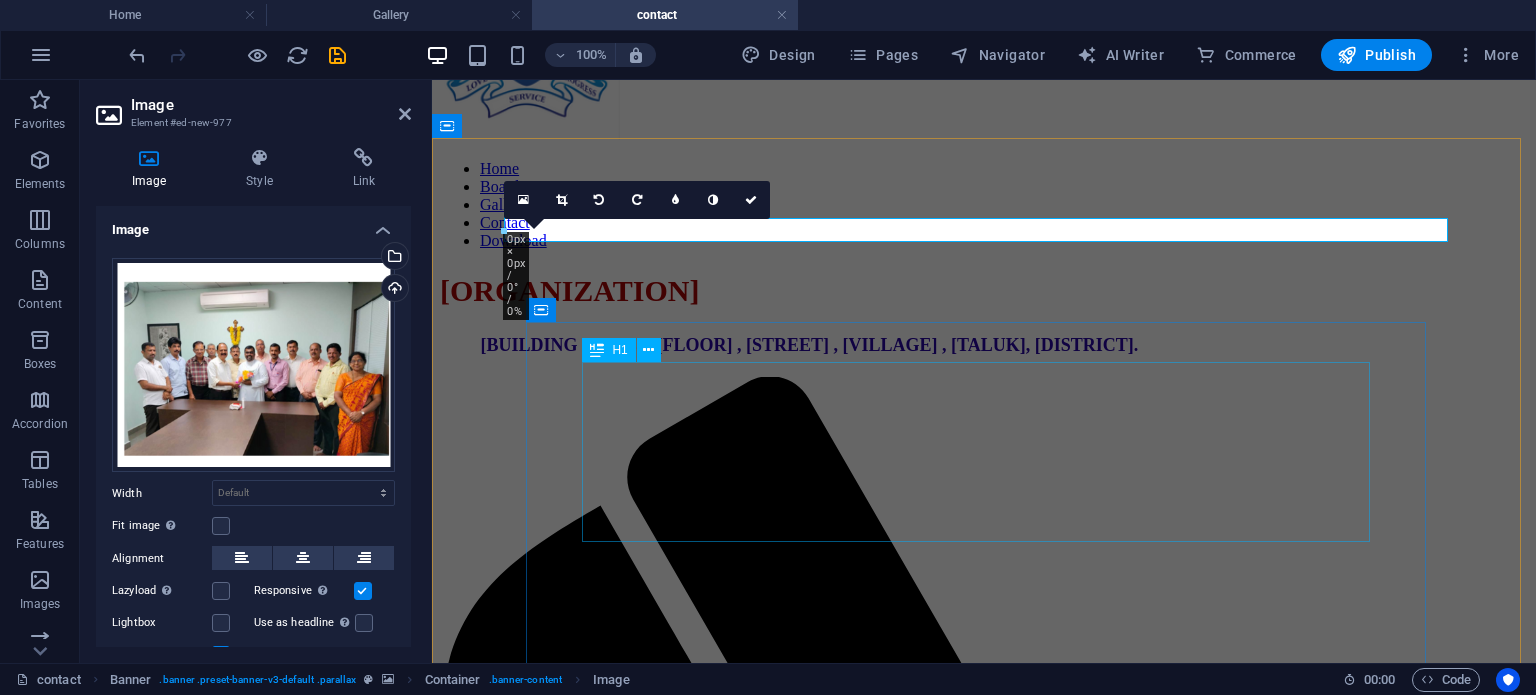 scroll, scrollTop: 100, scrollLeft: 0, axis: vertical 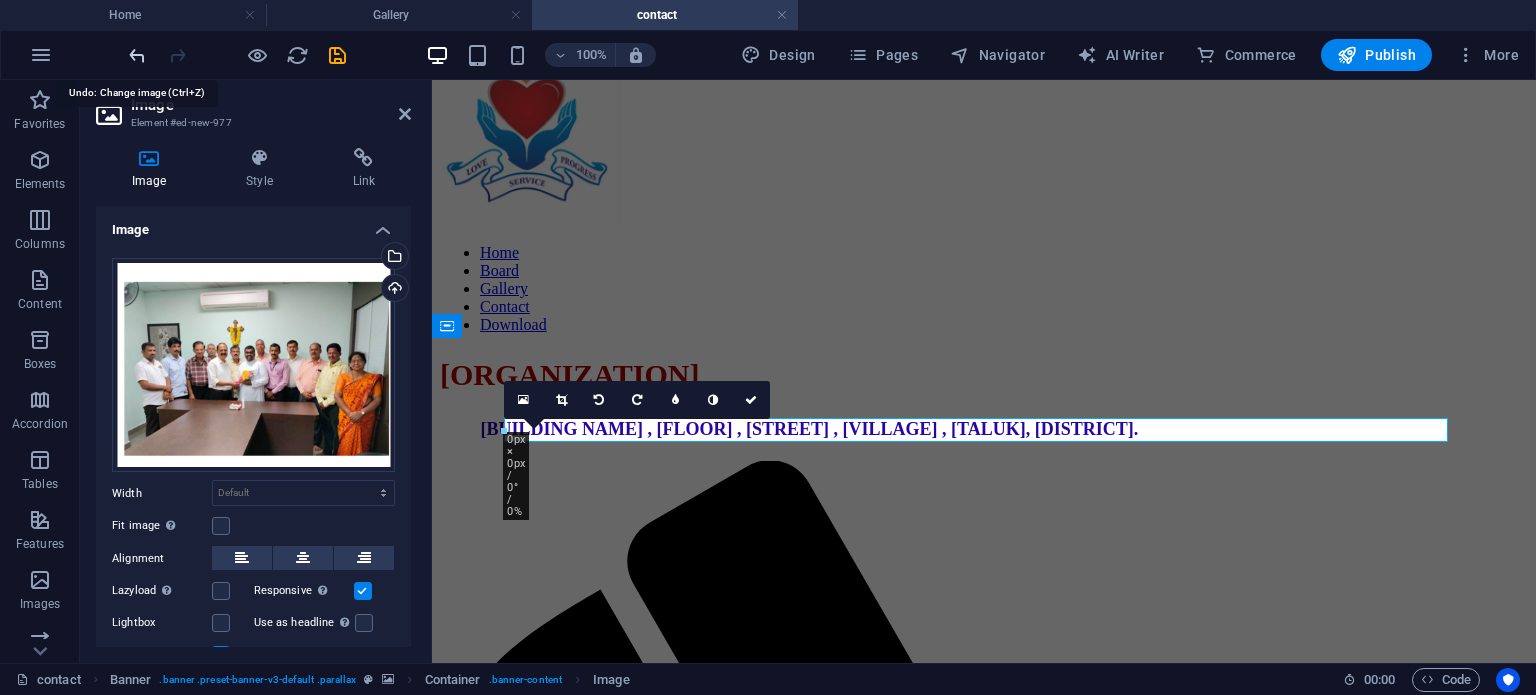 click at bounding box center (137, 55) 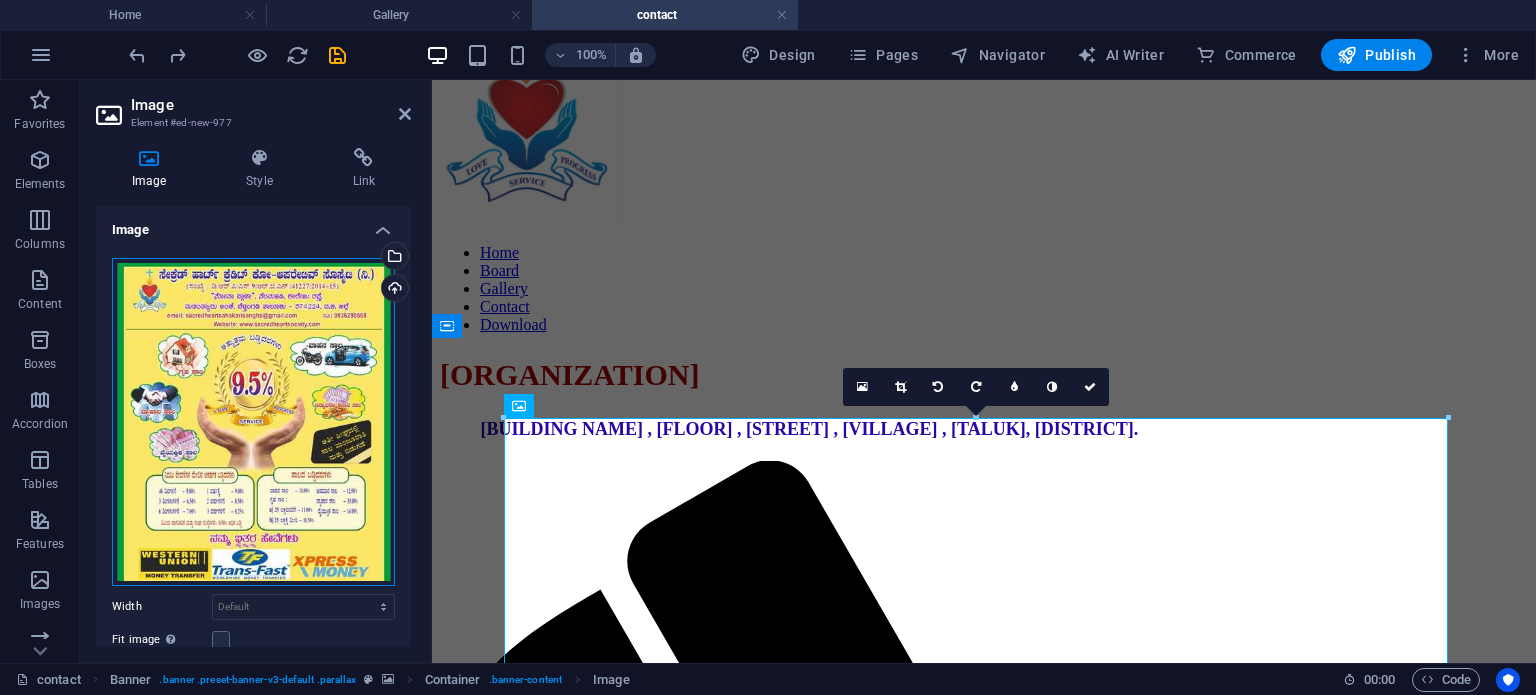 click on "Drag files here, click to choose files or select files from Files or our free stock photos & videos" at bounding box center (253, 422) 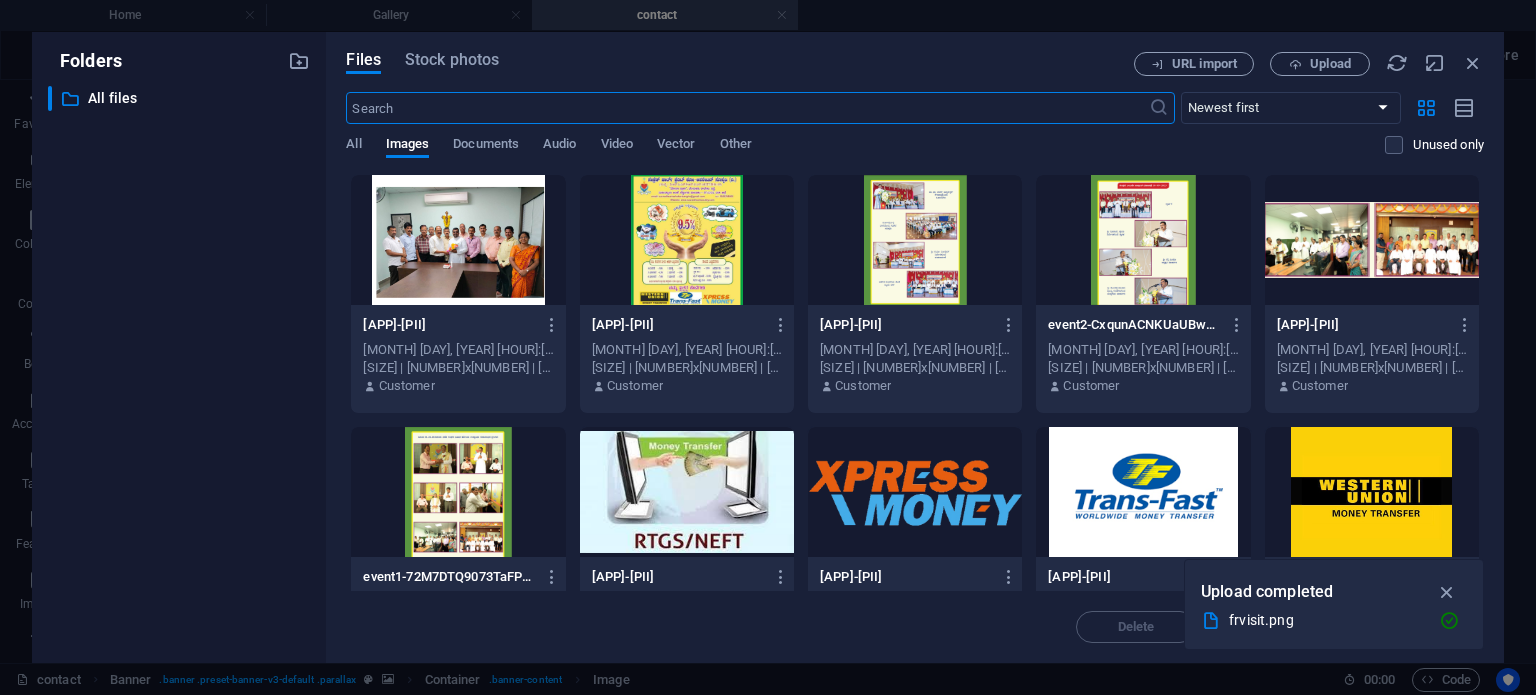 click at bounding box center [458, 240] 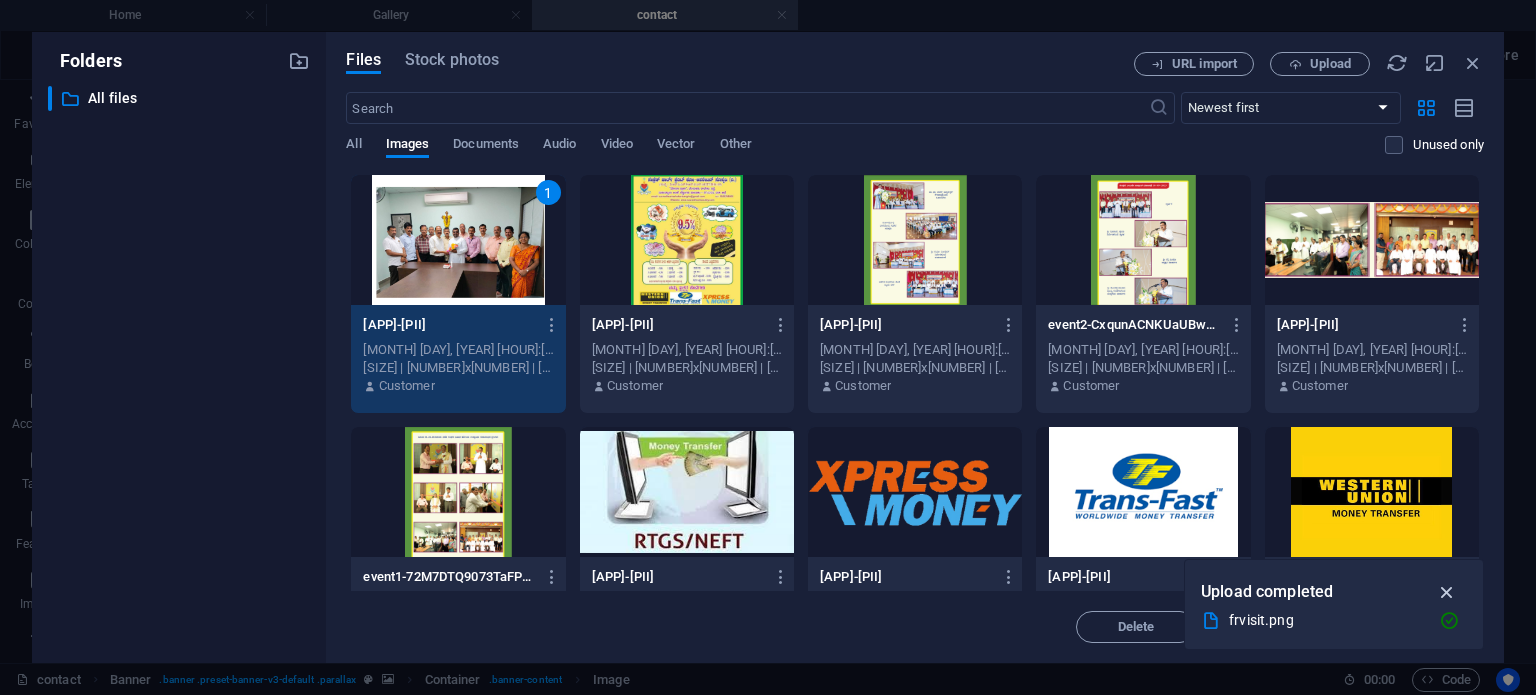click at bounding box center (1447, 592) 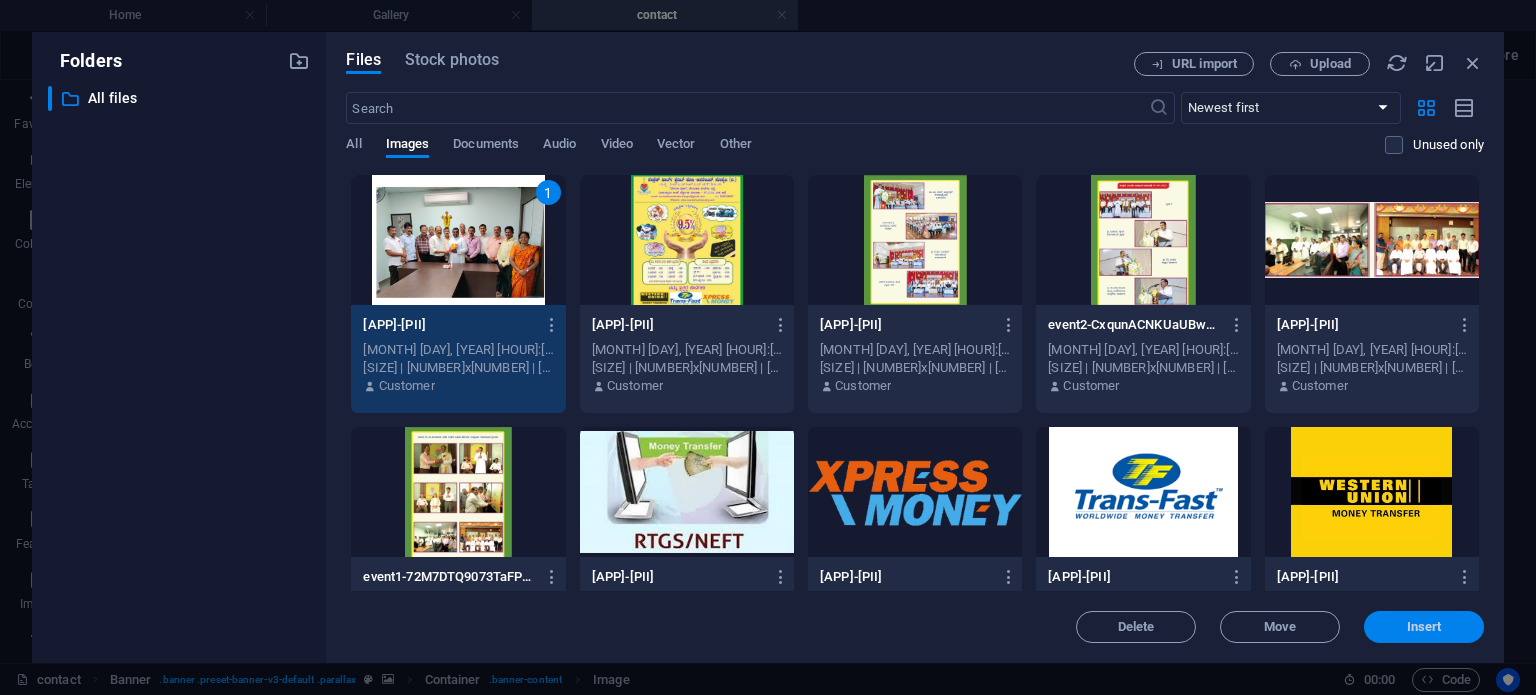 click on "Insert" at bounding box center (1424, 627) 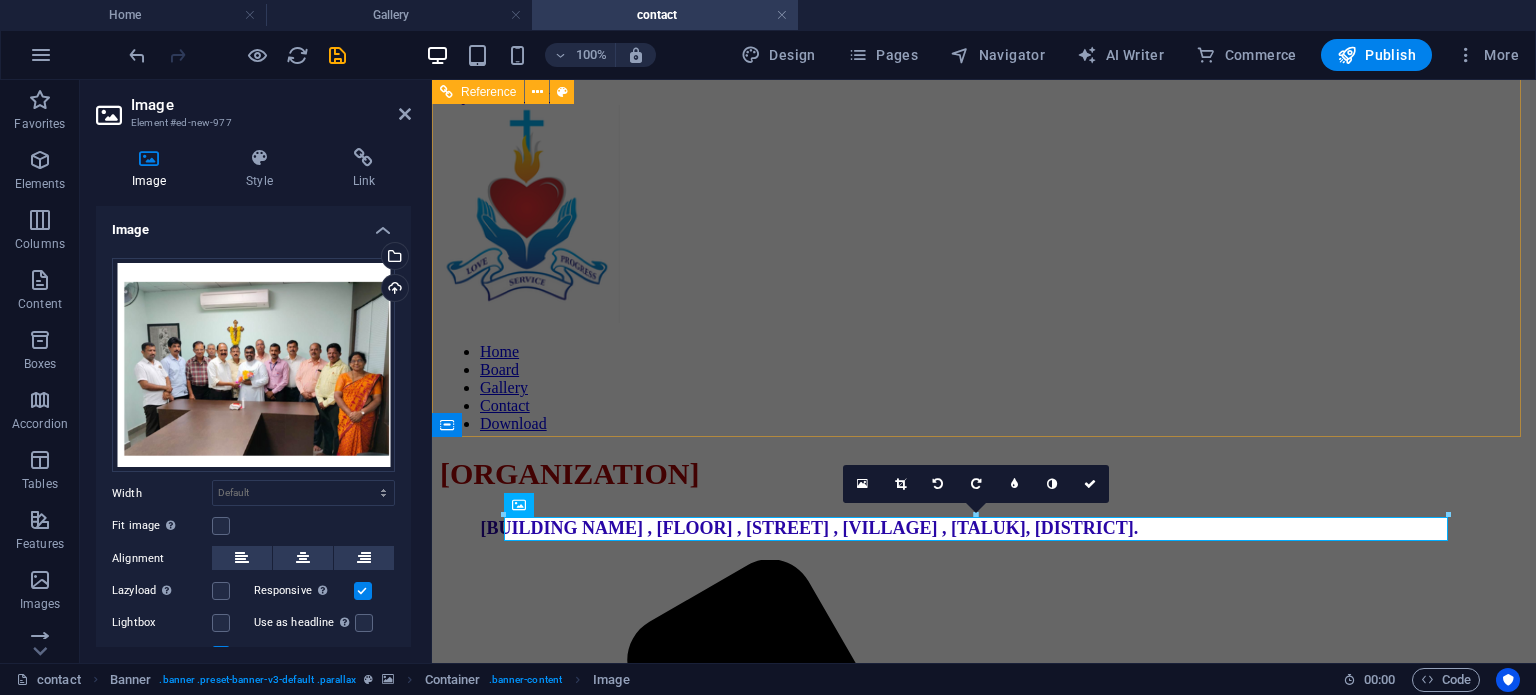 scroll, scrollTop: 0, scrollLeft: 0, axis: both 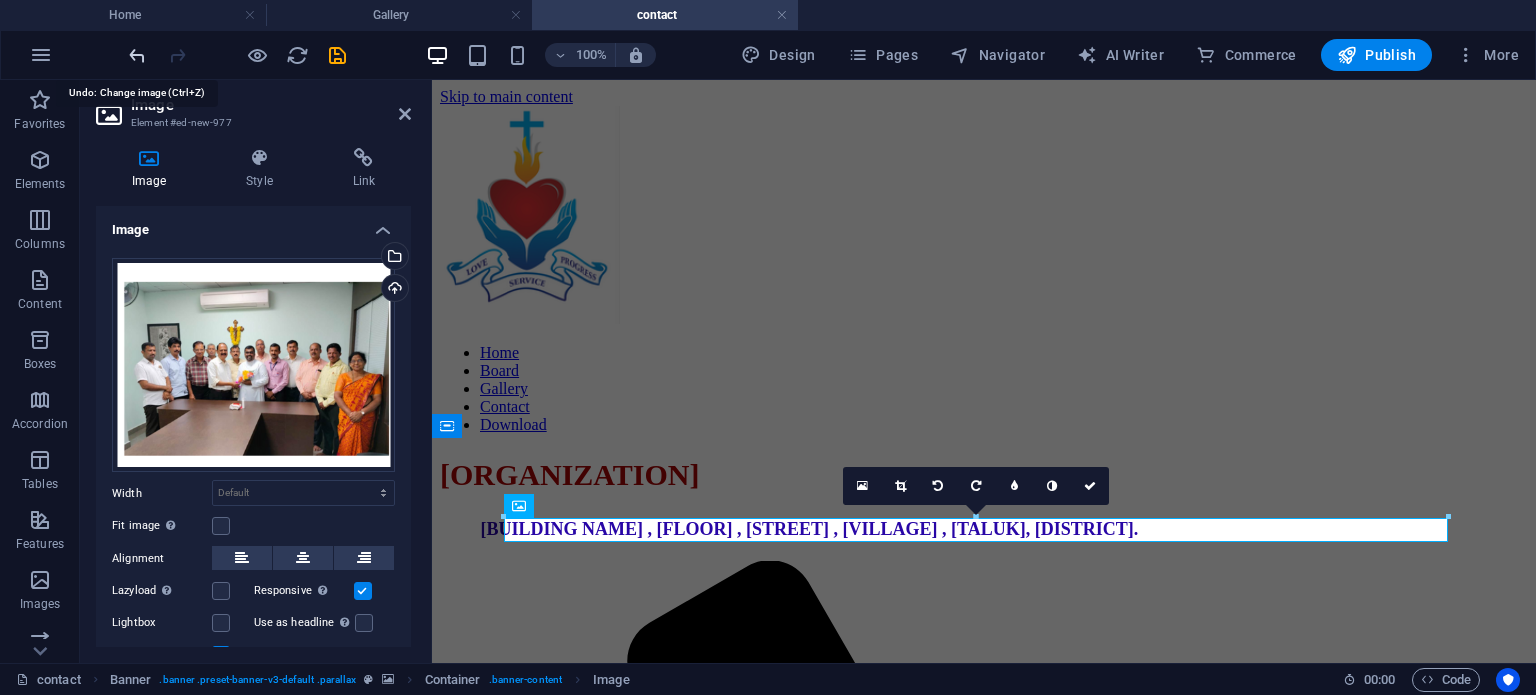 click at bounding box center (137, 55) 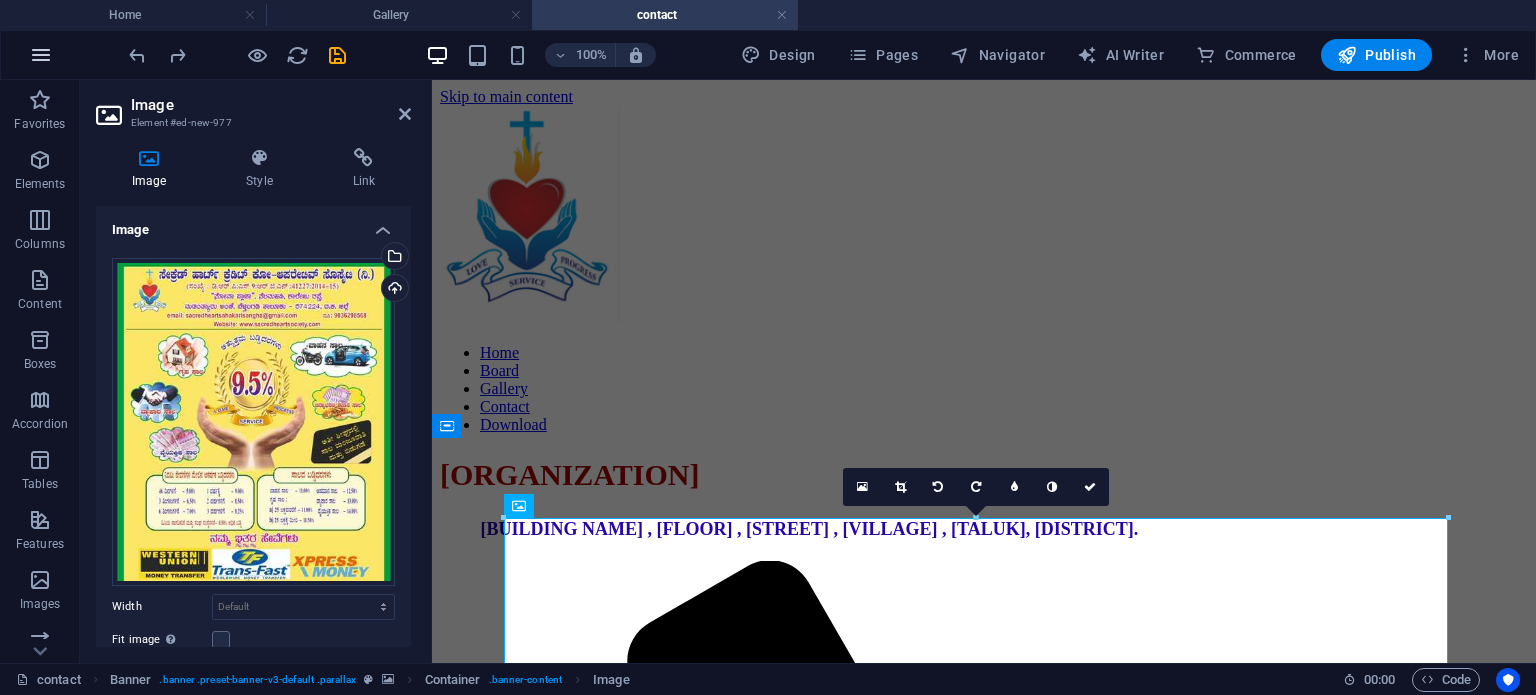 click at bounding box center (41, 55) 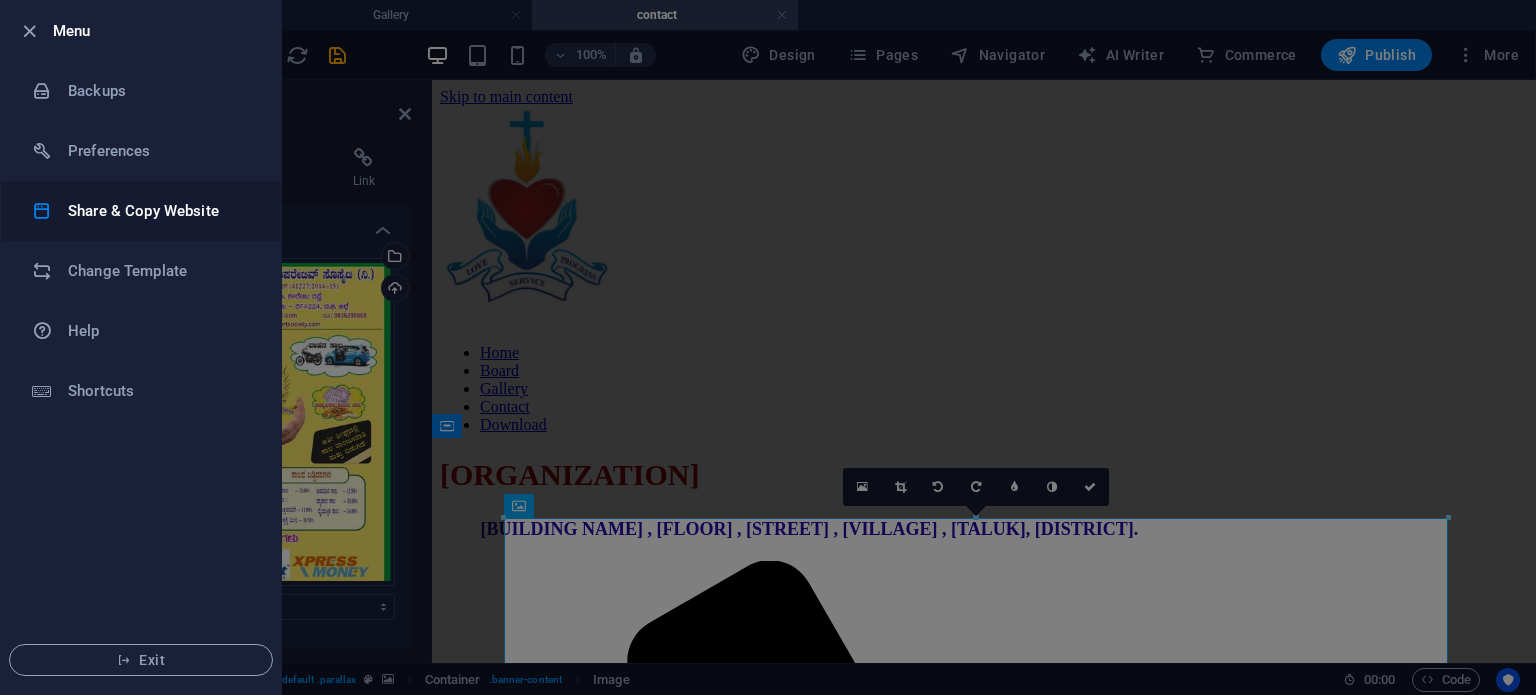 click on "Share & Copy Website" at bounding box center [160, 211] 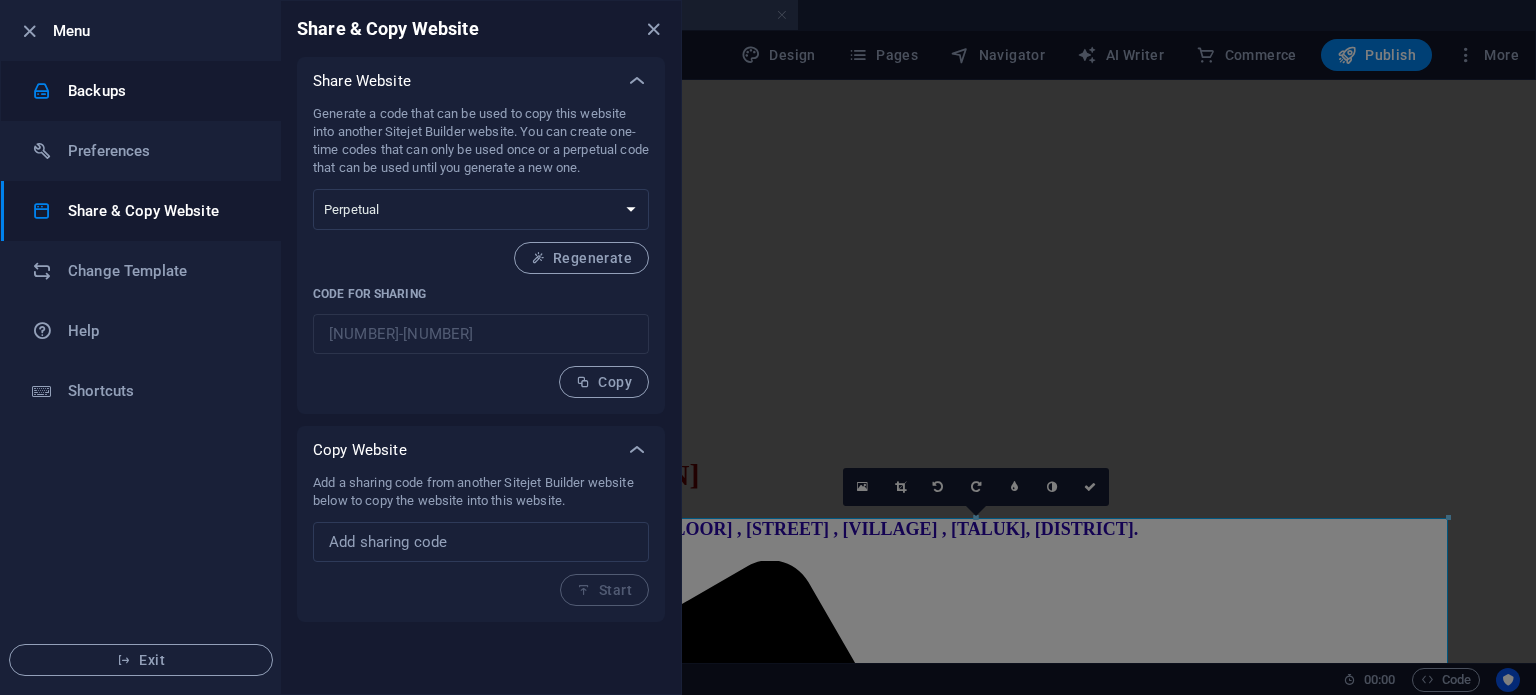 click on "Backups" at bounding box center [160, 91] 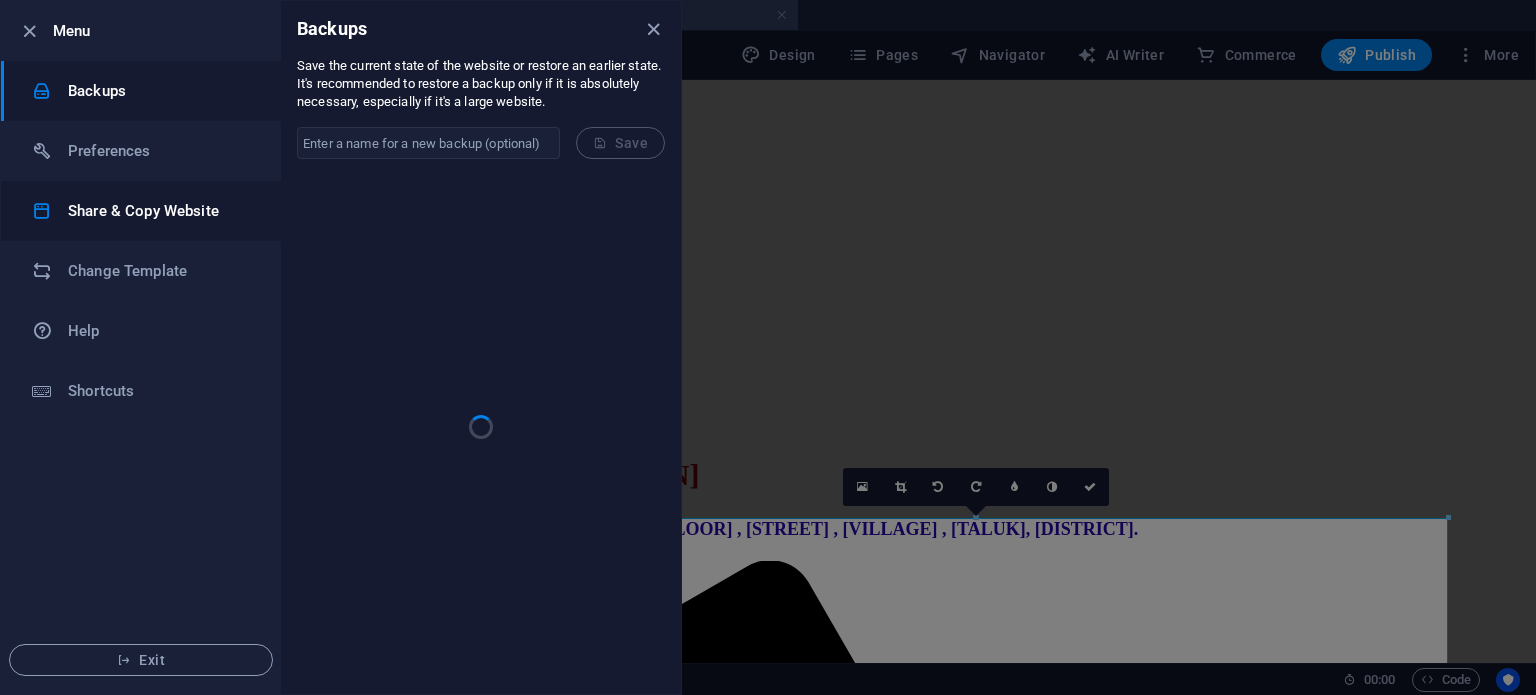 click on "Share & Copy Website" at bounding box center [160, 211] 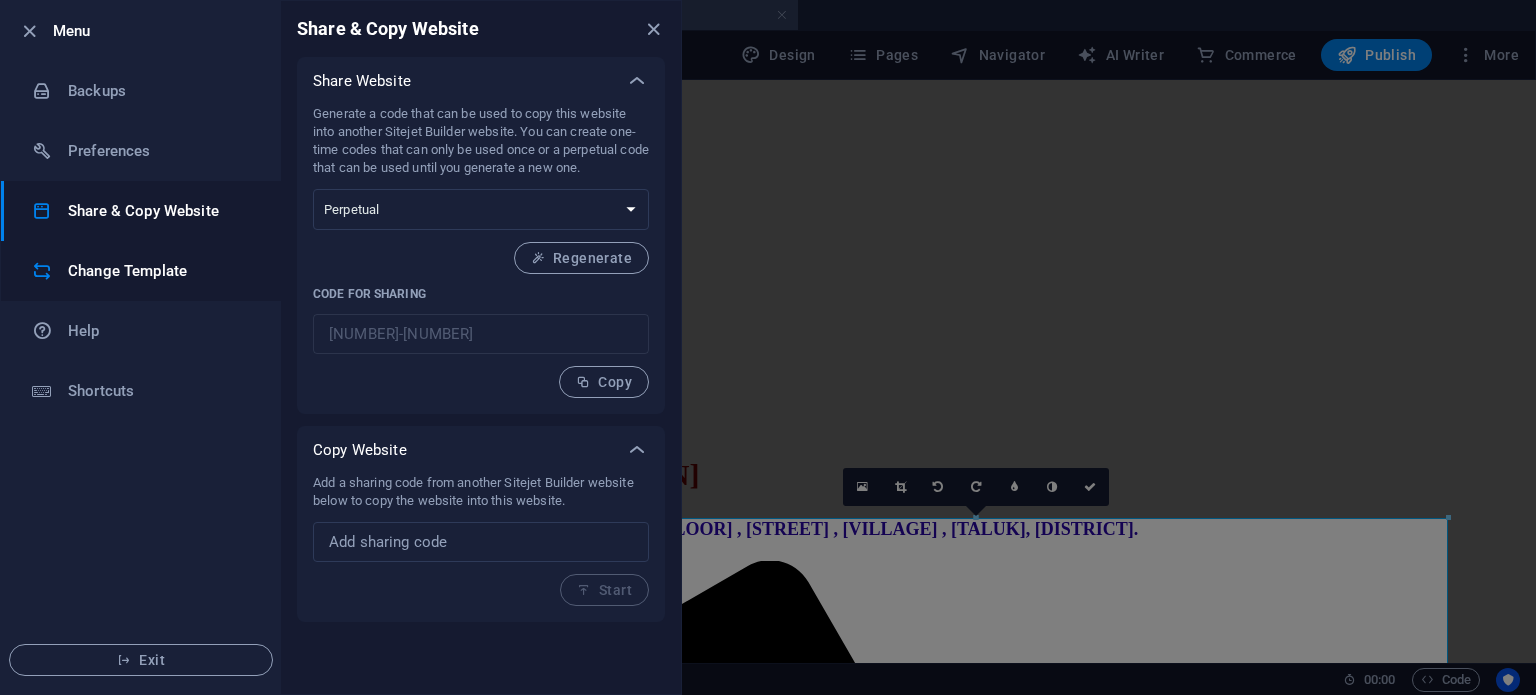 click on "Change Template" at bounding box center (160, 271) 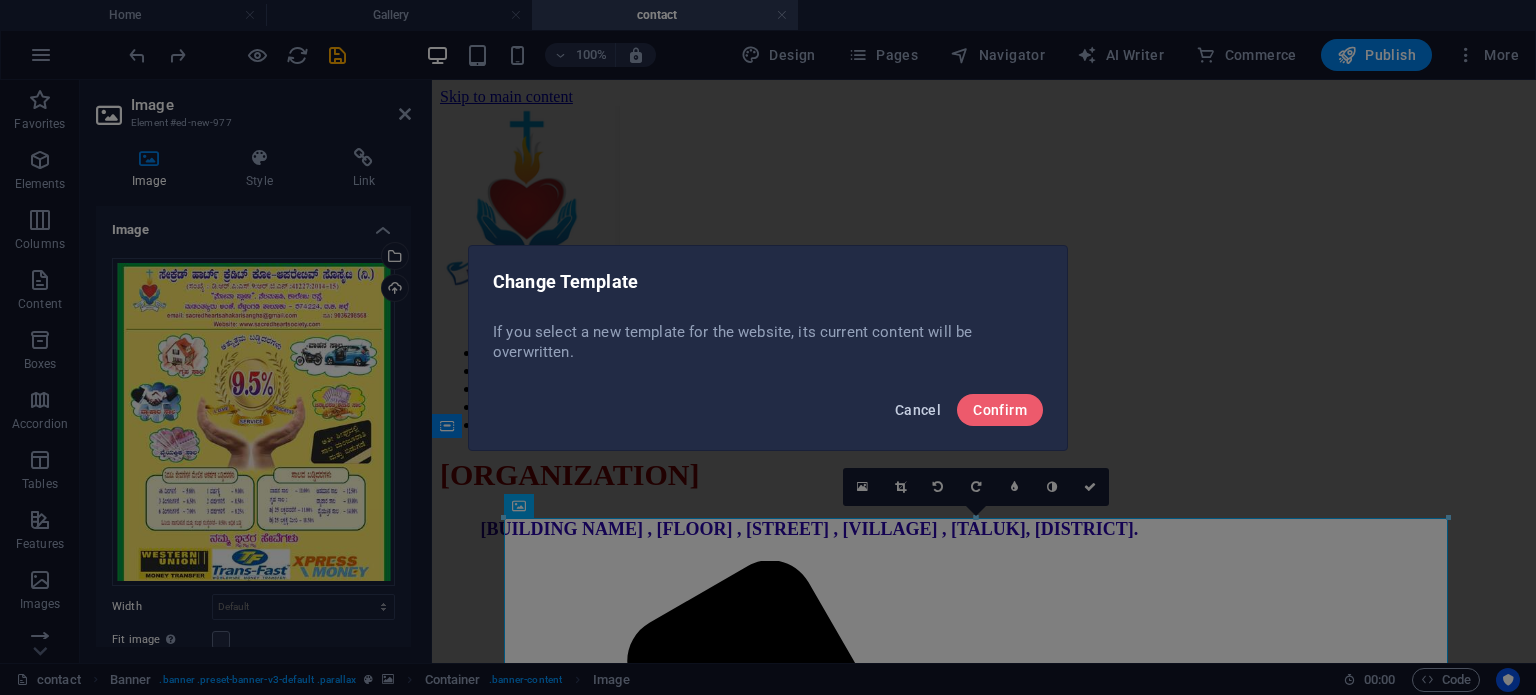 click on "Cancel" at bounding box center [918, 410] 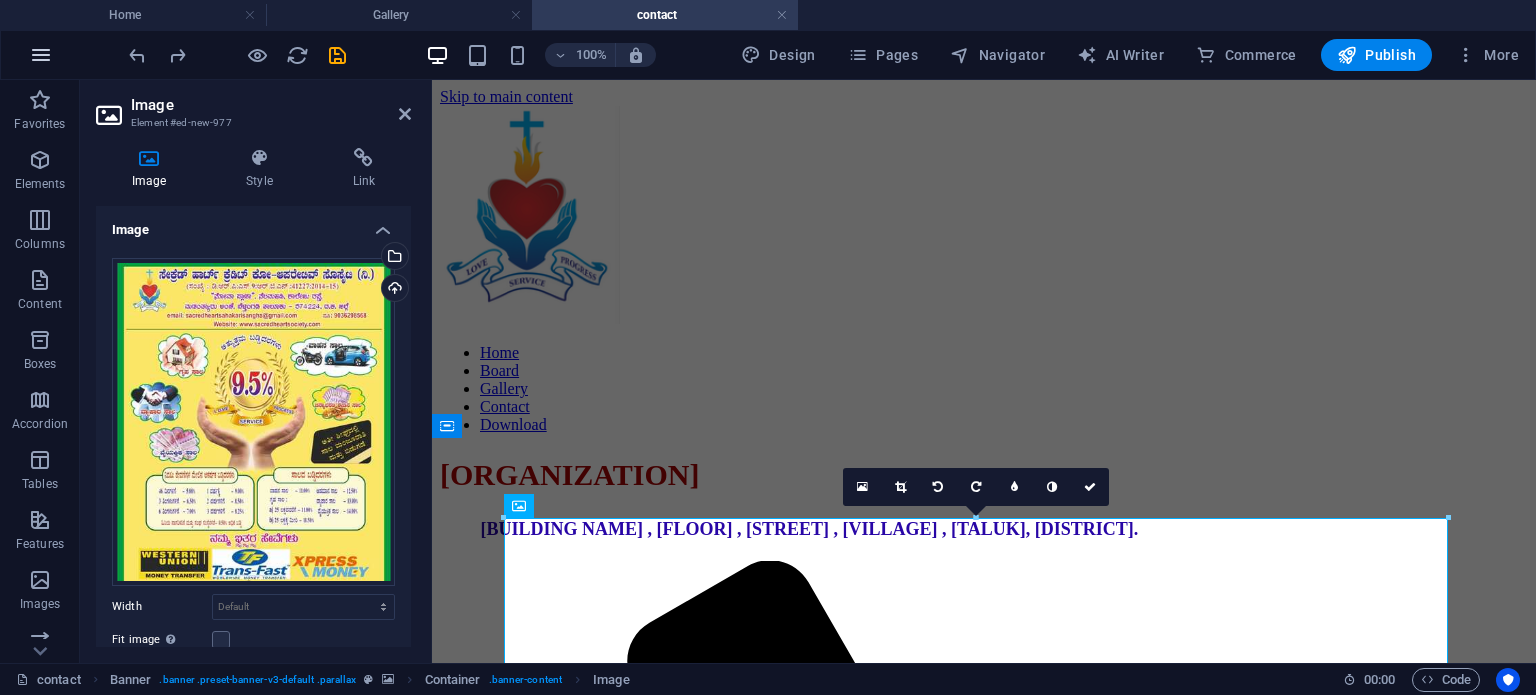 click at bounding box center (41, 55) 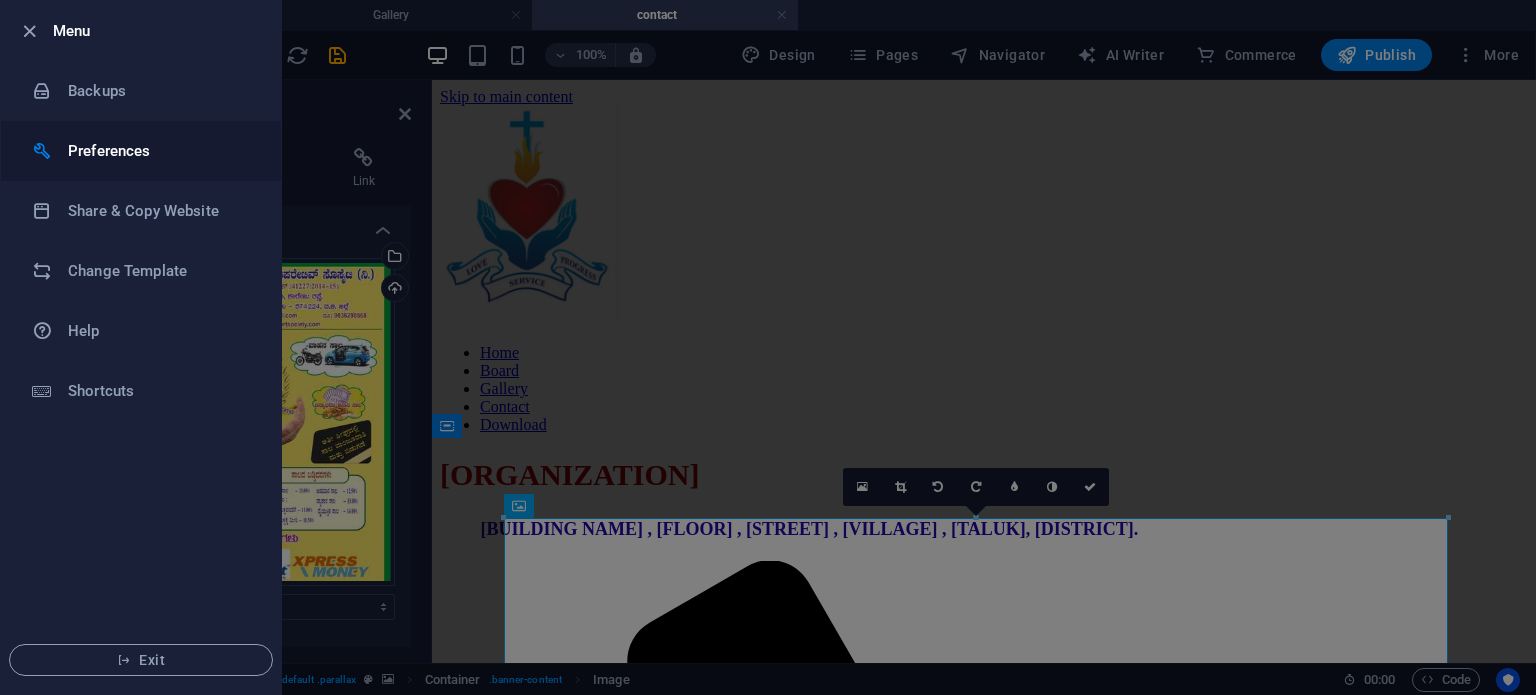 click on "Preferences" at bounding box center (160, 151) 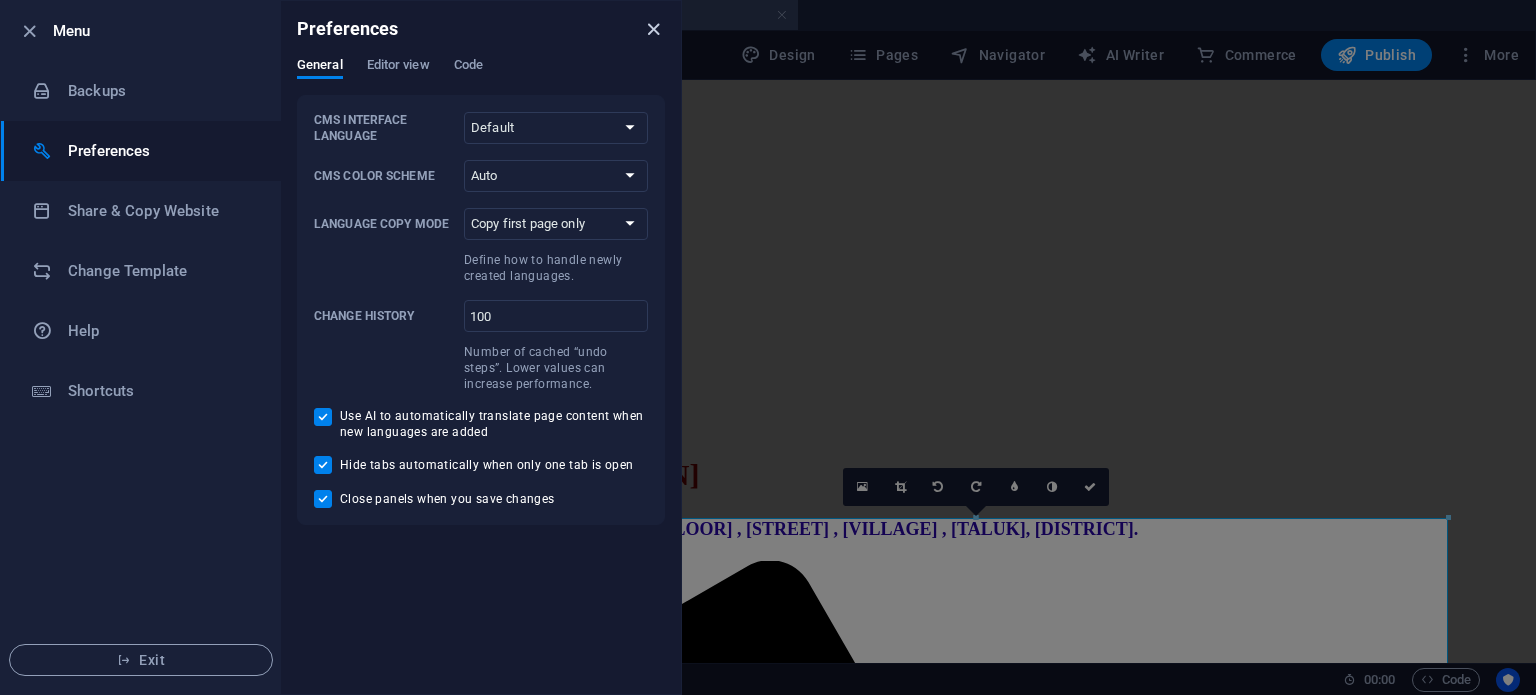 click at bounding box center (653, 29) 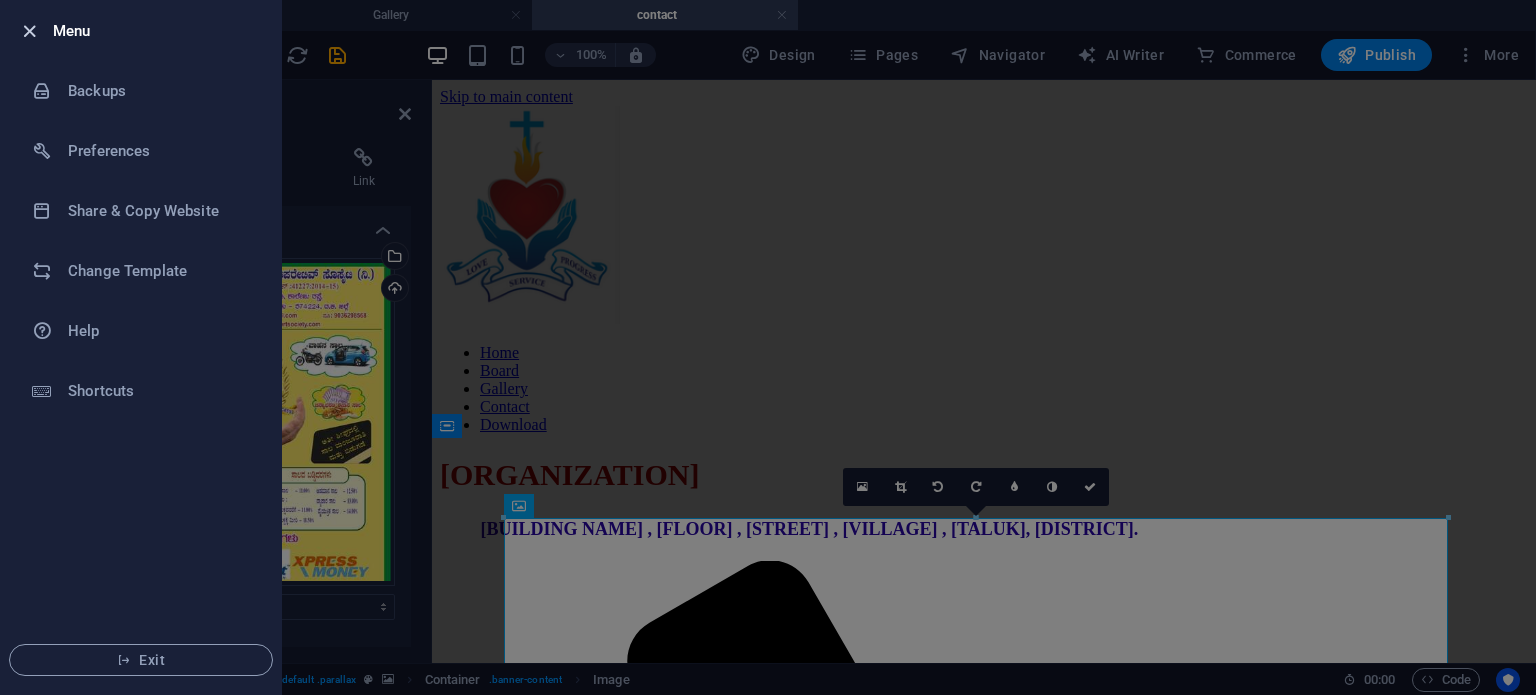 click at bounding box center (29, 31) 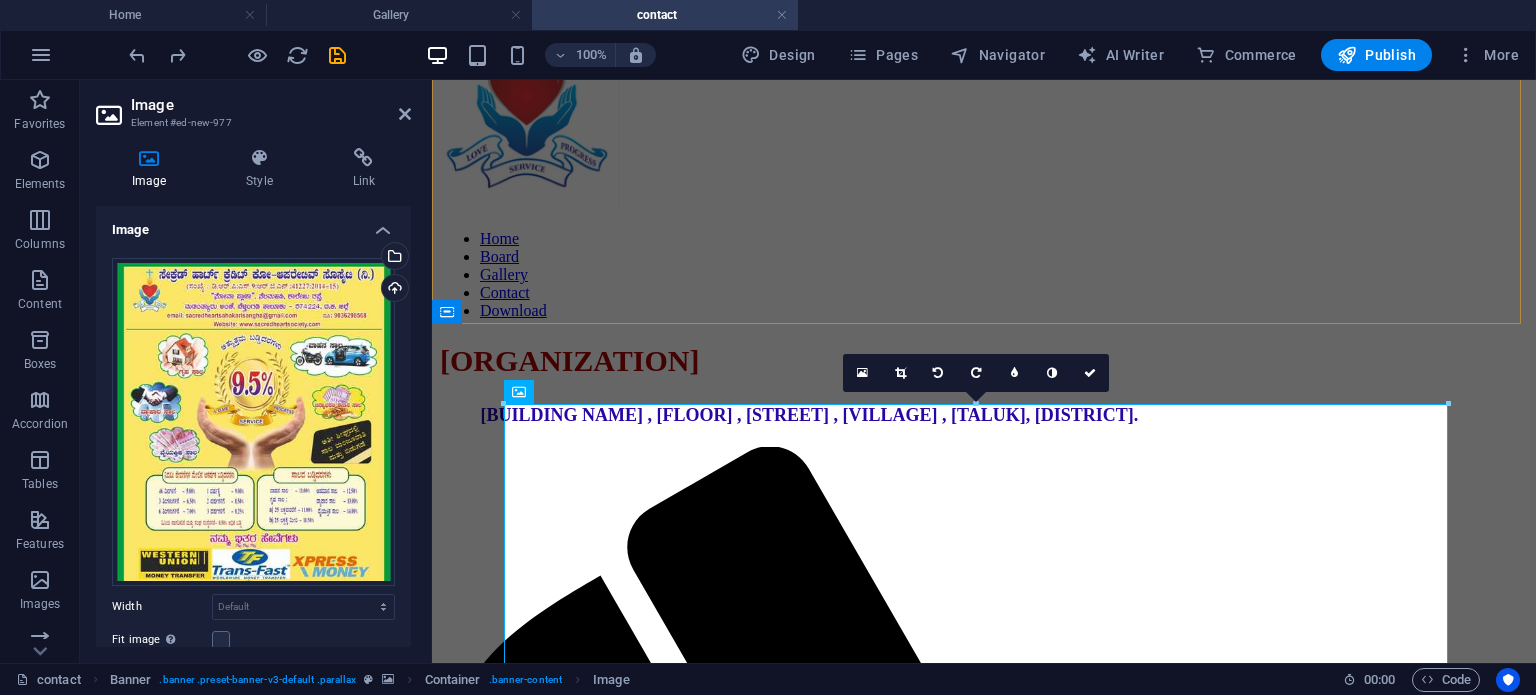 scroll, scrollTop: 200, scrollLeft: 0, axis: vertical 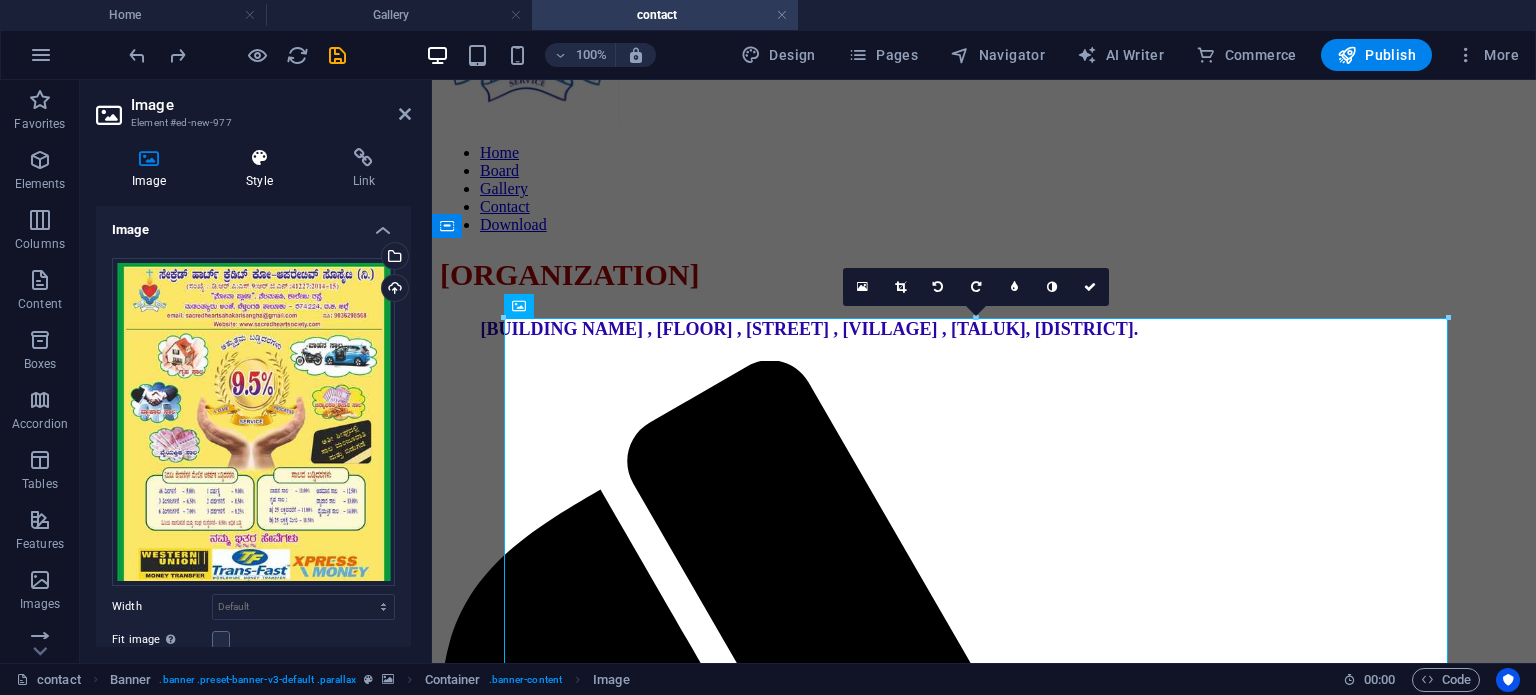 click on "Style" at bounding box center [263, 169] 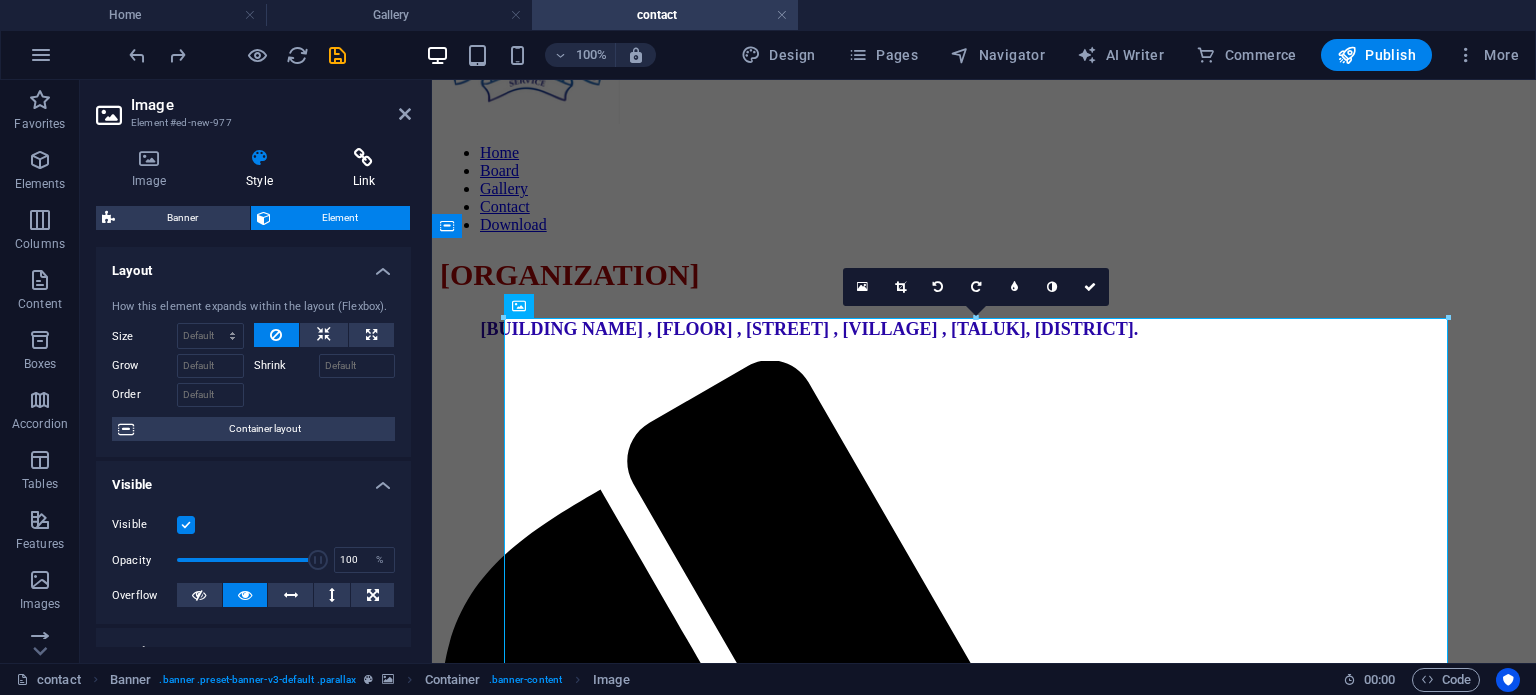 click on "Link" at bounding box center (364, 169) 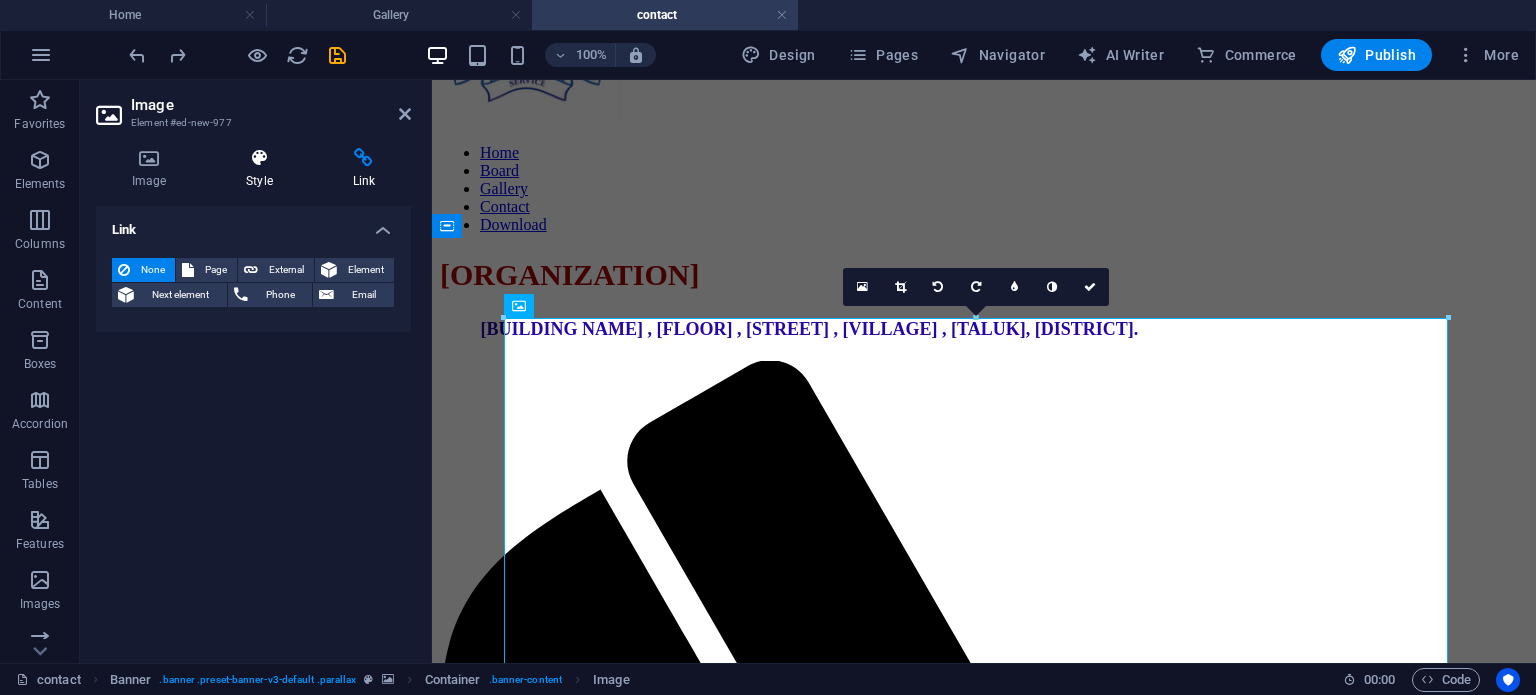 click at bounding box center (259, 158) 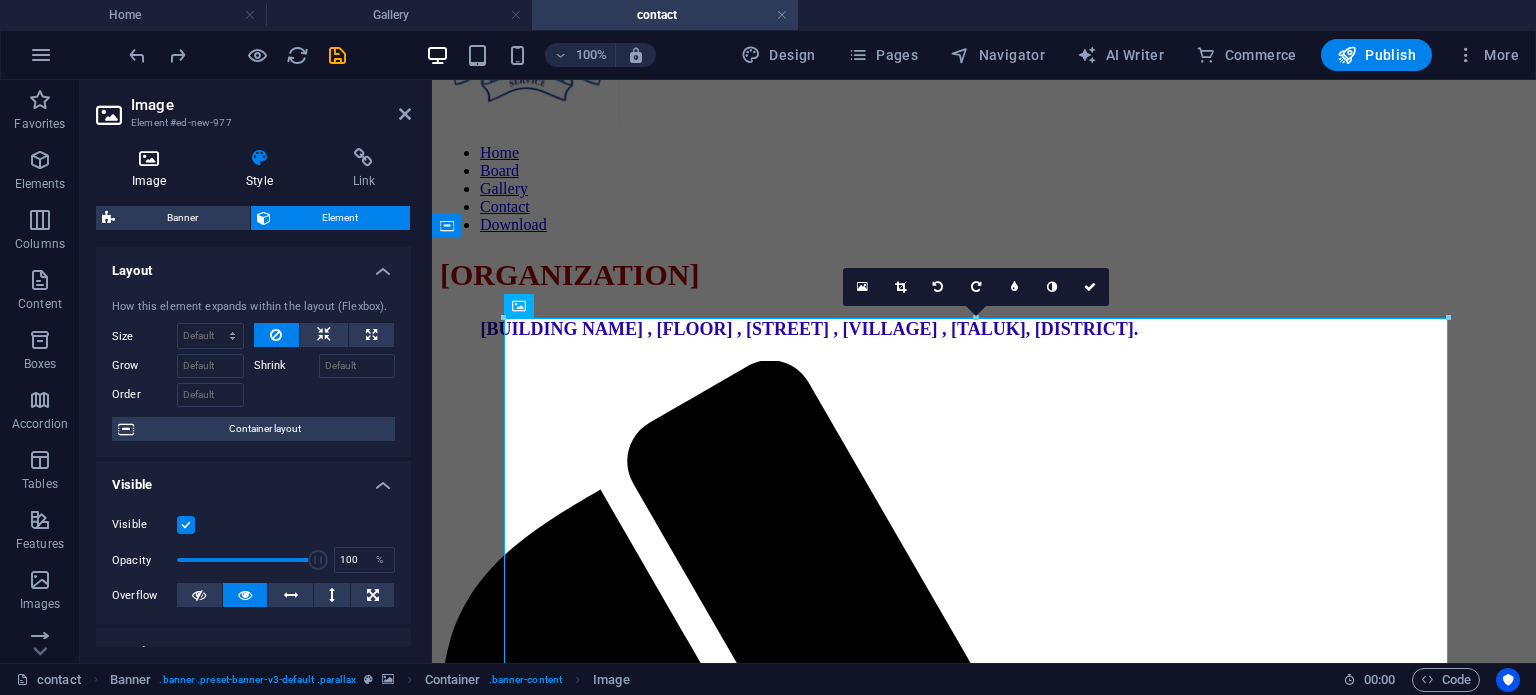 click at bounding box center (149, 158) 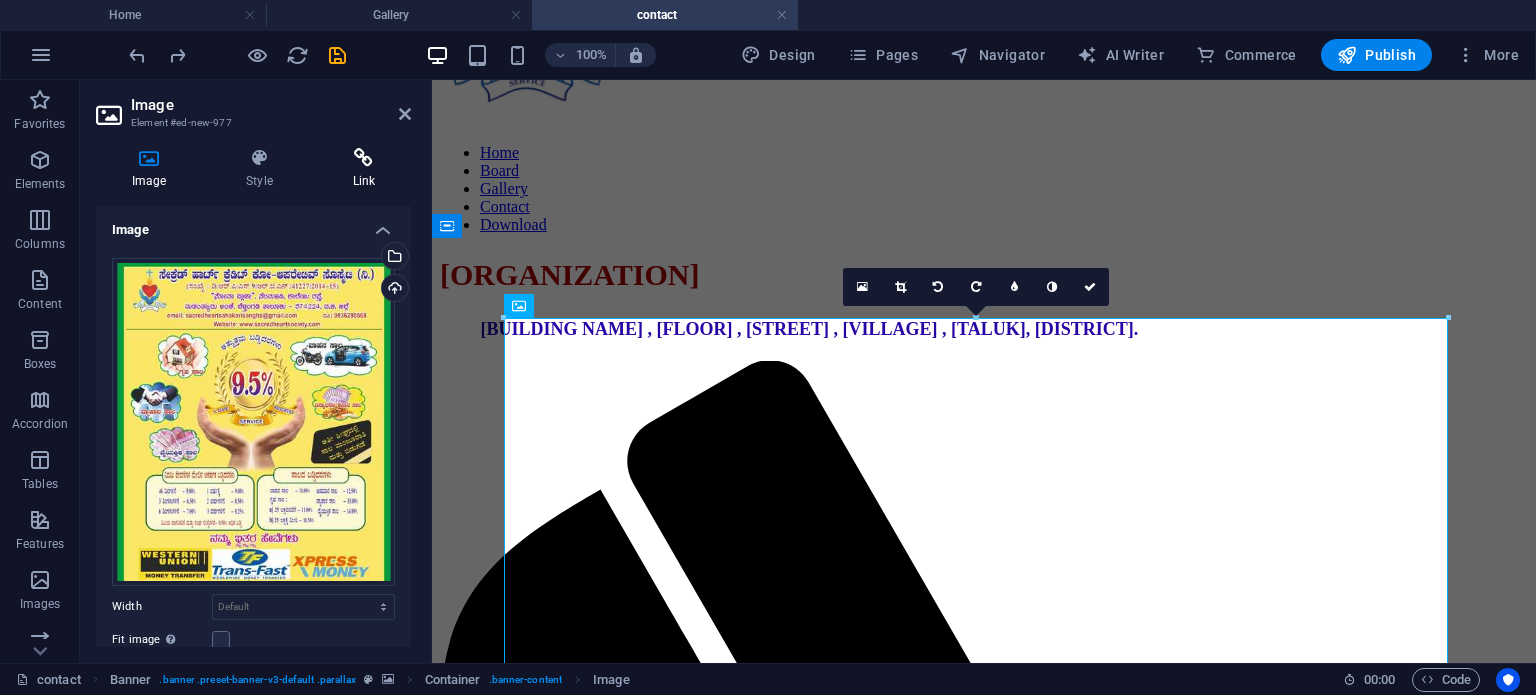click at bounding box center [364, 158] 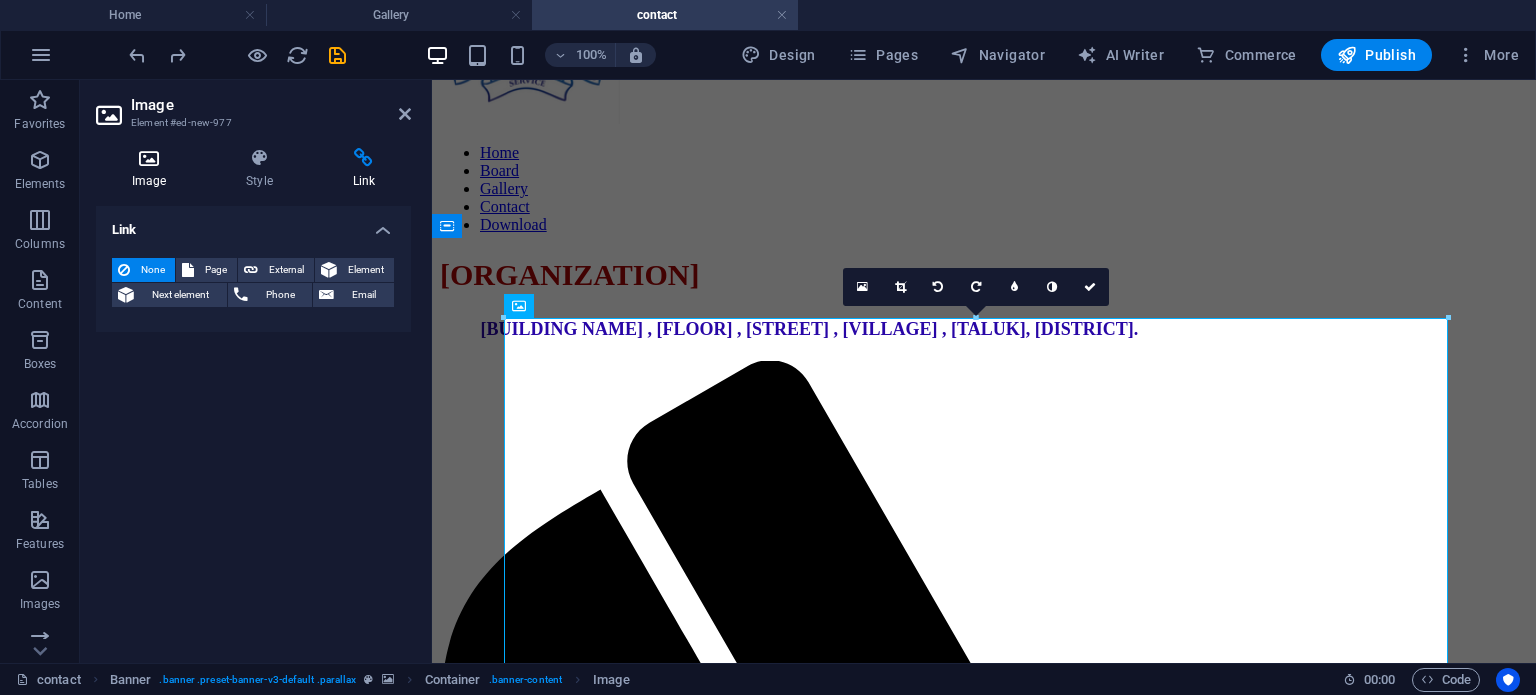click on "Image" at bounding box center [153, 169] 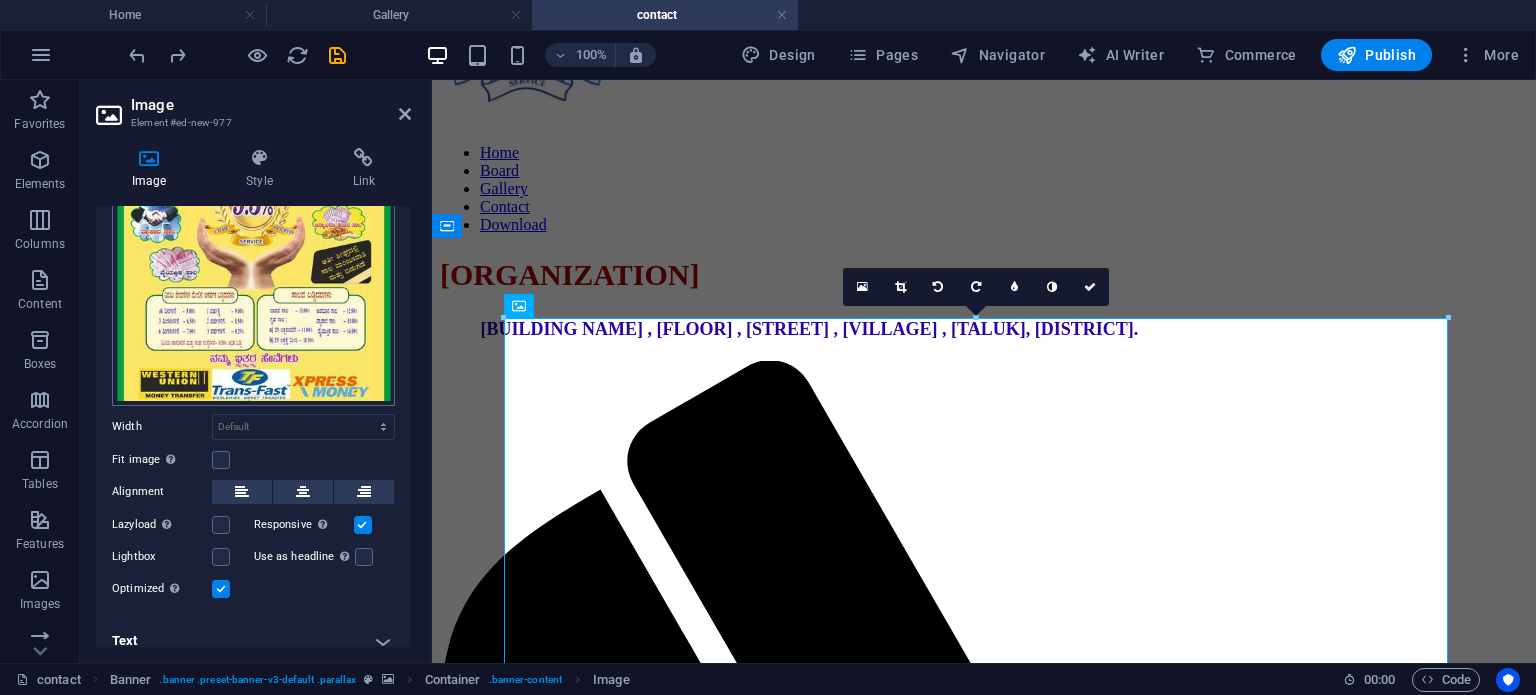 scroll, scrollTop: 192, scrollLeft: 0, axis: vertical 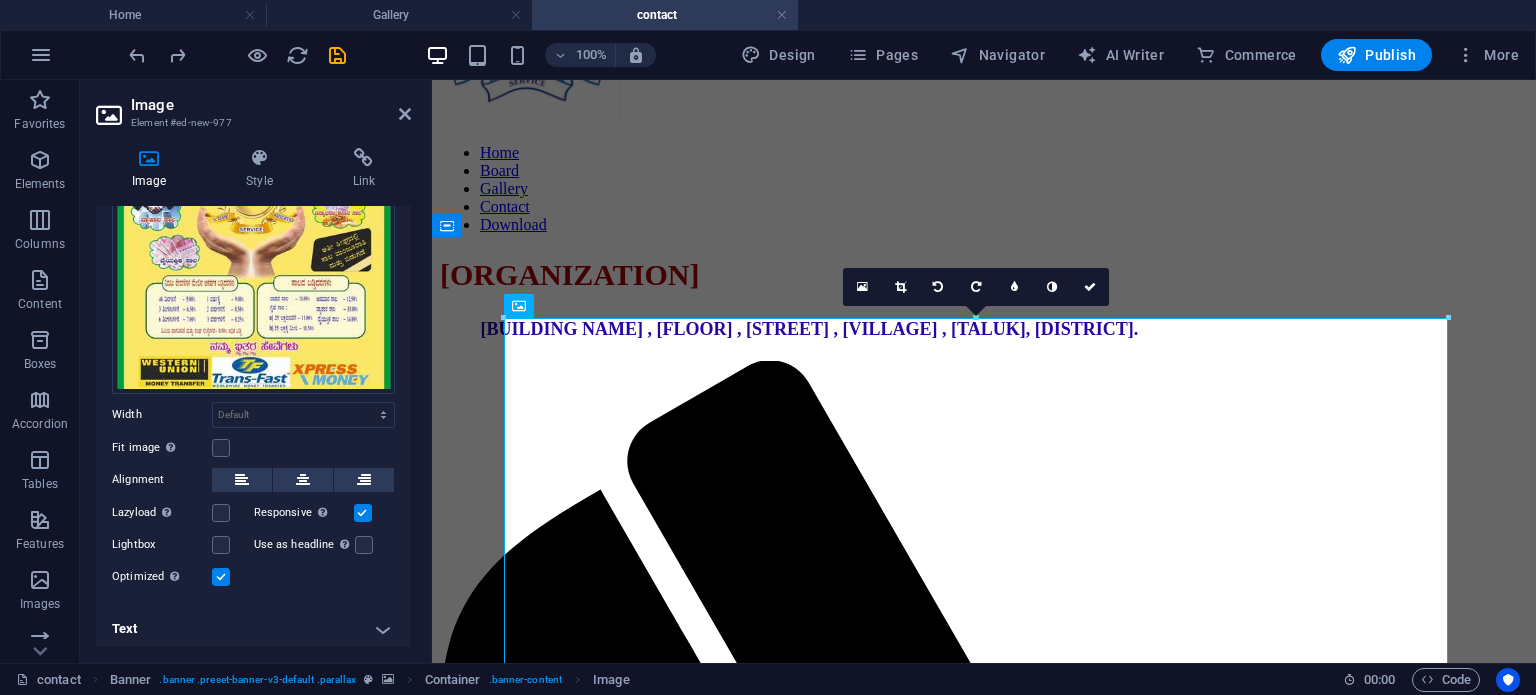 click on "Fit image Automatically fit image to a fixed width and height" at bounding box center (162, 448) 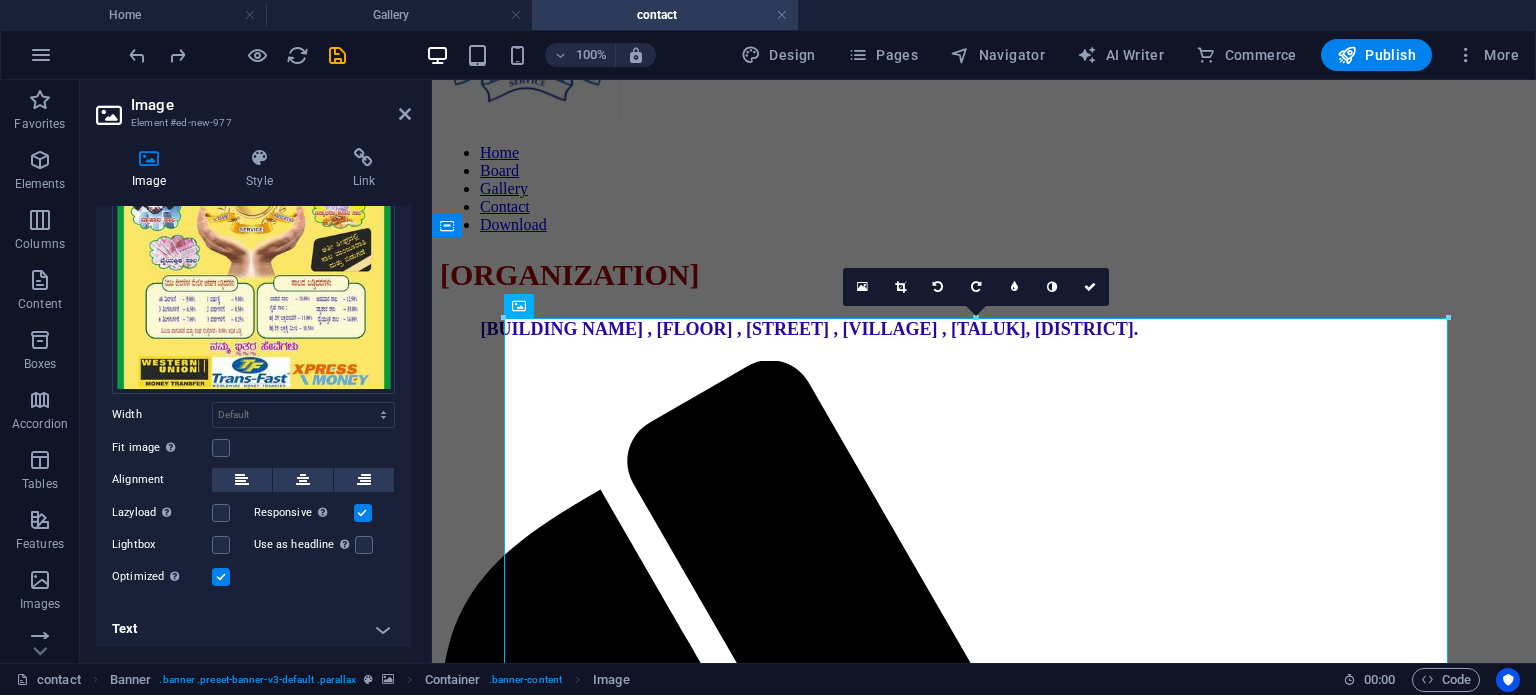 click on "Fit image Automatically fit image to a fixed width and height" at bounding box center [0, 0] 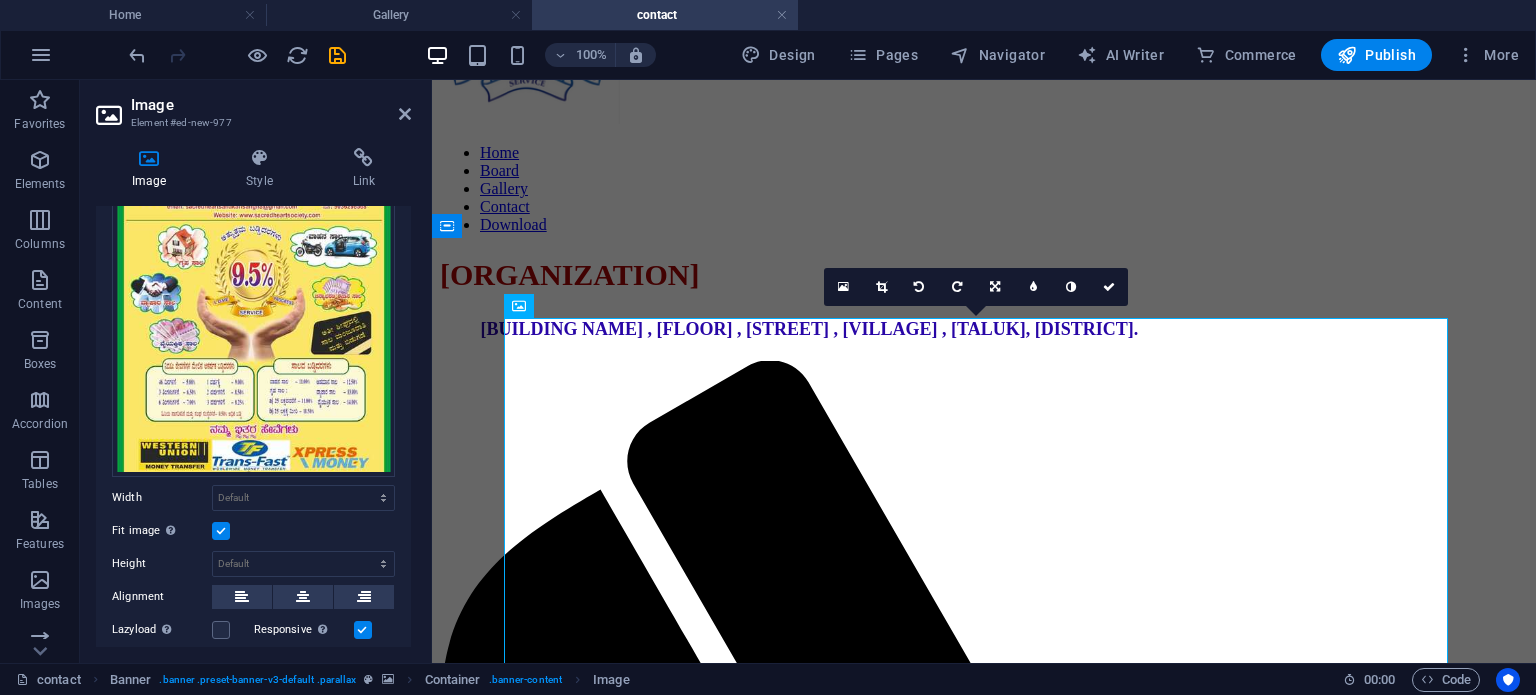 scroll, scrollTop: 27, scrollLeft: 0, axis: vertical 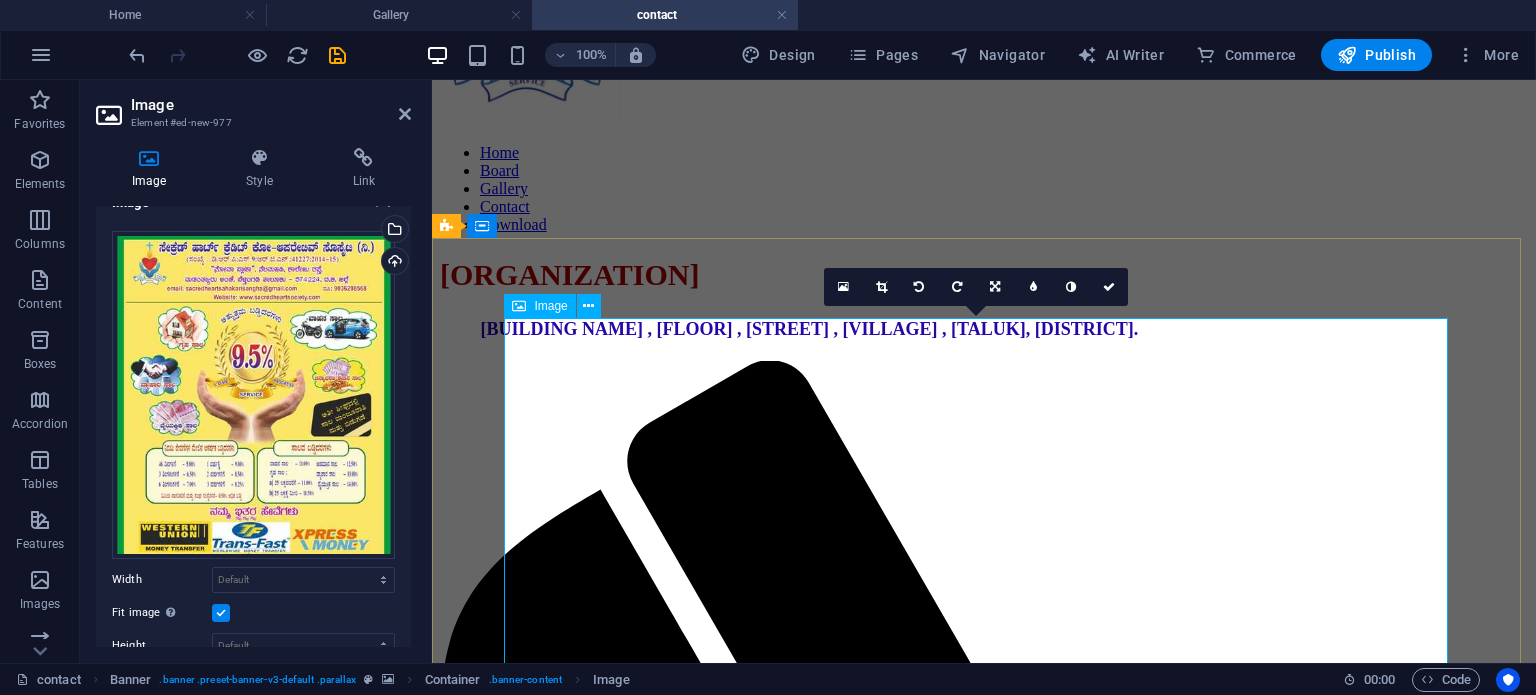 click at bounding box center (984, 3550) 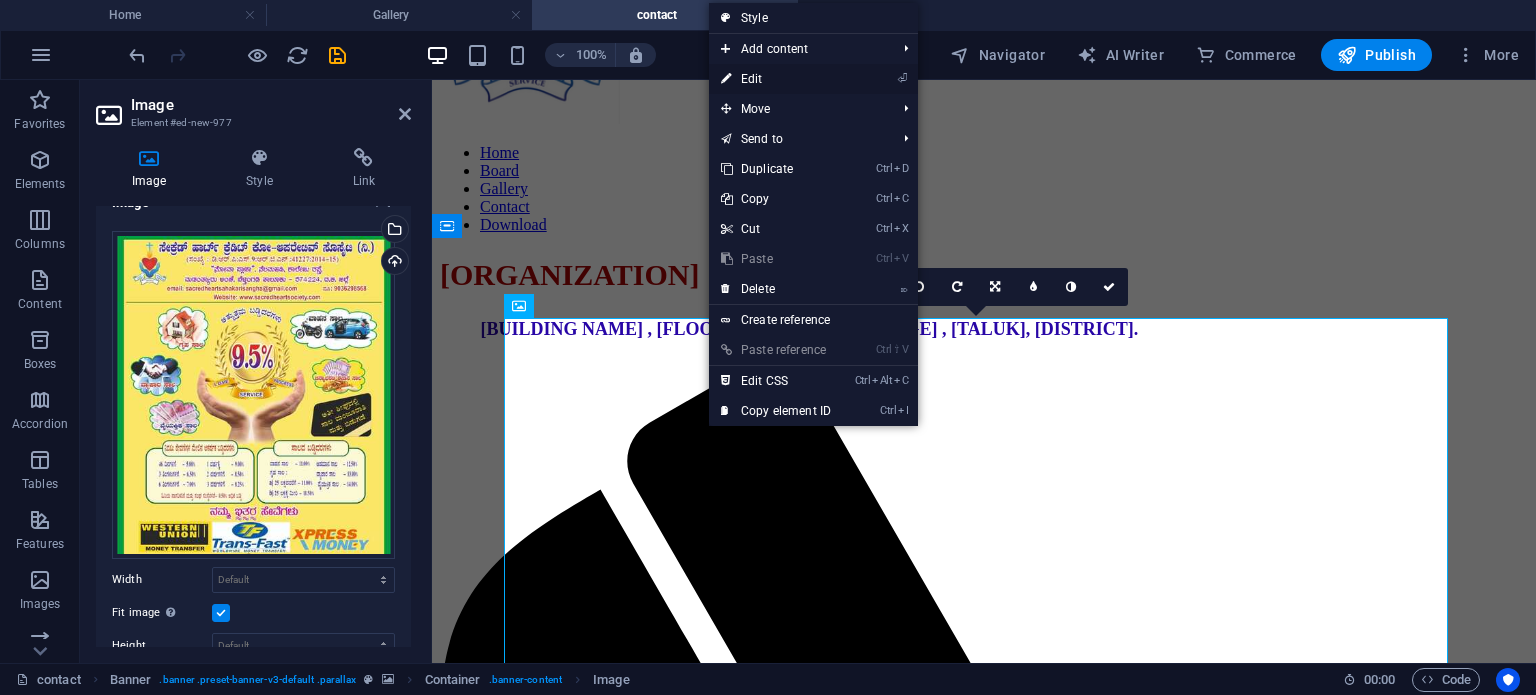 click on "⏎  Edit" at bounding box center (776, 79) 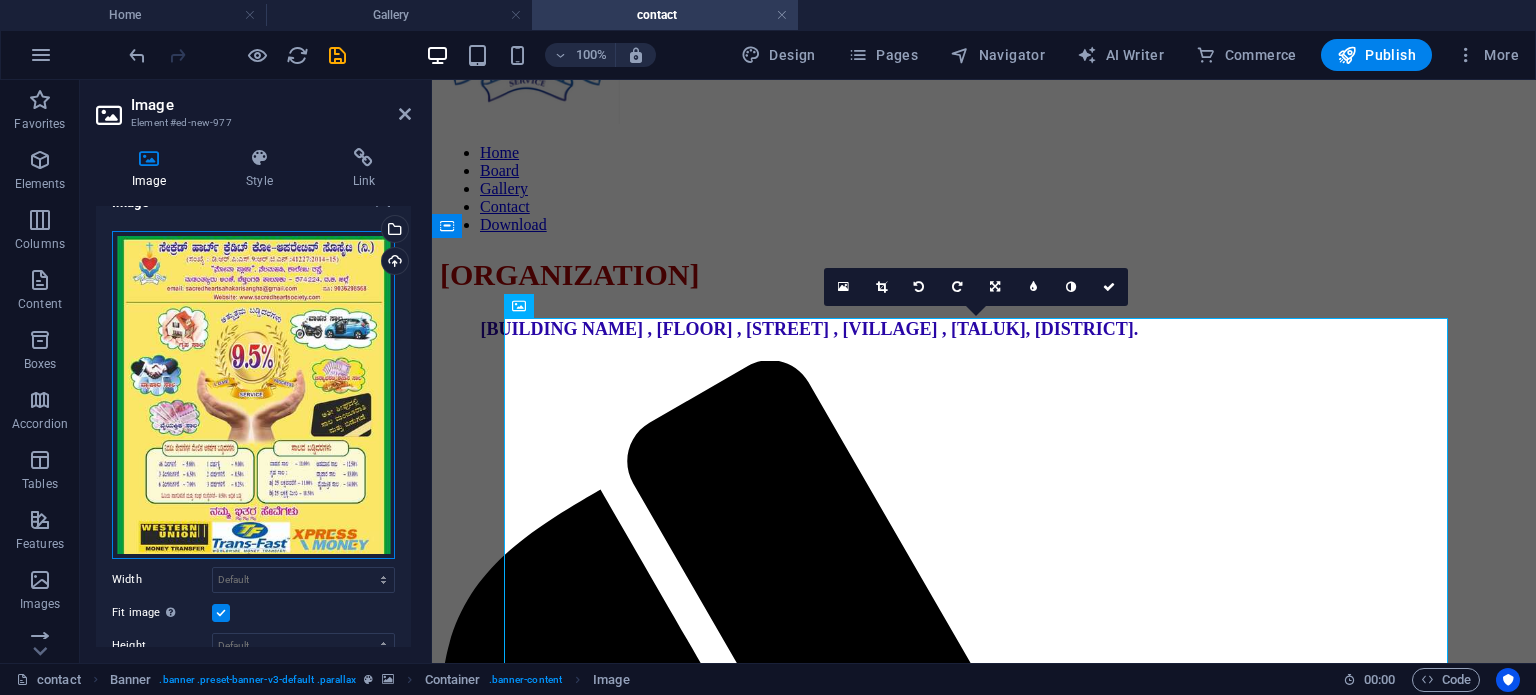 click on "Drag files here, click to choose files or select files from Files or our free stock photos & videos" at bounding box center [253, 395] 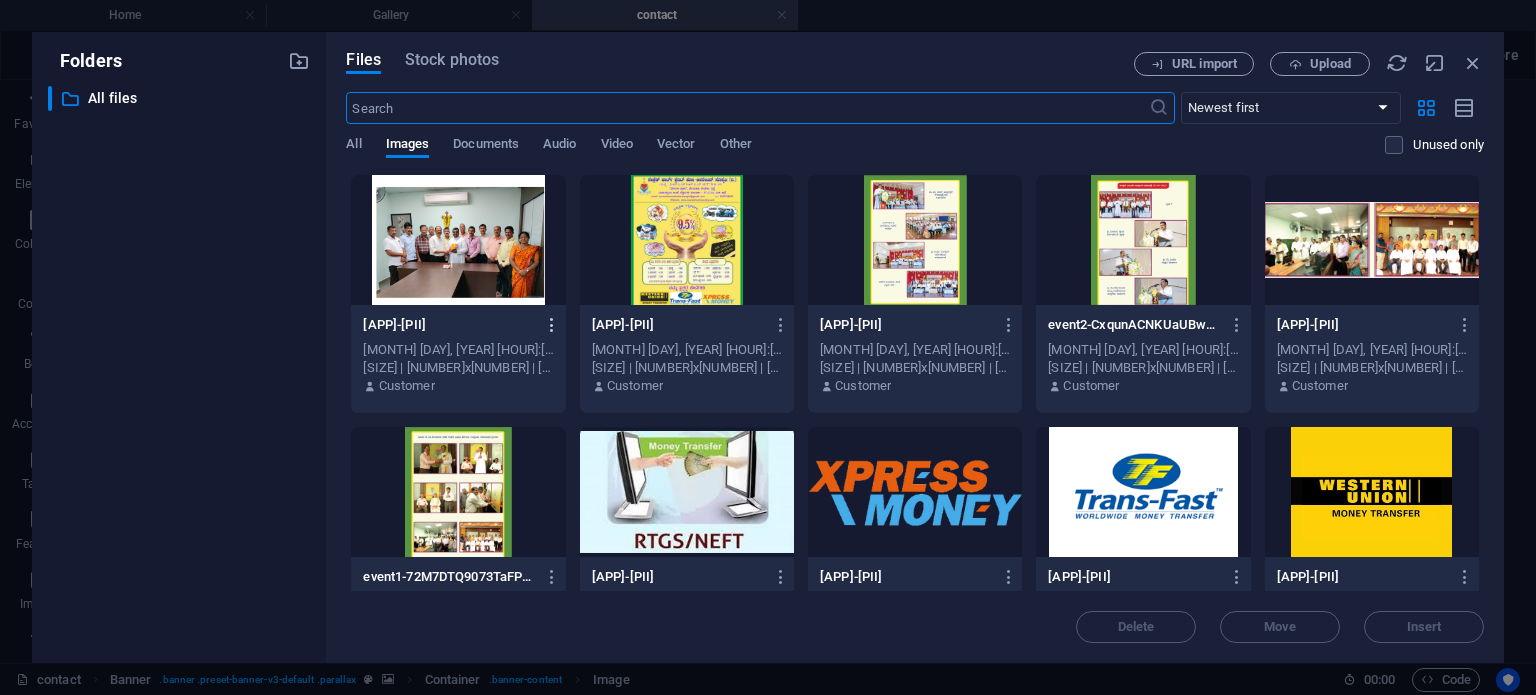 click at bounding box center (552, 325) 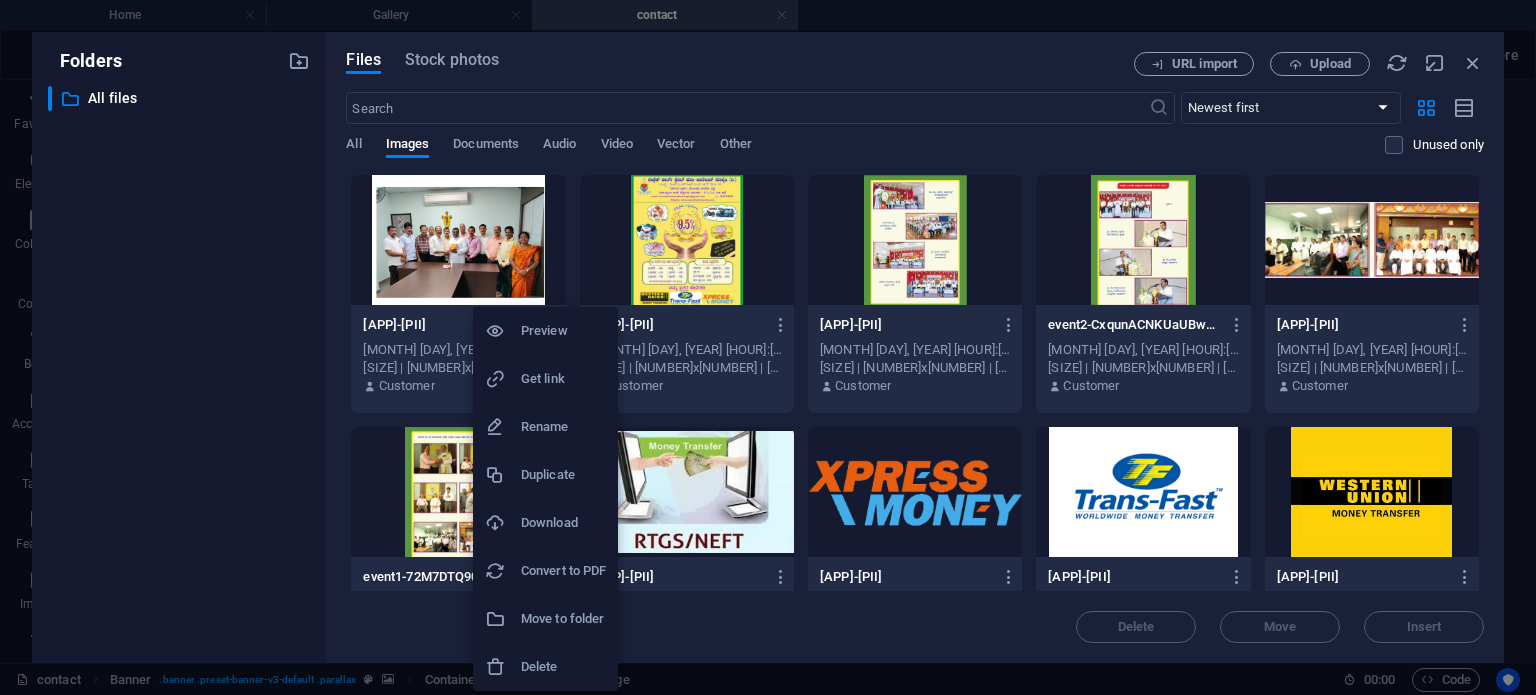 click at bounding box center (768, 347) 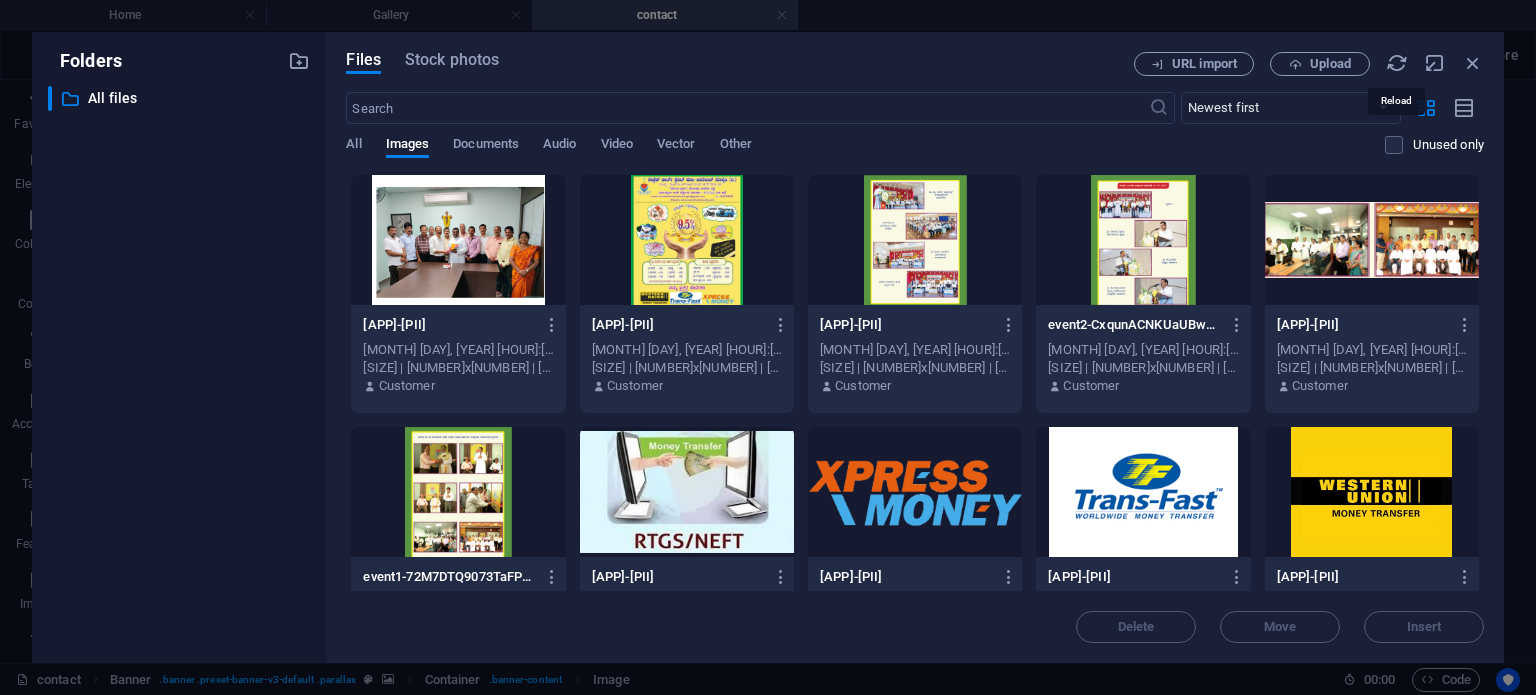 click at bounding box center (1397, 63) 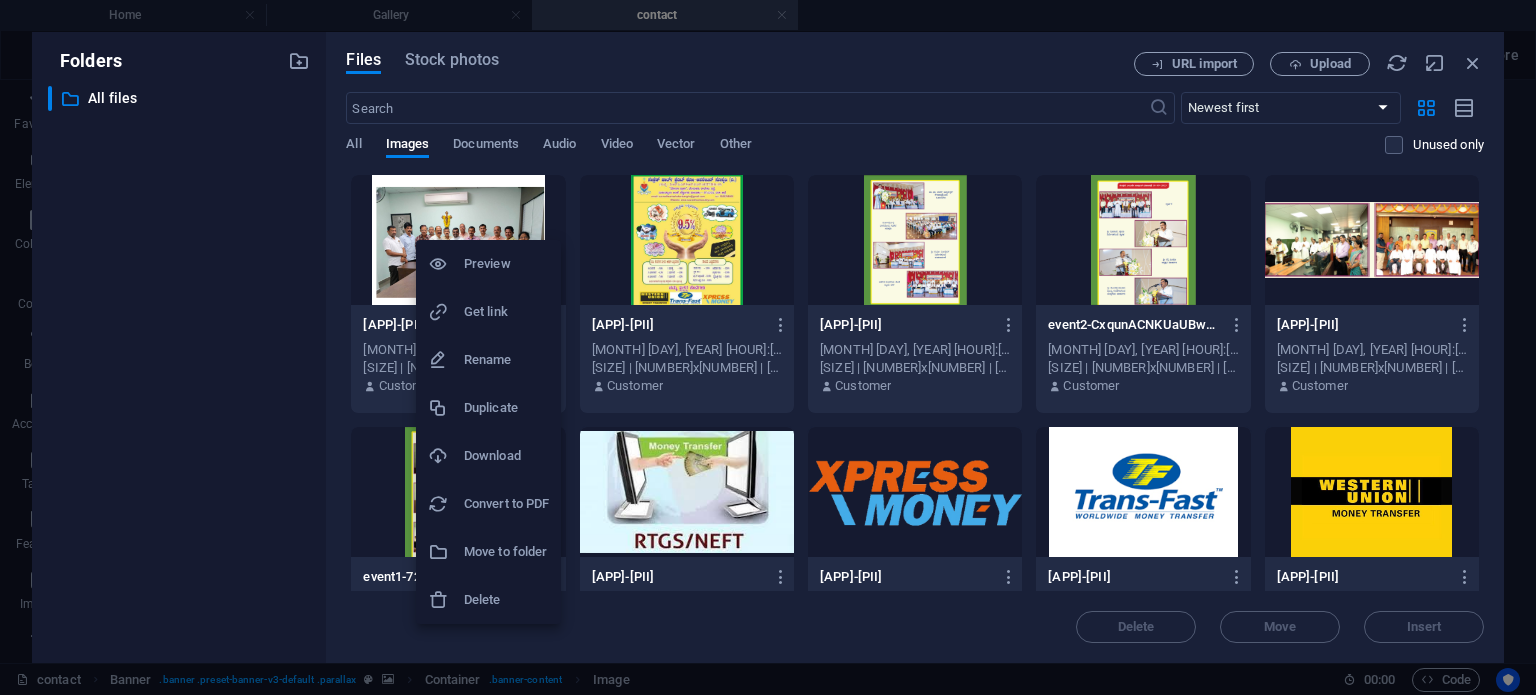 click on "Preview" at bounding box center (506, 264) 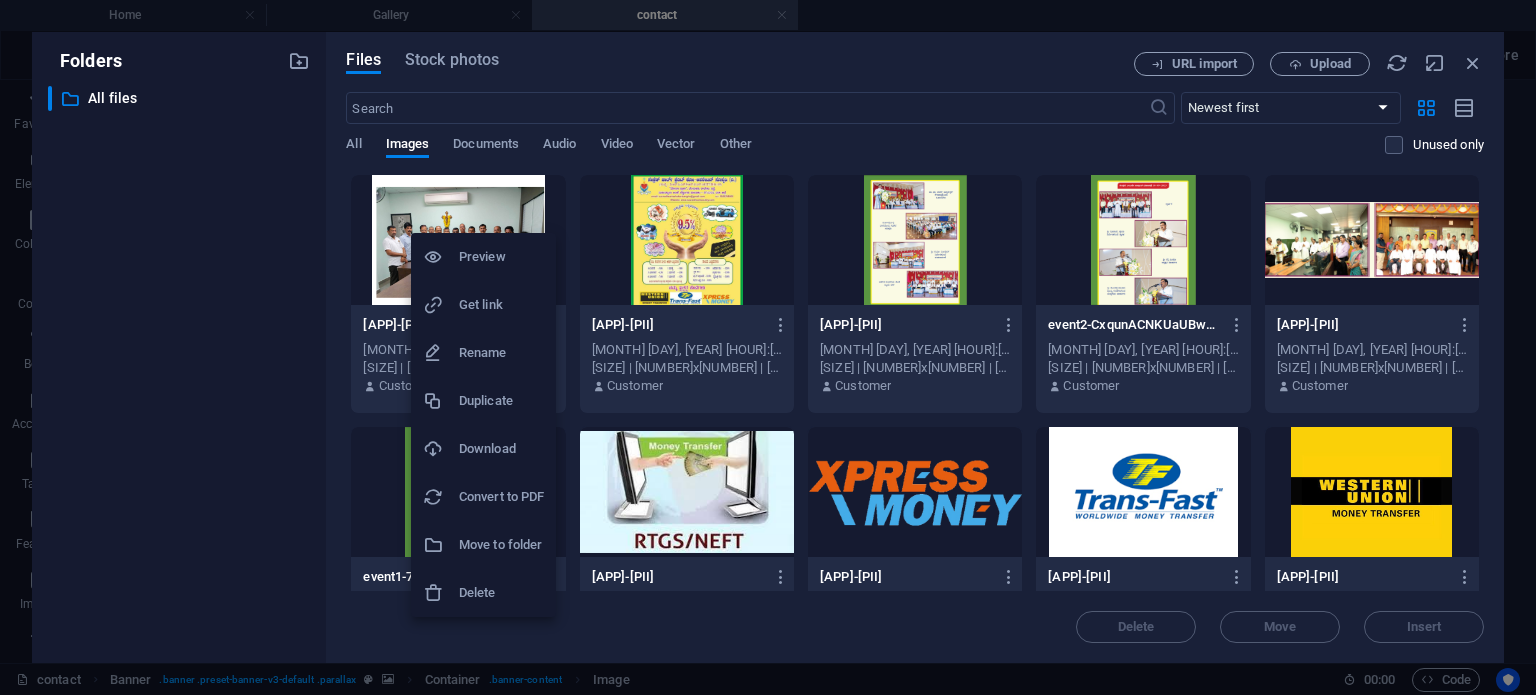 click on "Preview" at bounding box center (501, 257) 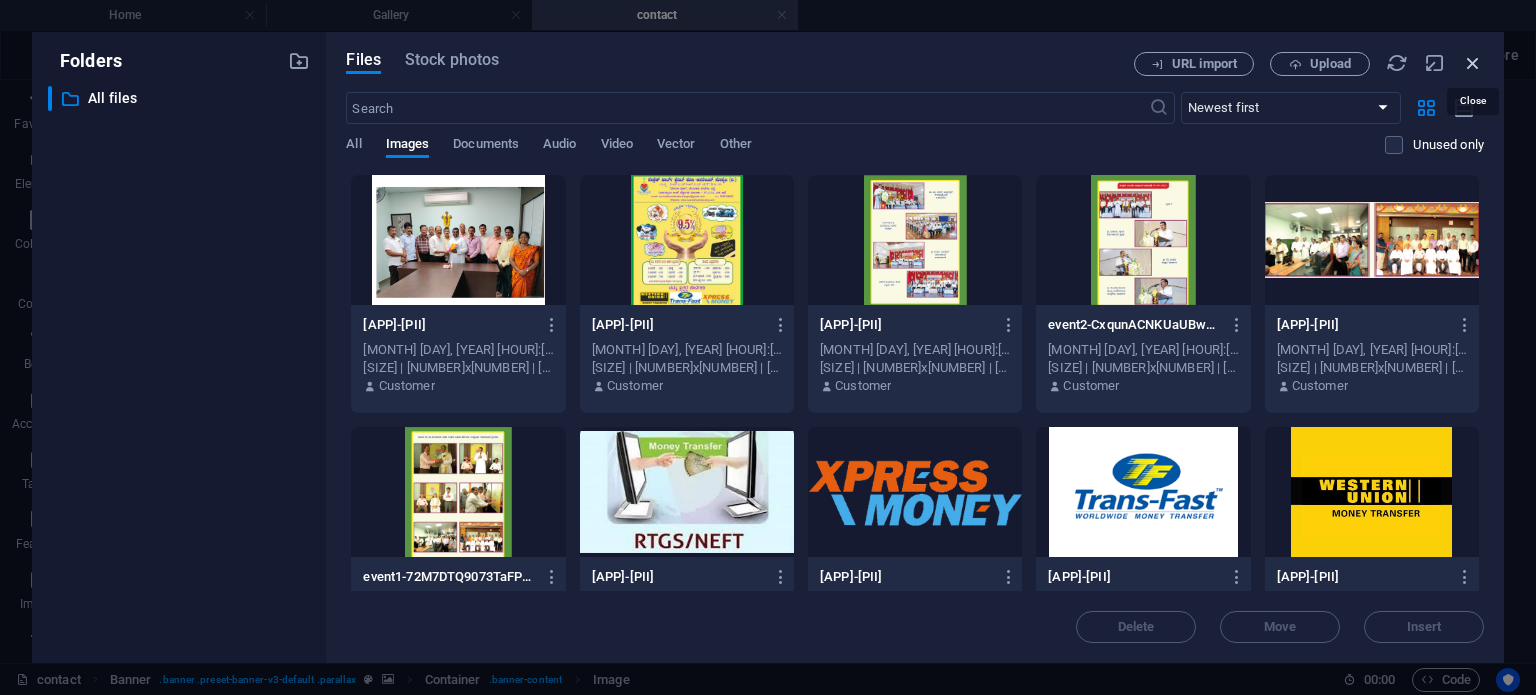 click at bounding box center (1473, 63) 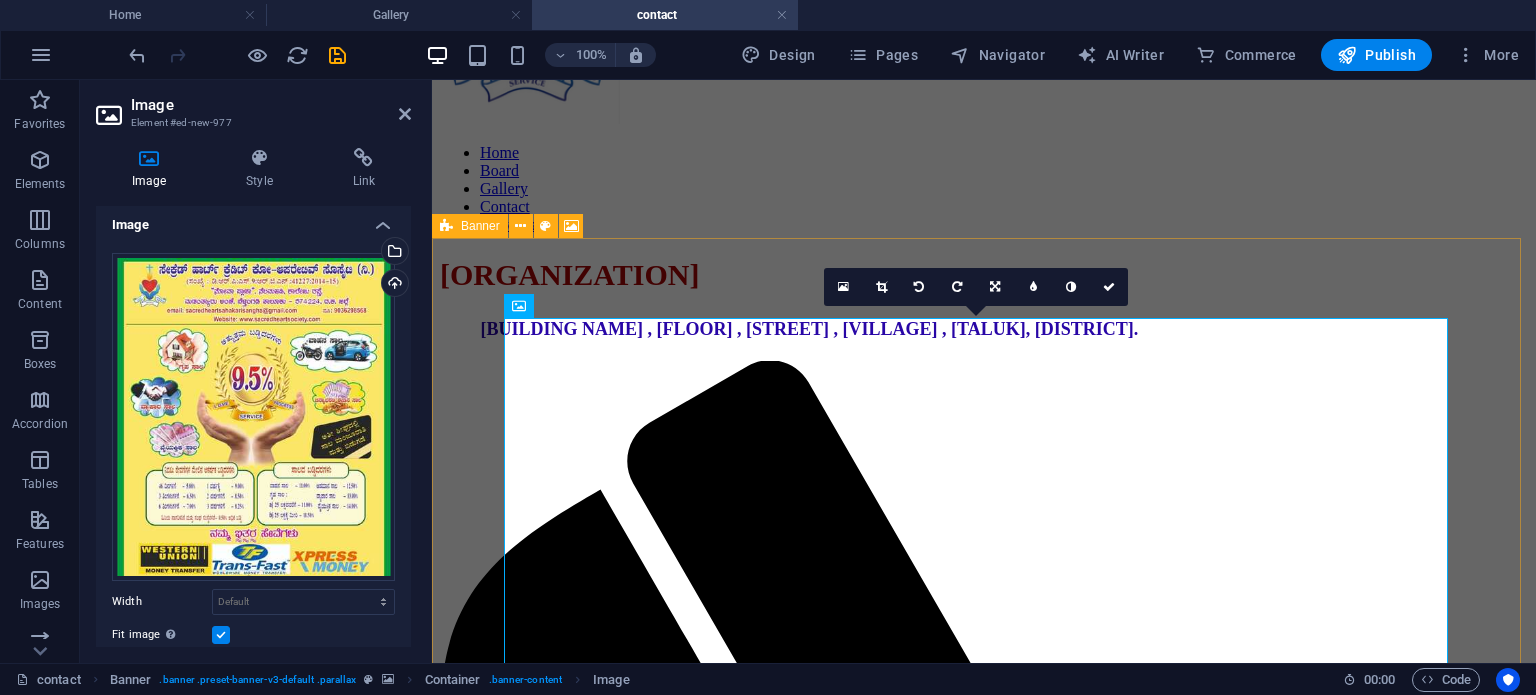 scroll, scrollTop: 0, scrollLeft: 0, axis: both 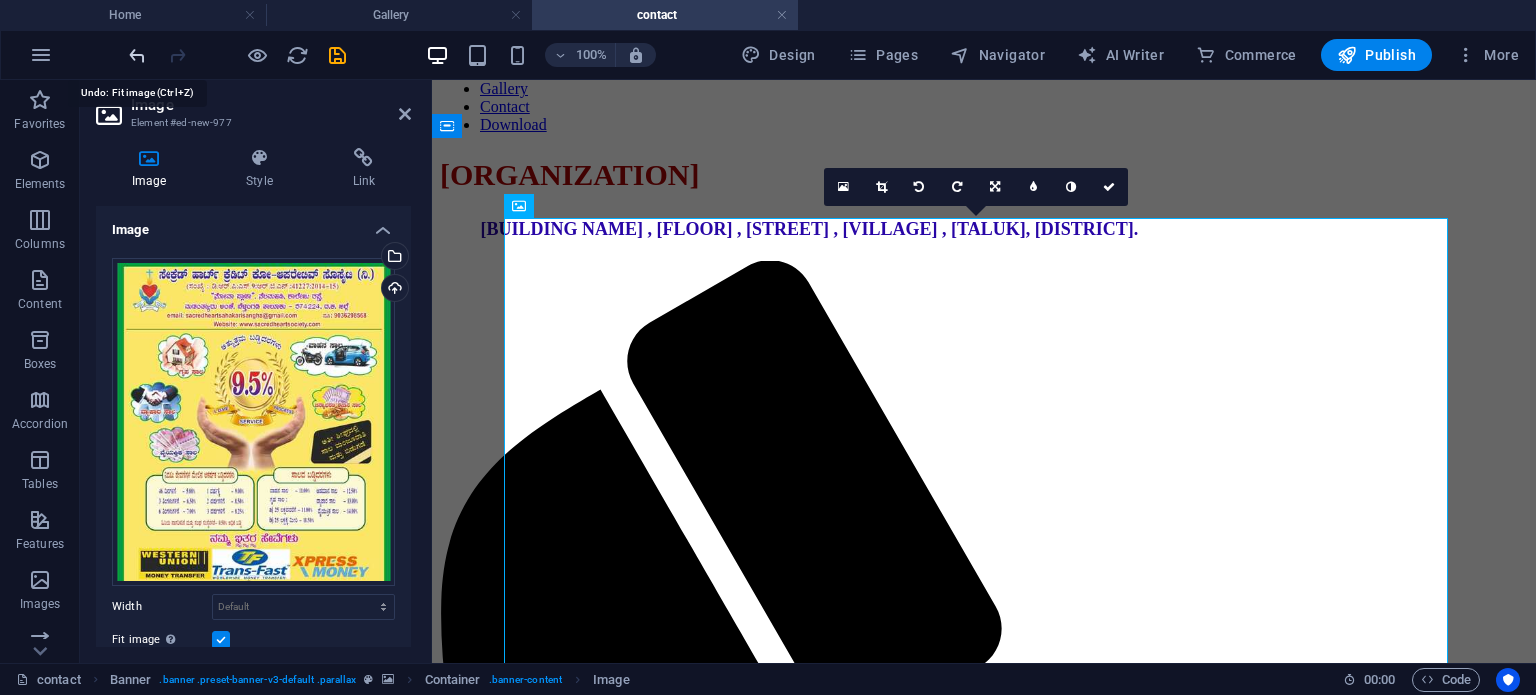 click at bounding box center (137, 55) 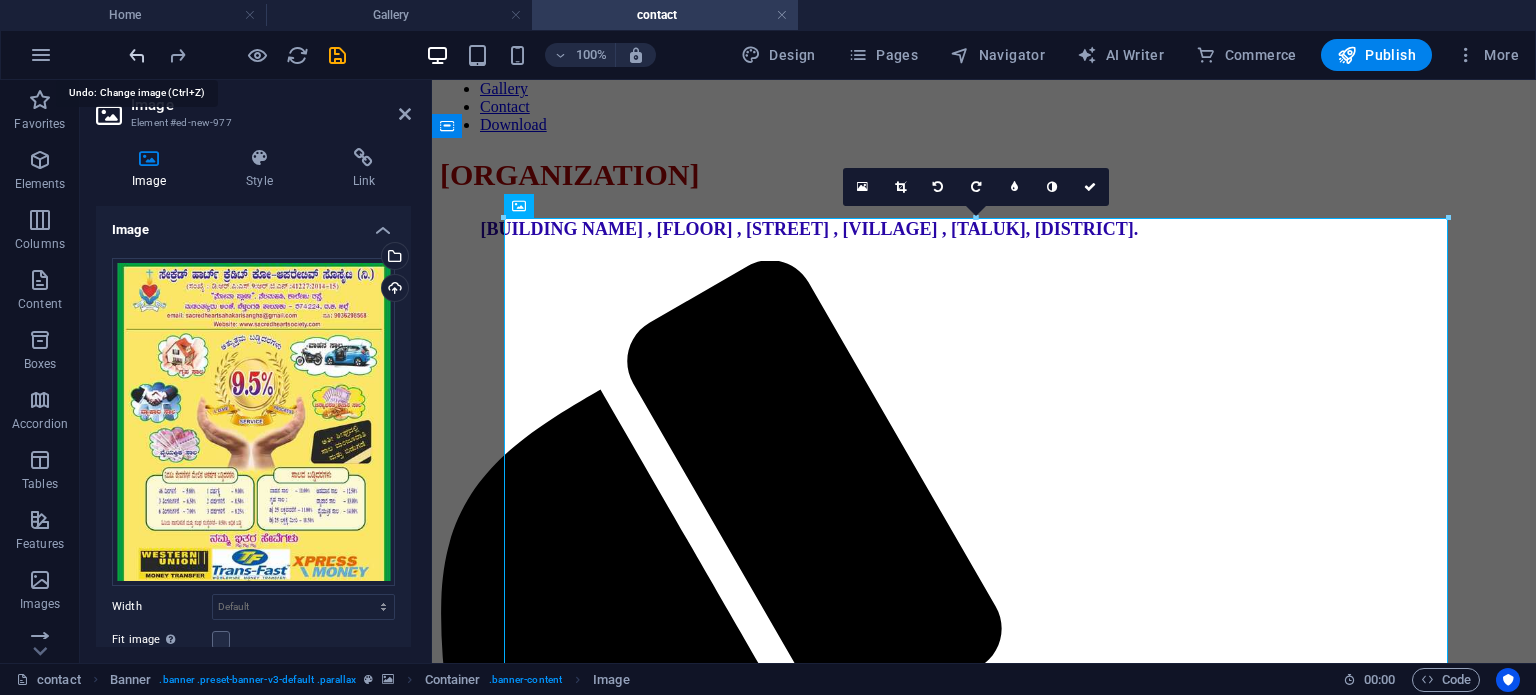 click at bounding box center (137, 55) 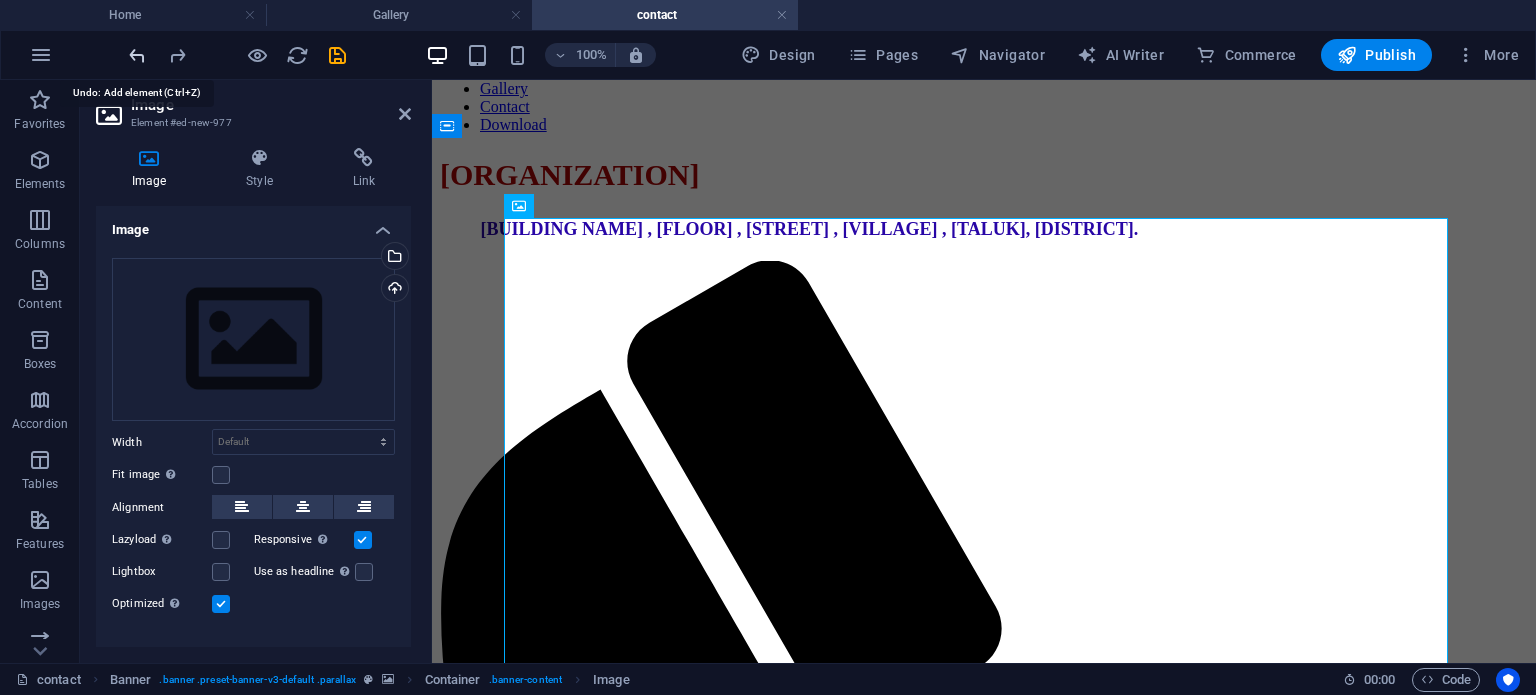 click at bounding box center (137, 55) 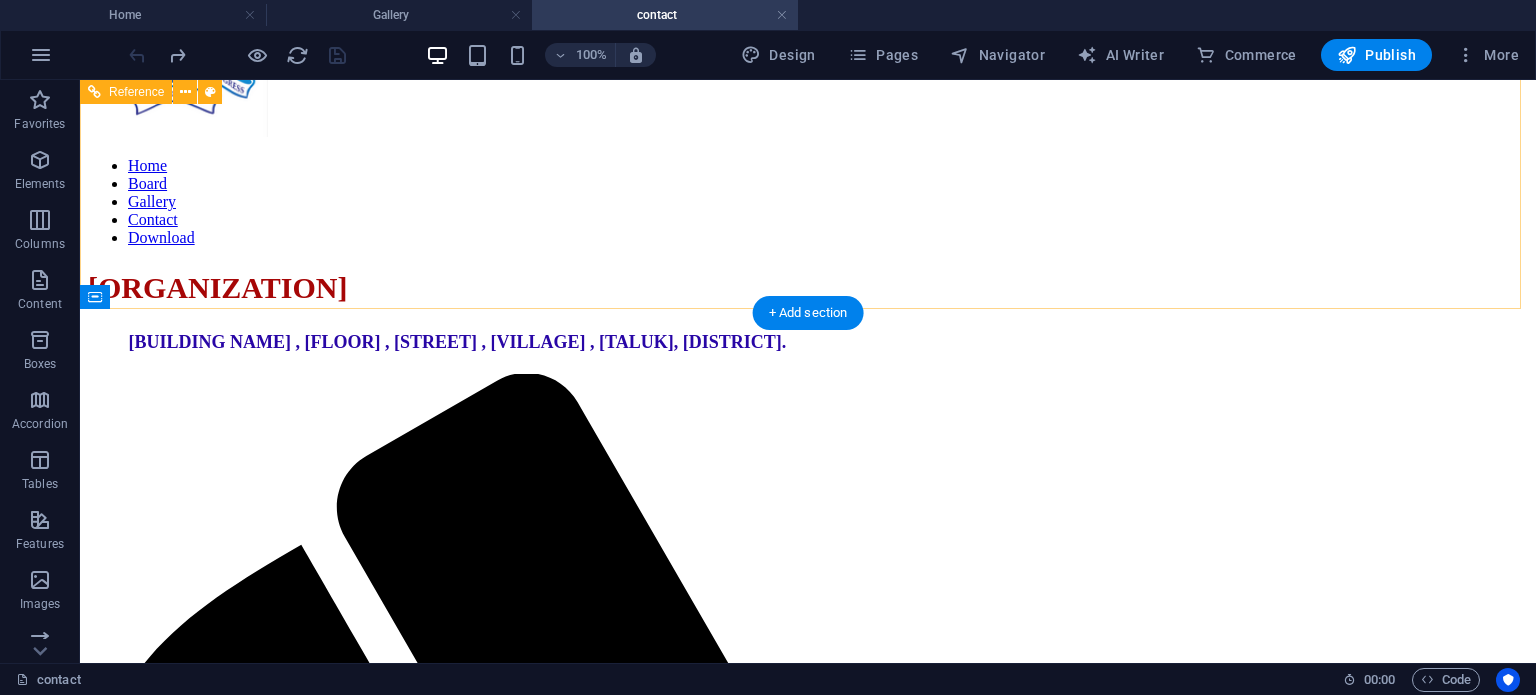 scroll, scrollTop: 4, scrollLeft: 0, axis: vertical 